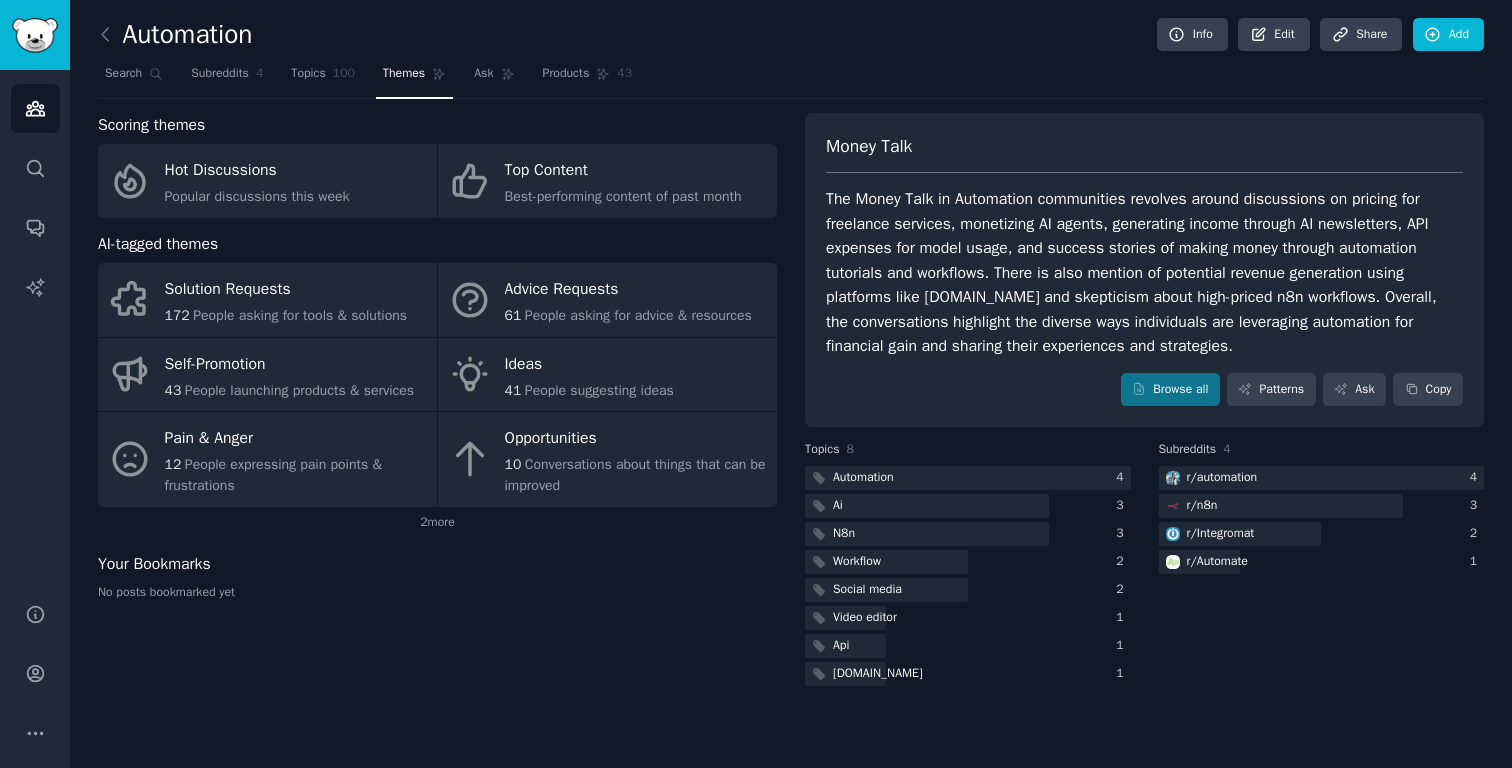 scroll, scrollTop: 0, scrollLeft: 0, axis: both 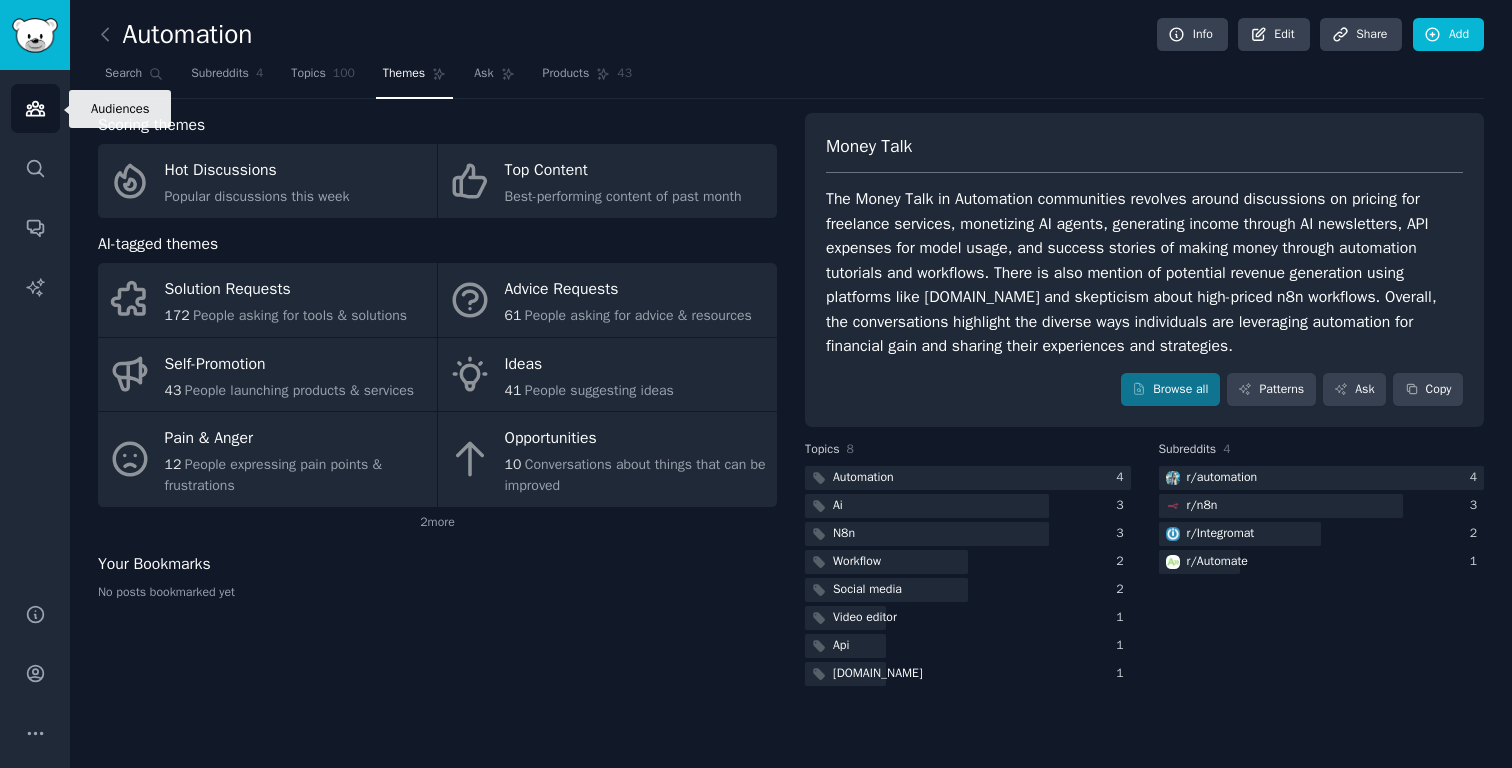 click on "Audiences" at bounding box center [35, 108] 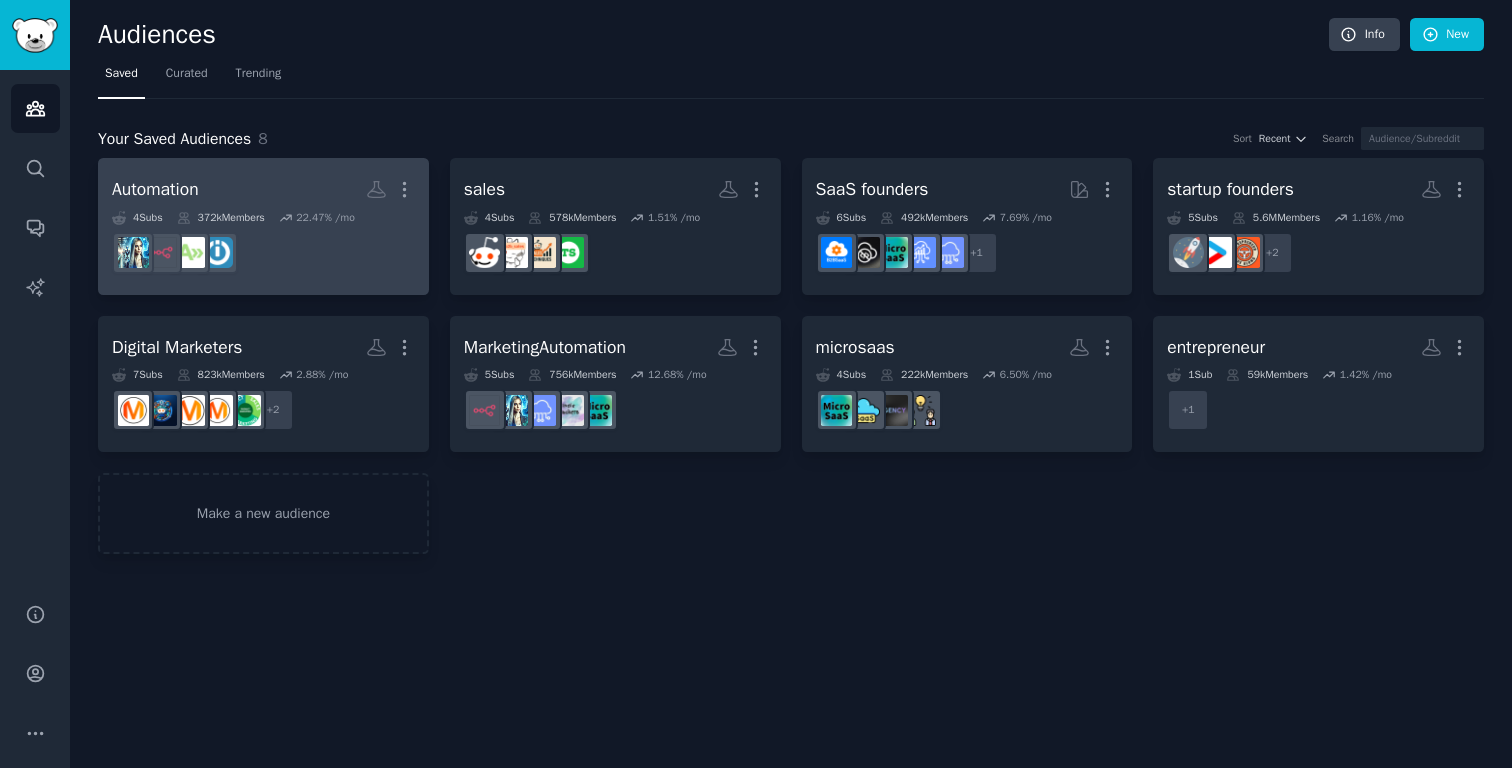 click on "Automation" at bounding box center (155, 189) 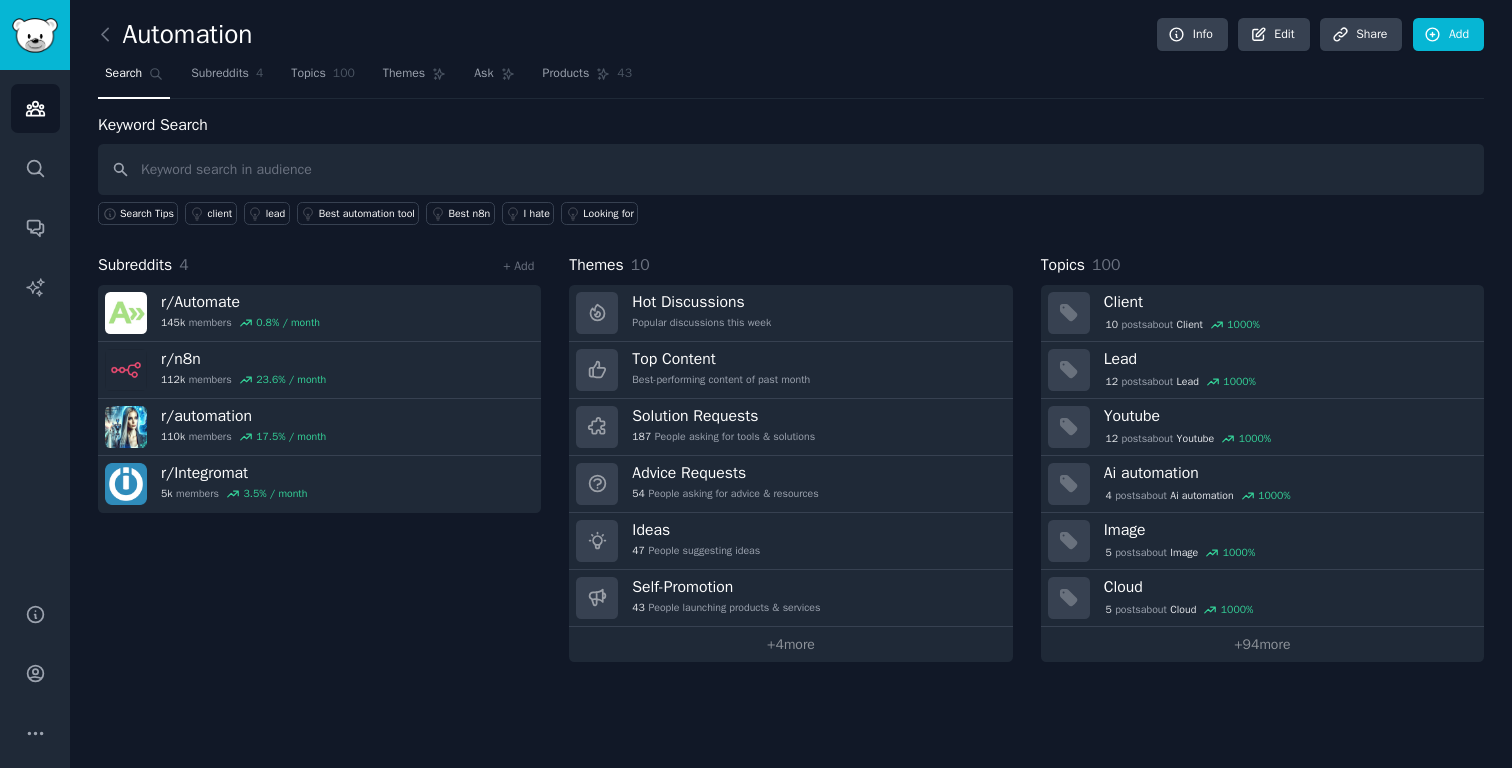 click at bounding box center [791, 169] 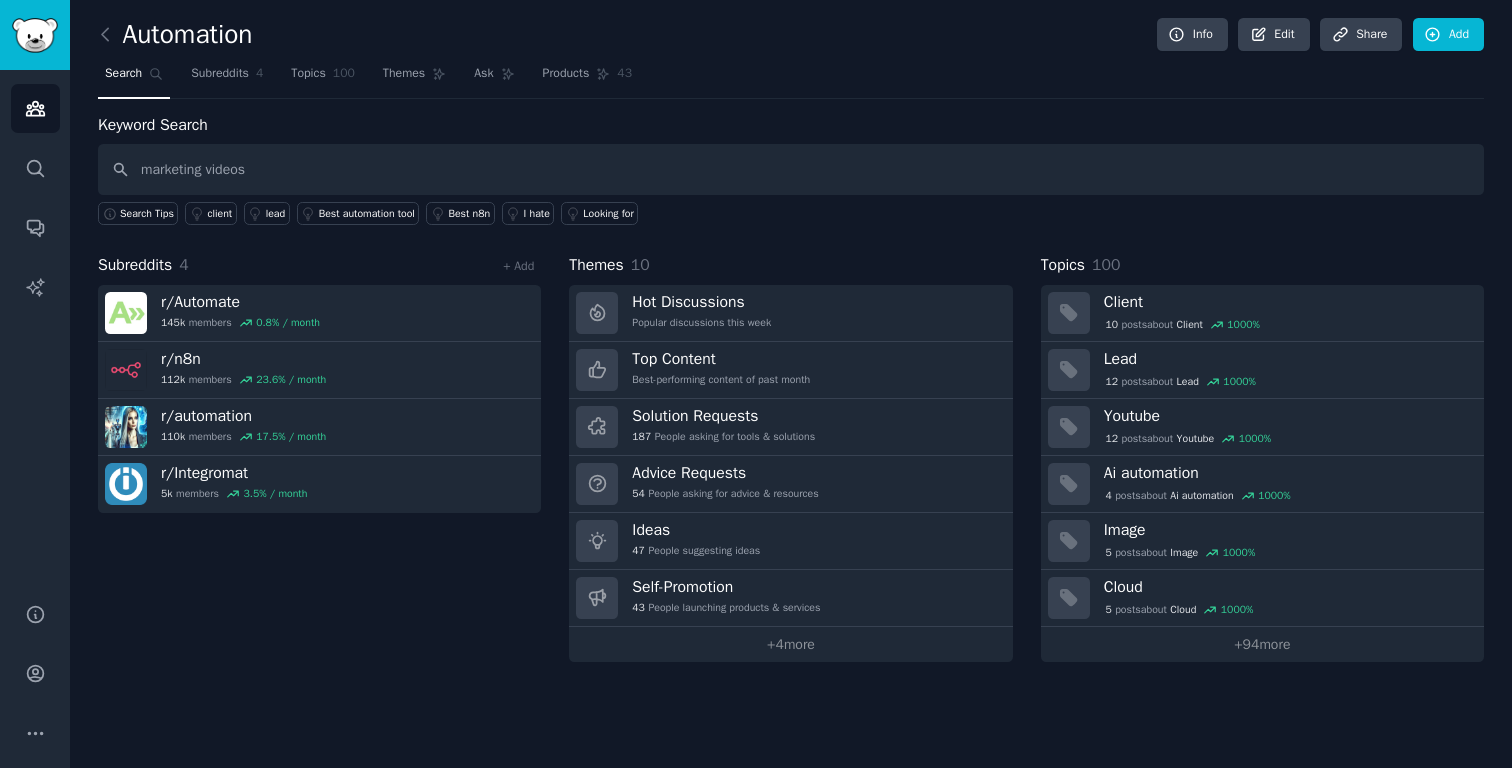 type on "marketing videos" 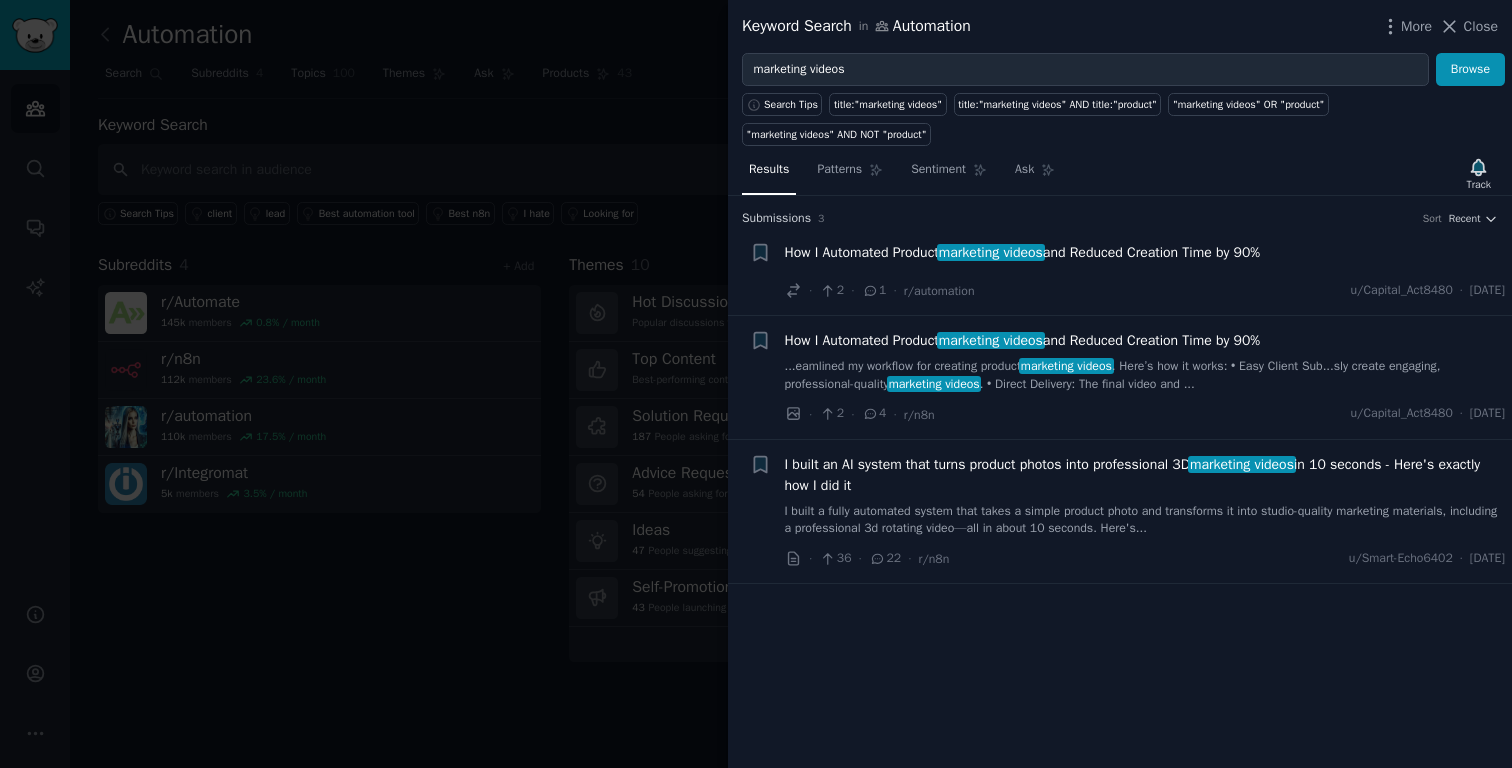 click on "How I Automated Product  marketing videos  and Reduced Creation Time by 90%" at bounding box center [1023, 252] 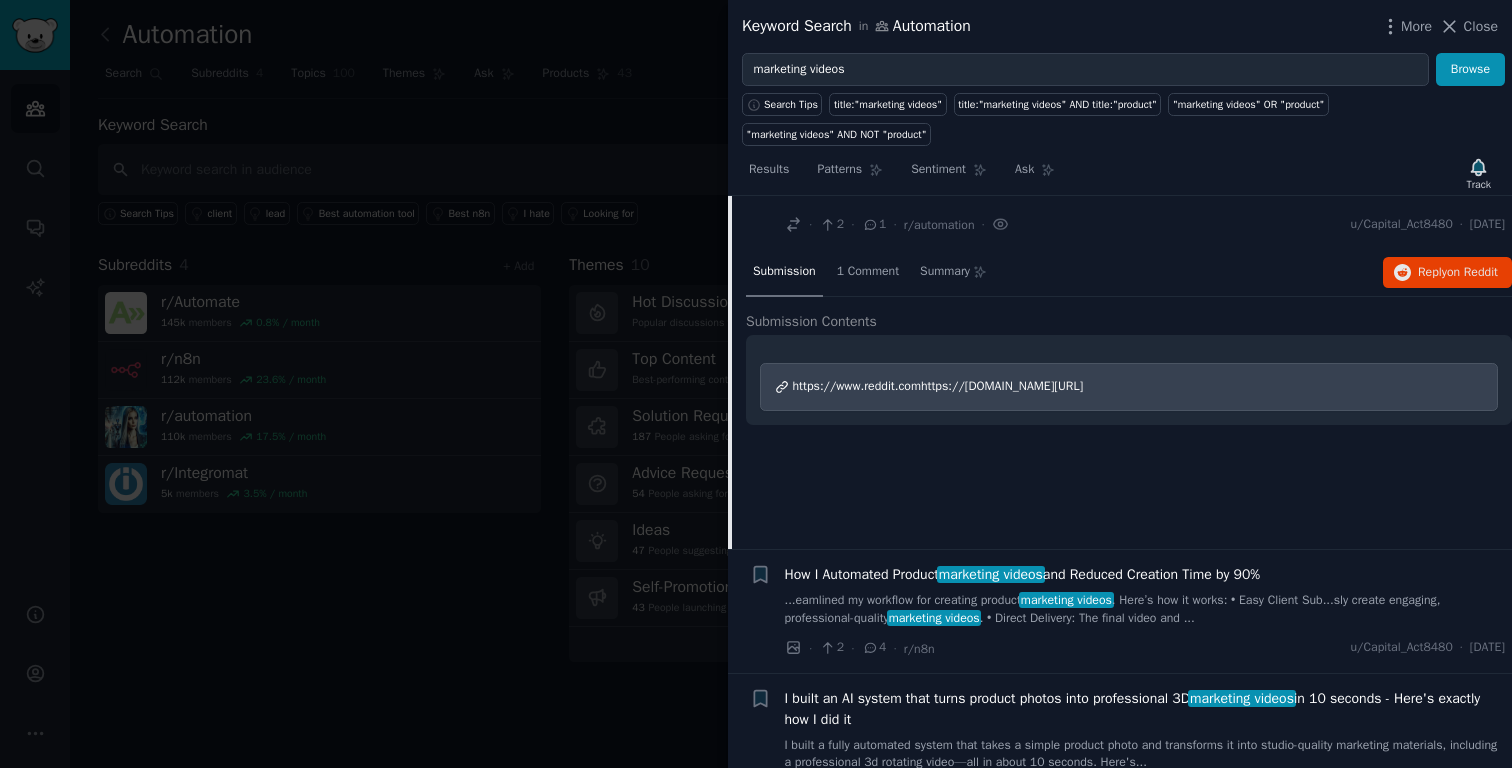 scroll, scrollTop: 116, scrollLeft: 0, axis: vertical 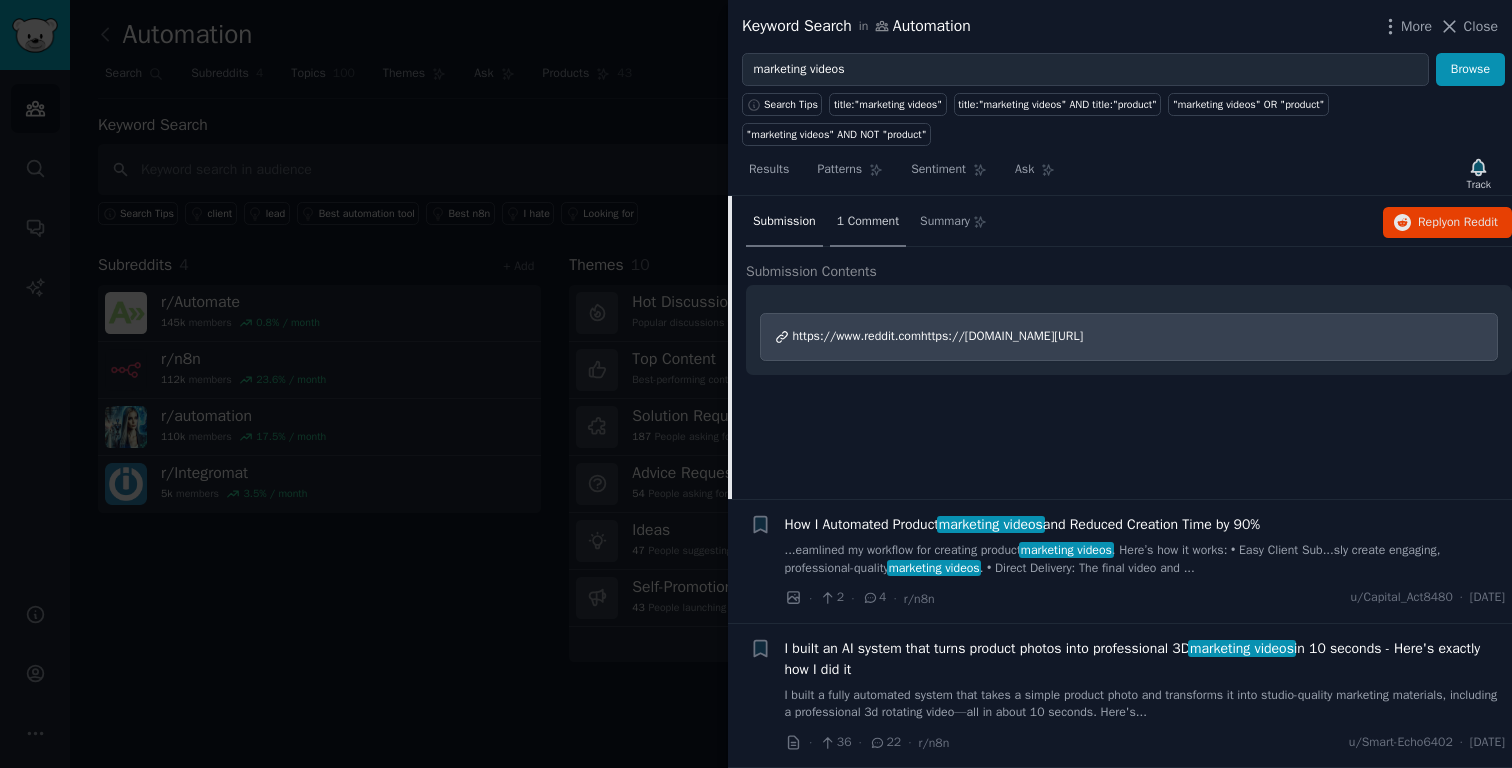 click on "1 Comment" at bounding box center [868, 222] 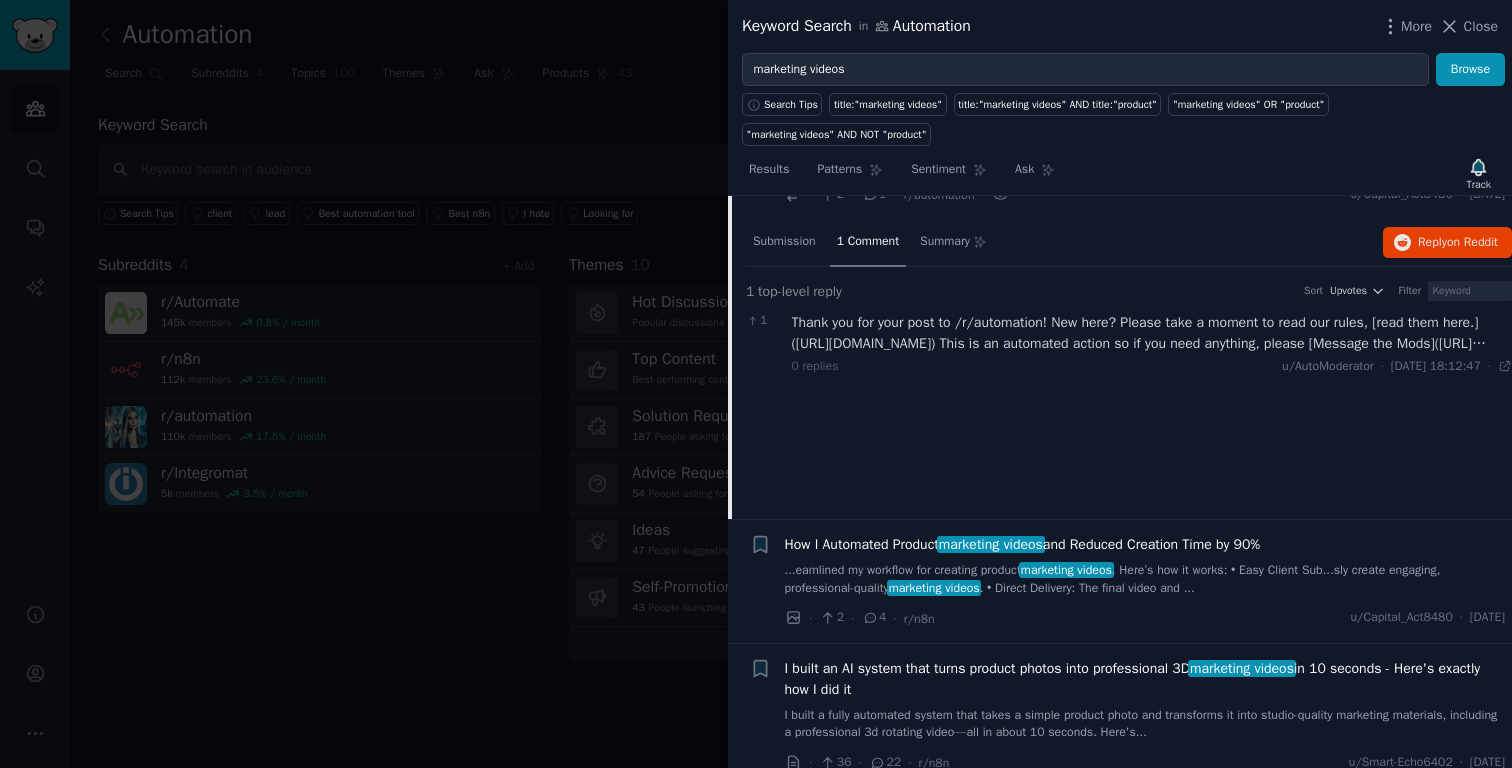 scroll, scrollTop: 116, scrollLeft: 0, axis: vertical 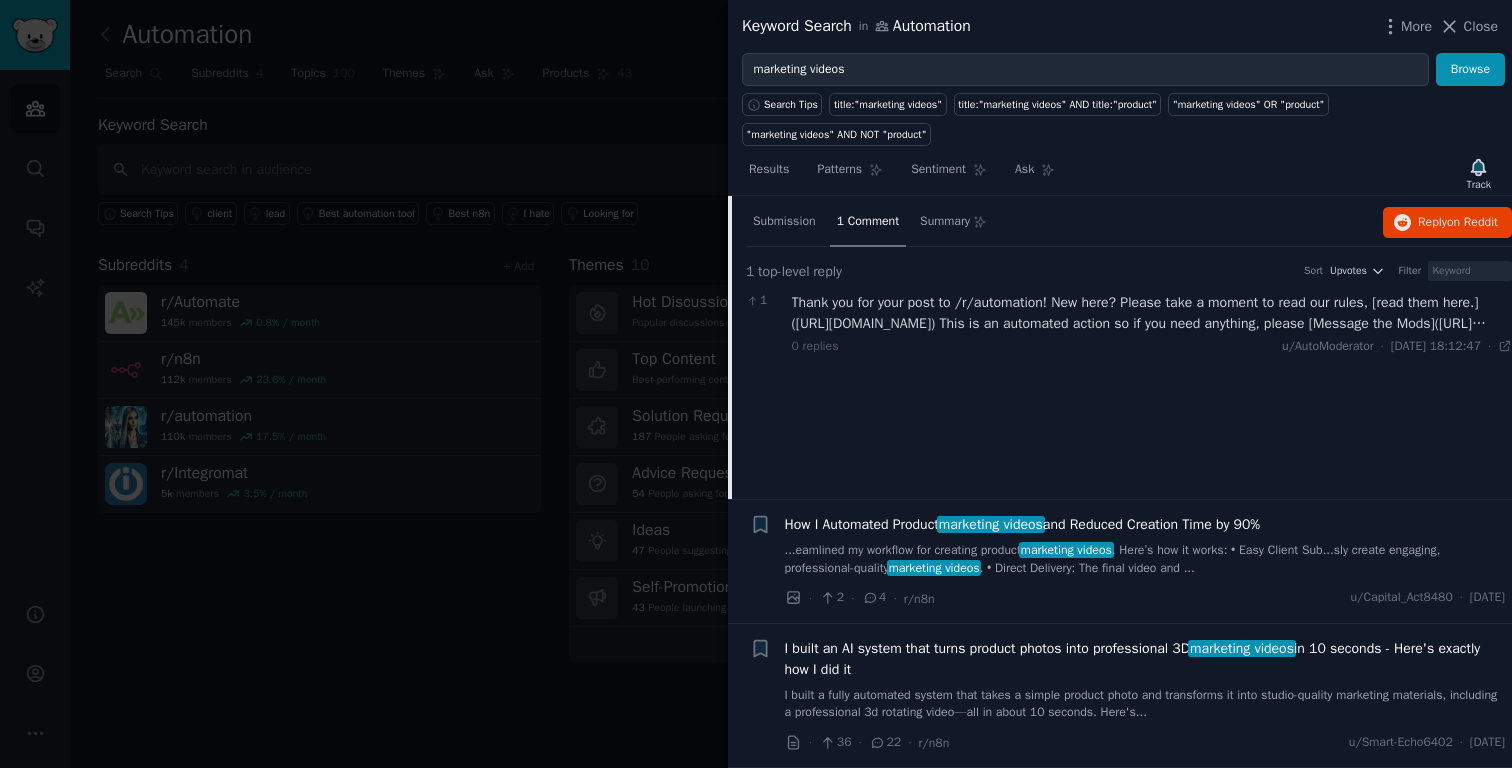 click on "How I Automated Product  marketing videos  and Reduced Creation Time by 90%" at bounding box center (1023, 524) 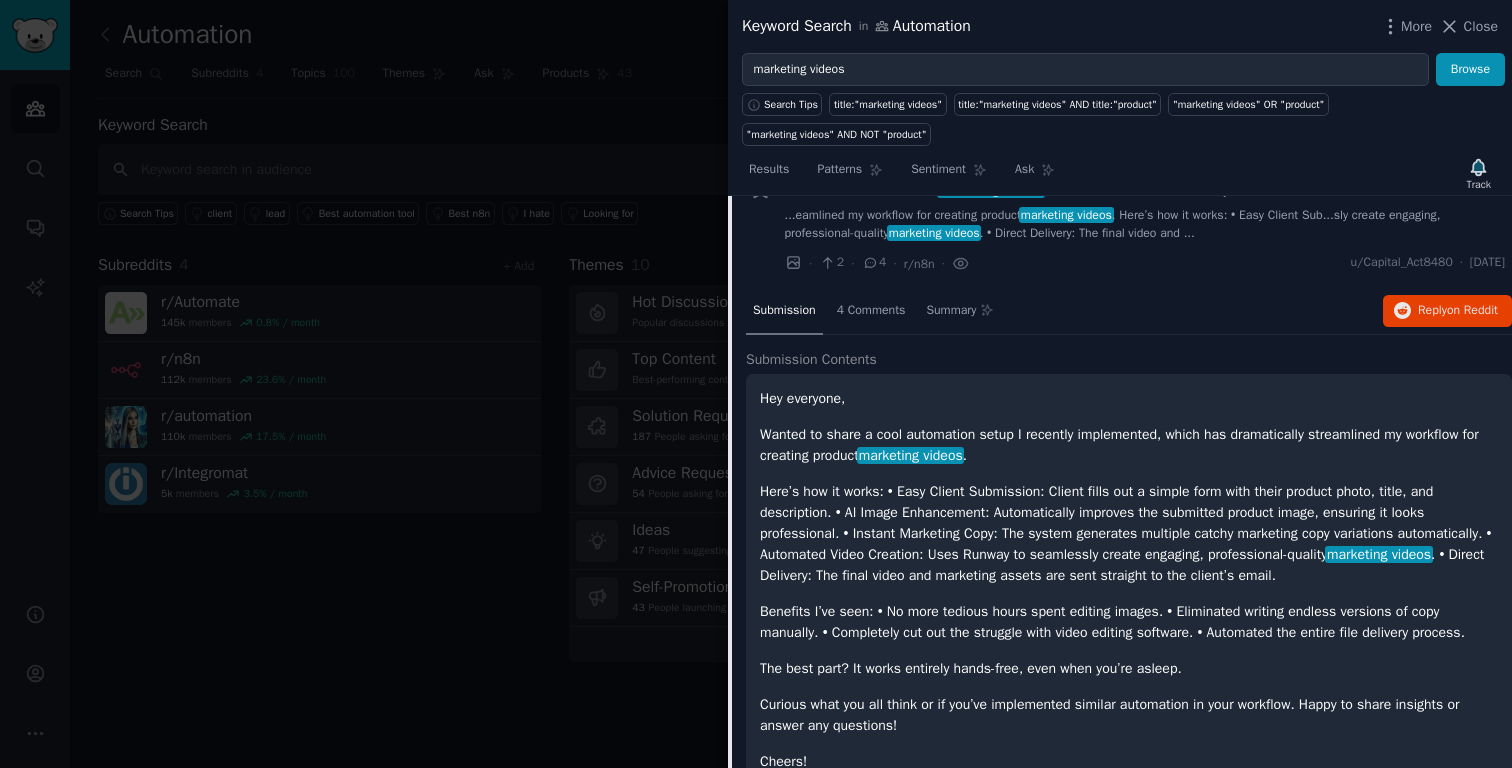 scroll, scrollTop: 155, scrollLeft: 0, axis: vertical 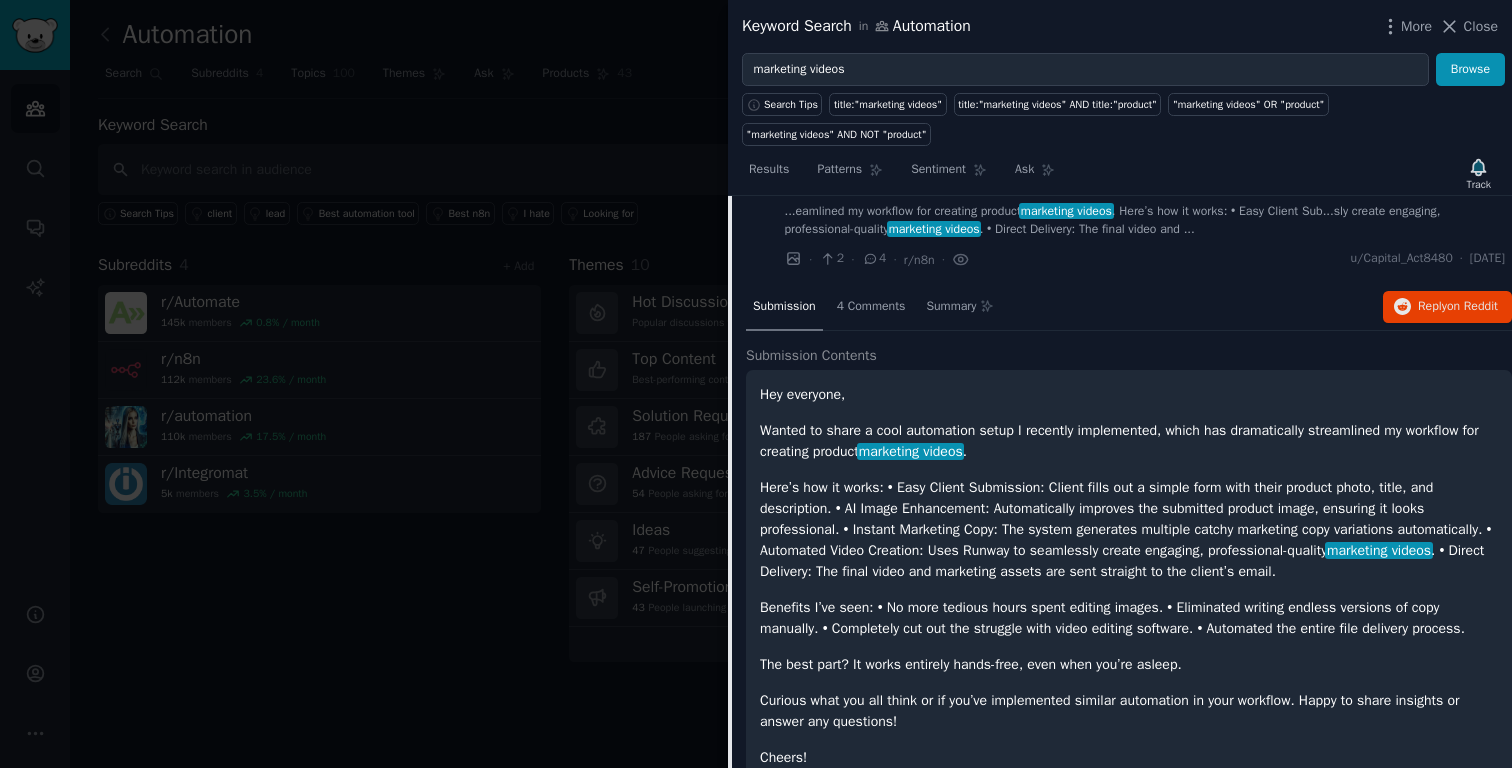 click on "Here’s how it works:
• Easy Client Submission: Client fills out a simple form with their product photo, title, and description.
• AI Image Enhancement: Automatically improves the submitted product image, ensuring it looks professional.
• Instant Marketing Copy: The system generates multiple catchy marketing copy variations automatically.
• Automated Video Creation: Uses Runway to seamlessly create engaging, professional-quality  marketing videos .
• Direct Delivery: The final video and marketing assets are sent straight to the client’s email." at bounding box center [1129, 529] 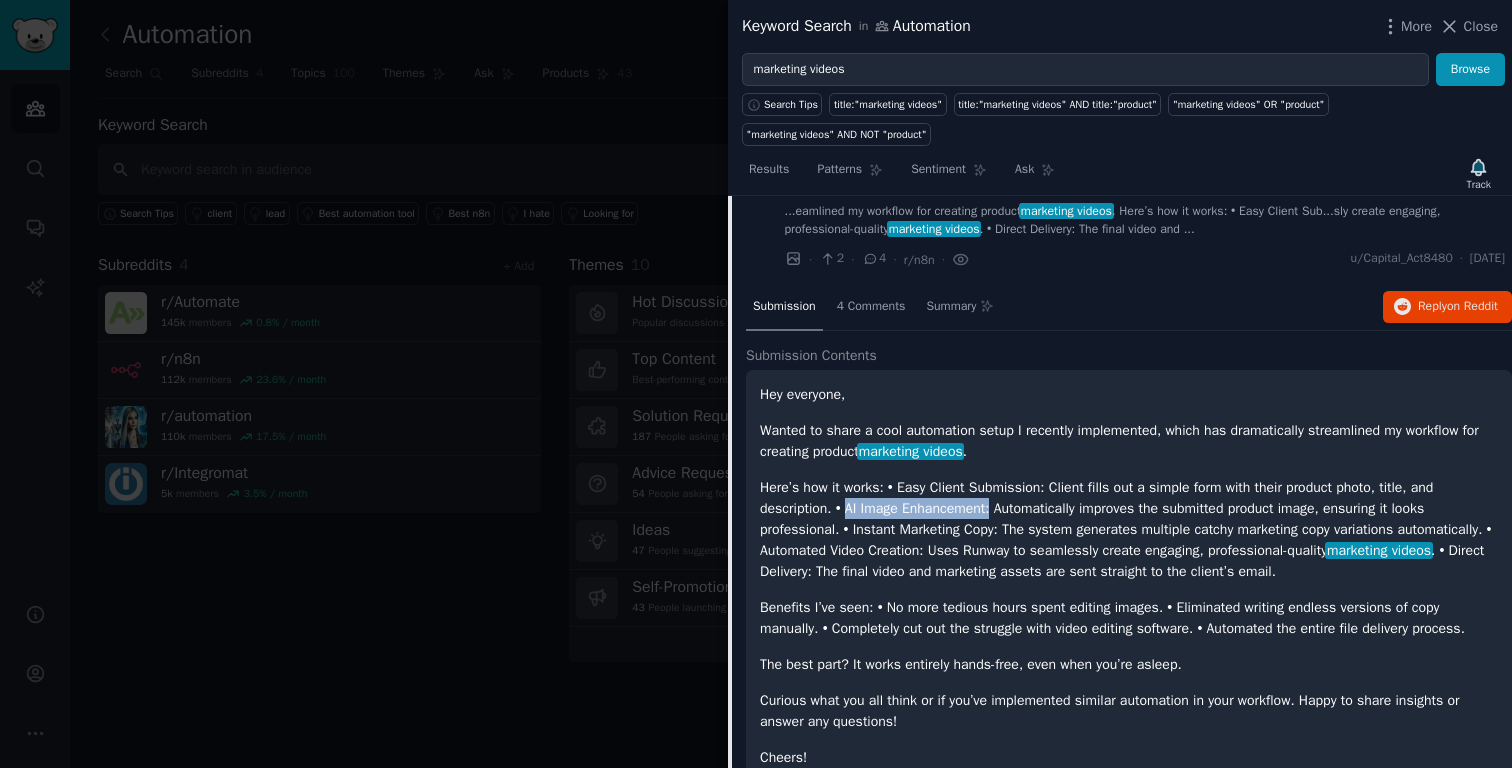 drag, startPoint x: 849, startPoint y: 507, endPoint x: 1003, endPoint y: 507, distance: 154 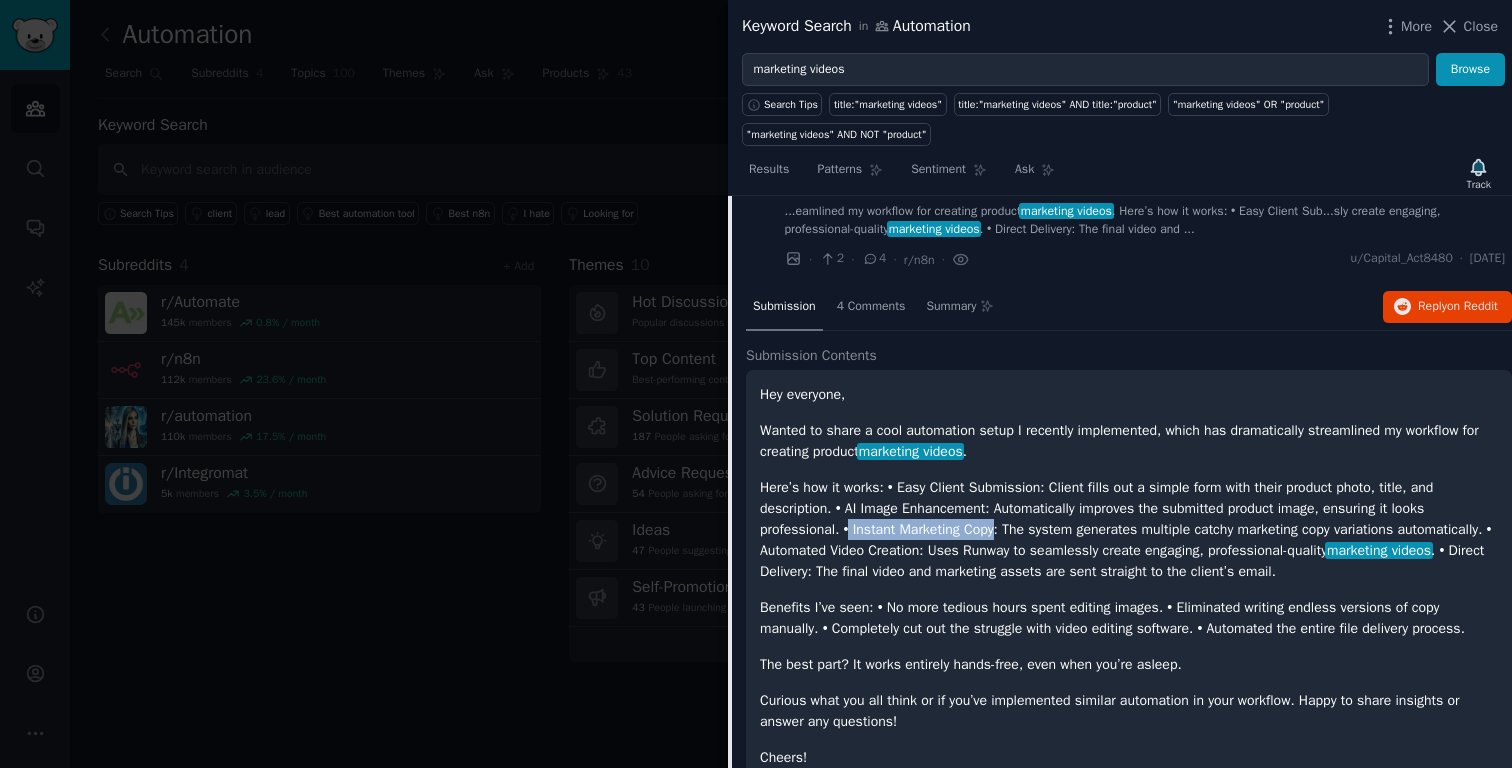 drag, startPoint x: 854, startPoint y: 527, endPoint x: 1005, endPoint y: 534, distance: 151.16217 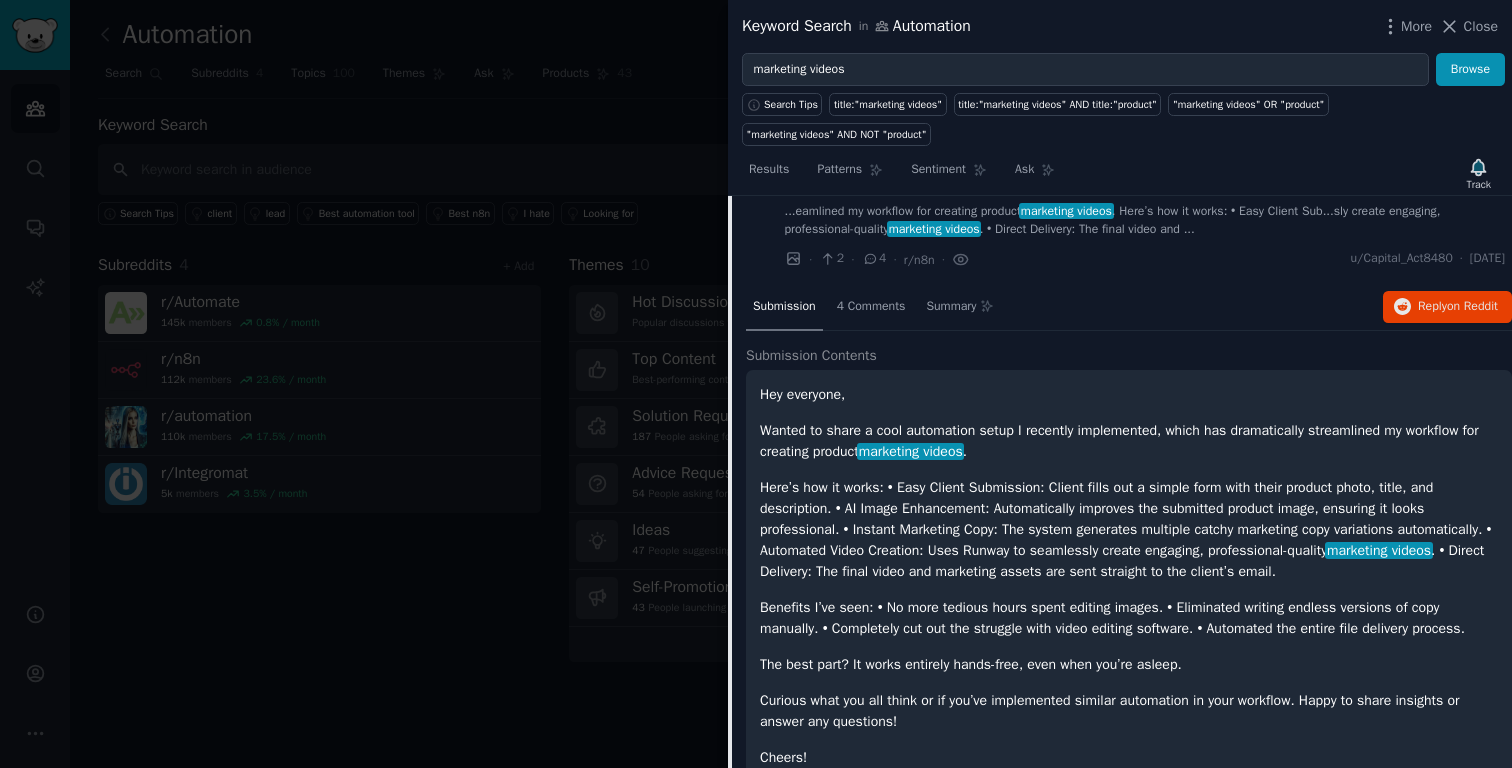 click on "Here’s how it works:
• Easy Client Submission: Client fills out a simple form with their product photo, title, and description.
• AI Image Enhancement: Automatically improves the submitted product image, ensuring it looks professional.
• Instant Marketing Copy: The system generates multiple catchy marketing copy variations automatically.
• Automated Video Creation: Uses Runway to seamlessly create engaging, professional-quality  marketing videos .
• Direct Delivery: The final video and marketing assets are sent straight to the client’s email." at bounding box center (1129, 529) 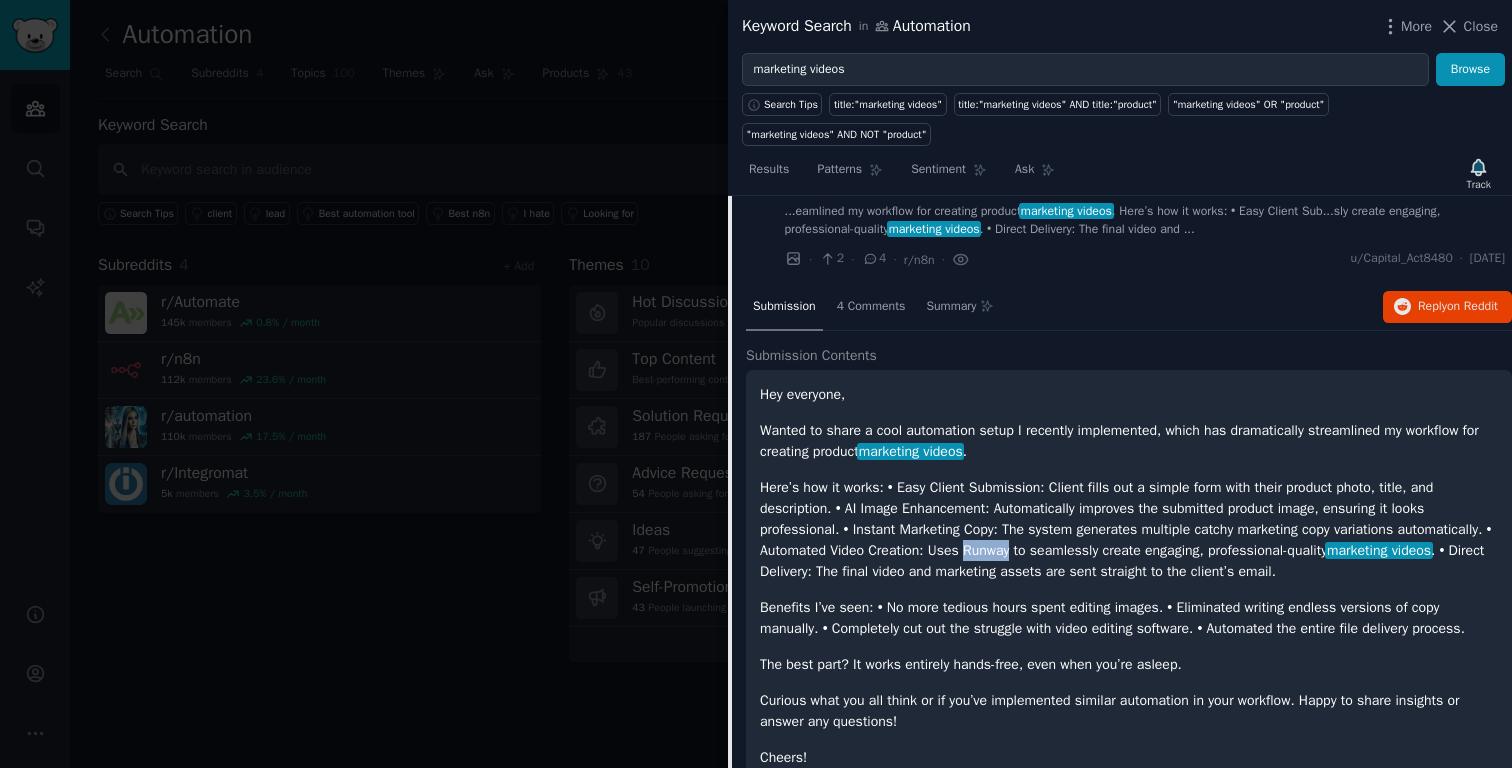 click on "Here’s how it works:
• Easy Client Submission: Client fills out a simple form with their product photo, title, and description.
• AI Image Enhancement: Automatically improves the submitted product image, ensuring it looks professional.
• Instant Marketing Copy: The system generates multiple catchy marketing copy variations automatically.
• Automated Video Creation: Uses Runway to seamlessly create engaging, professional-quality  marketing videos .
• Direct Delivery: The final video and marketing assets are sent straight to the client’s email." at bounding box center [1129, 529] 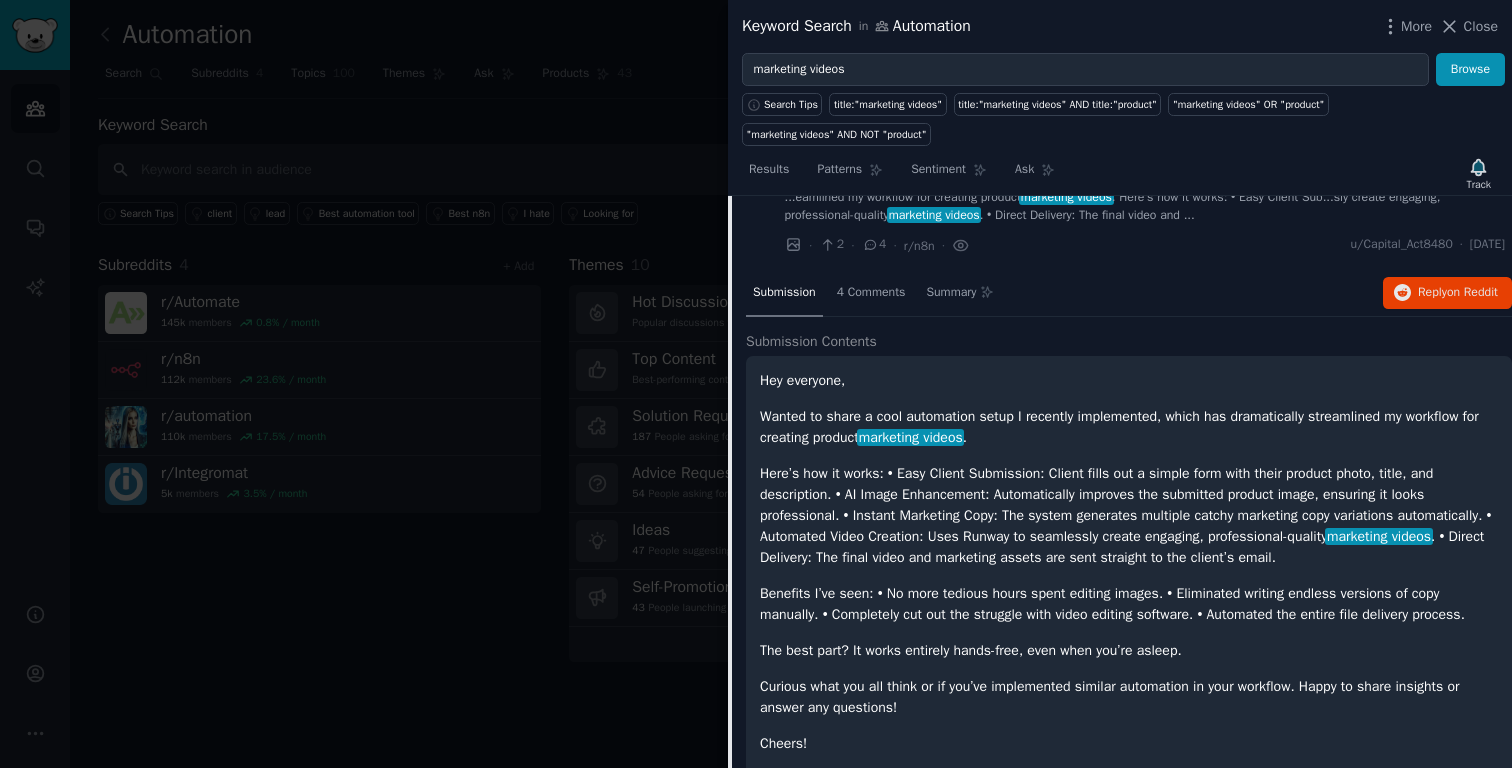 click on "Here’s how it works:
• Easy Client Submission: Client fills out a simple form with their product photo, title, and description.
• AI Image Enhancement: Automatically improves the submitted product image, ensuring it looks professional.
• Instant Marketing Copy: The system generates multiple catchy marketing copy variations automatically.
• Automated Video Creation: Uses Runway to seamlessly create engaging, professional-quality  marketing videos .
• Direct Delivery: The final video and marketing assets are sent straight to the client’s email." at bounding box center [1129, 515] 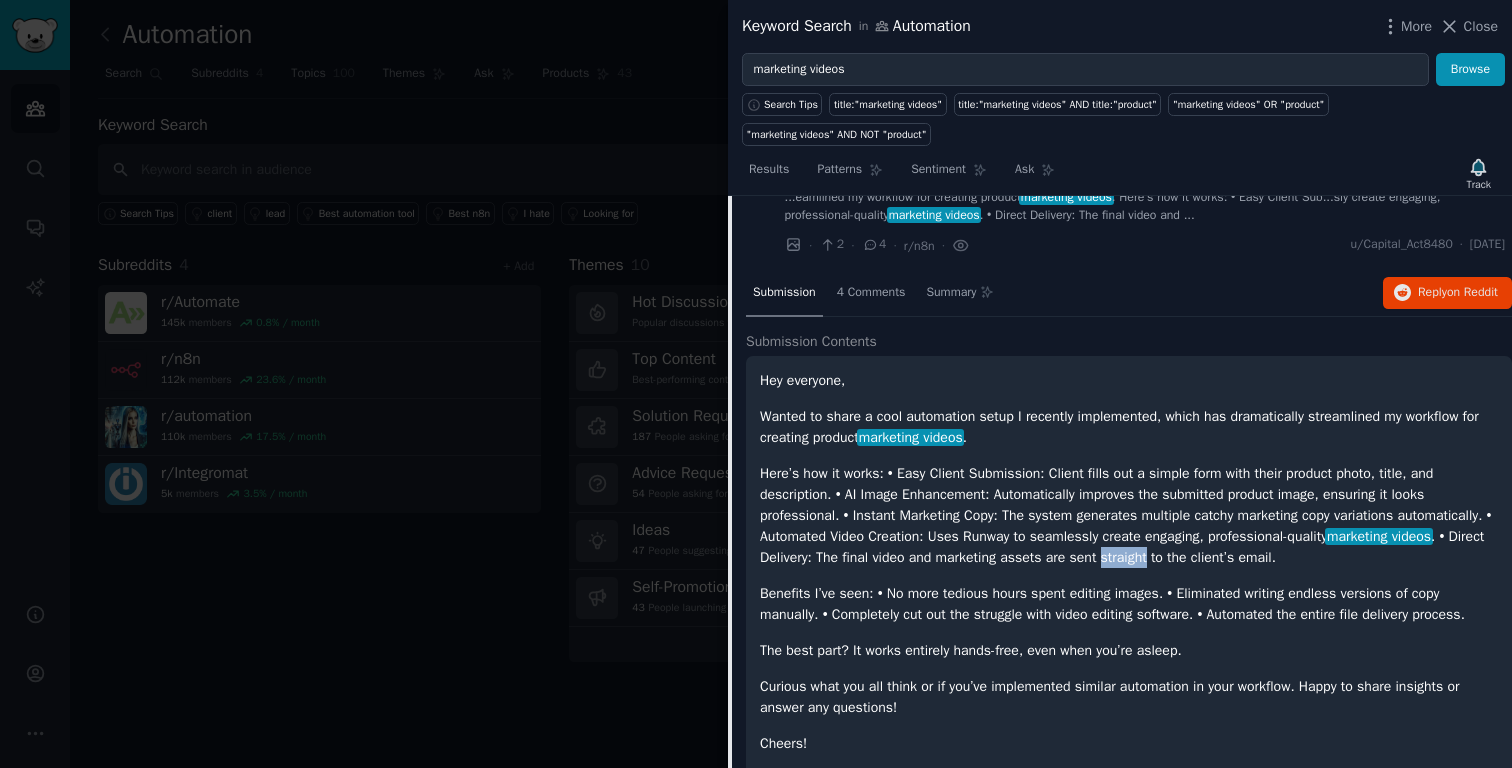 click on "Here’s how it works:
• Easy Client Submission: Client fills out a simple form with their product photo, title, and description.
• AI Image Enhancement: Automatically improves the submitted product image, ensuring it looks professional.
• Instant Marketing Copy: The system generates multiple catchy marketing copy variations automatically.
• Automated Video Creation: Uses Runway to seamlessly create engaging, professional-quality  marketing videos .
• Direct Delivery: The final video and marketing assets are sent straight to the client’s email." at bounding box center [1129, 515] 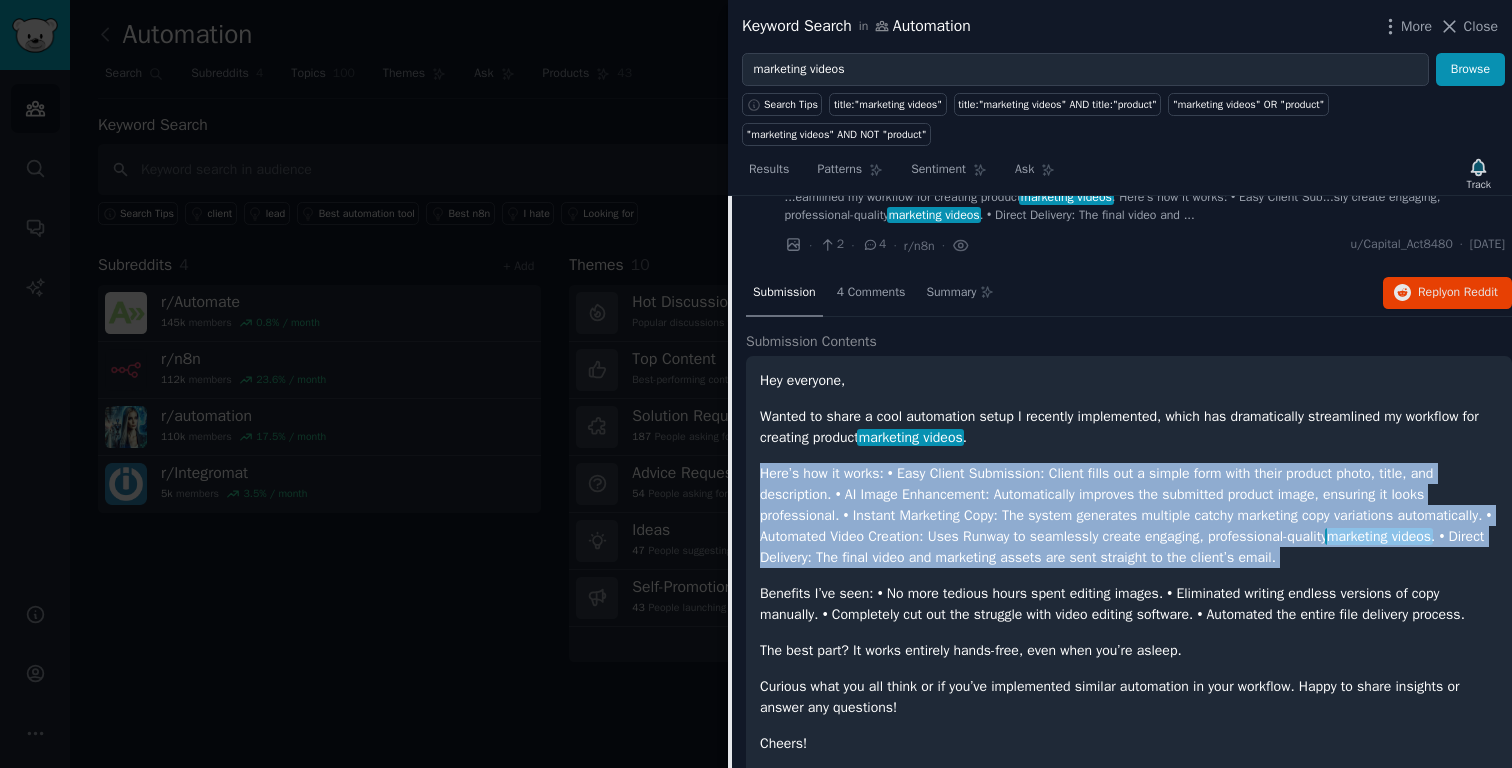 click on "Here’s how it works:
• Easy Client Submission: Client fills out a simple form with their product photo, title, and description.
• AI Image Enhancement: Automatically improves the submitted product image, ensuring it looks professional.
• Instant Marketing Copy: The system generates multiple catchy marketing copy variations automatically.
• Automated Video Creation: Uses Runway to seamlessly create engaging, professional-quality  marketing videos .
• Direct Delivery: The final video and marketing assets are sent straight to the client’s email." at bounding box center [1129, 515] 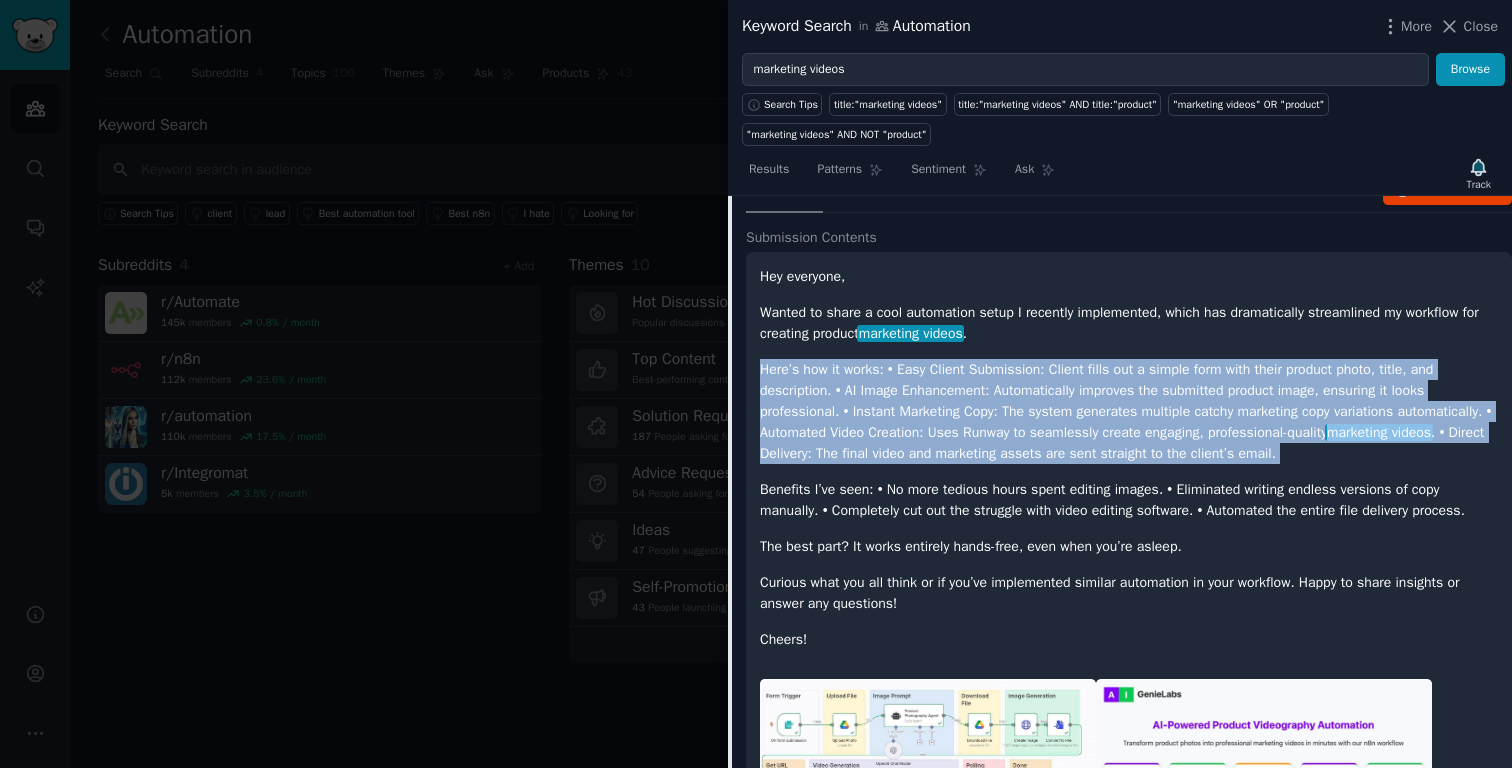scroll, scrollTop: 276, scrollLeft: 0, axis: vertical 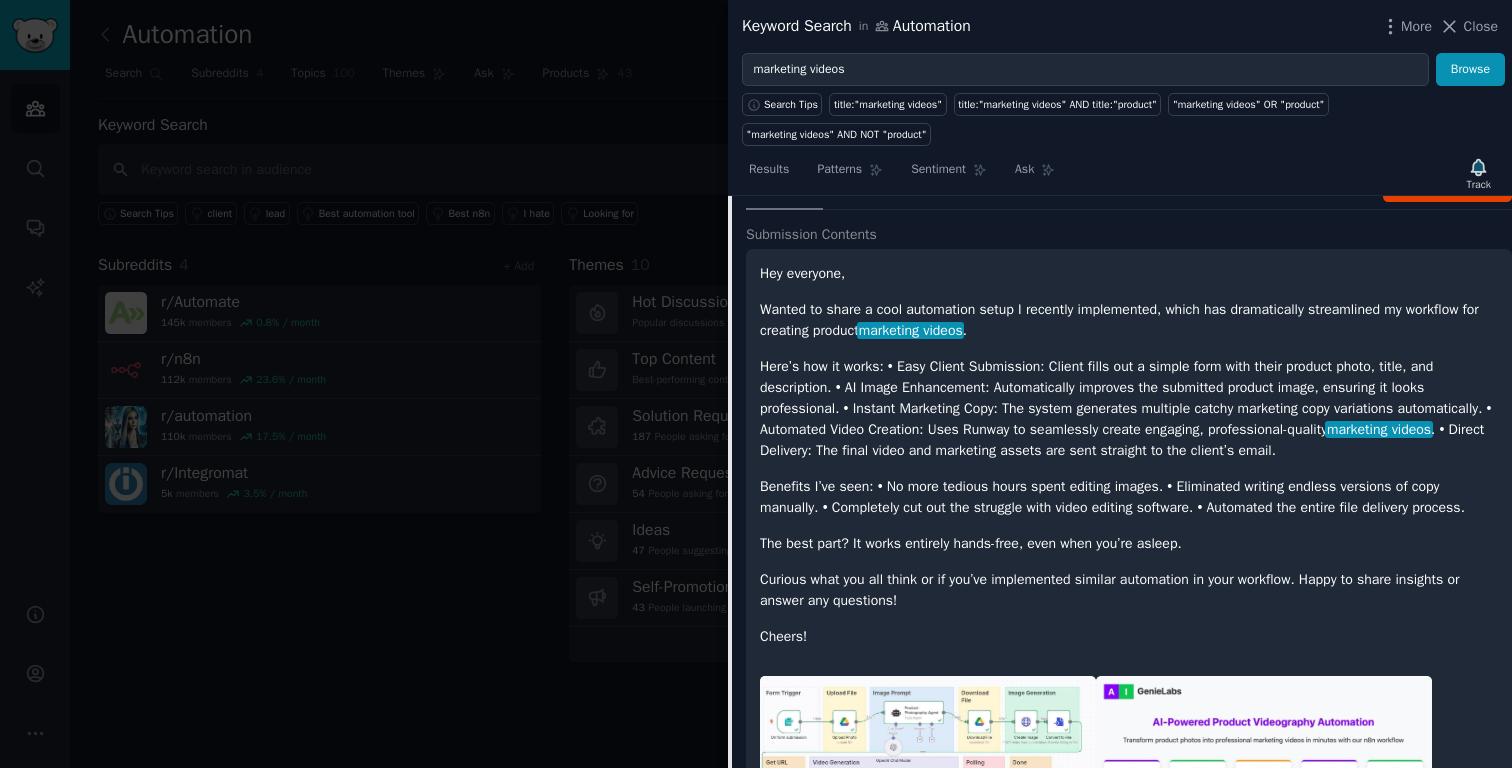 click on "Benefits I’ve seen:
• No more tedious hours spent editing images.
• Eliminated writing endless versions of copy manually.
• Completely cut out the struggle with video editing software.
• Automated the entire file delivery process." at bounding box center (1129, 497) 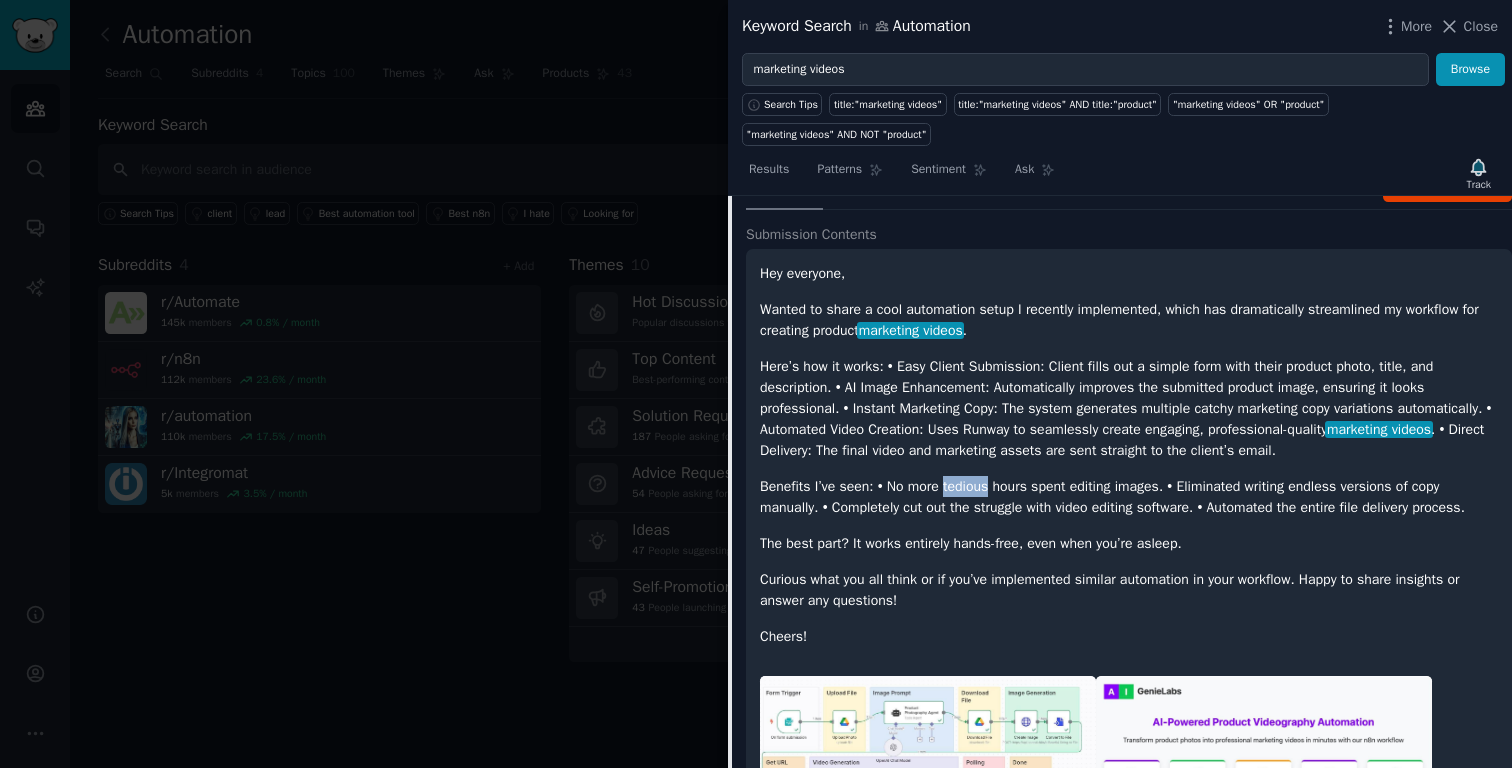 click on "Benefits I’ve seen:
• No more tedious hours spent editing images.
• Eliminated writing endless versions of copy manually.
• Completely cut out the struggle with video editing software.
• Automated the entire file delivery process." at bounding box center [1129, 497] 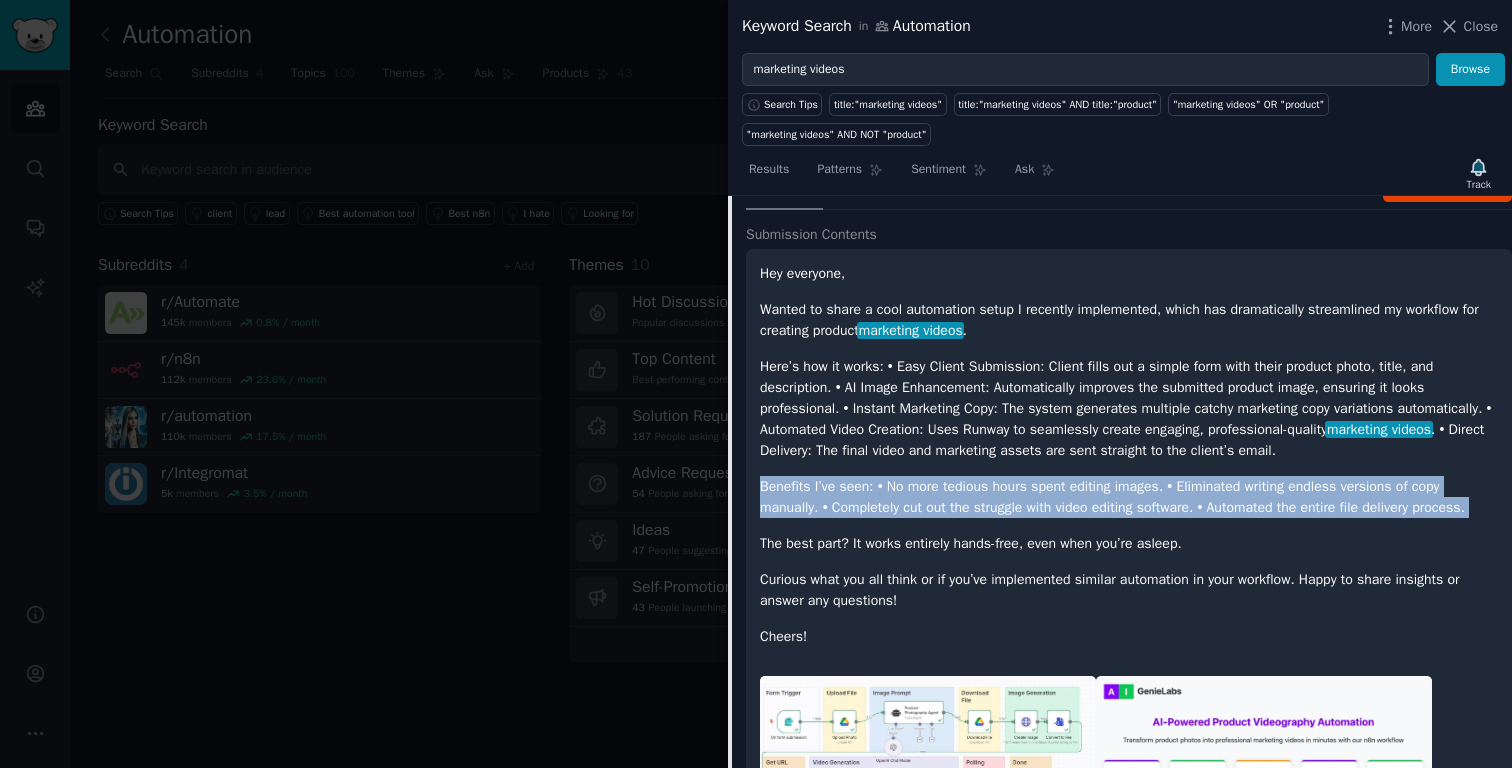 click on "Benefits I’ve seen:
• No more tedious hours spent editing images.
• Eliminated writing endless versions of copy manually.
• Completely cut out the struggle with video editing software.
• Automated the entire file delivery process." at bounding box center [1129, 497] 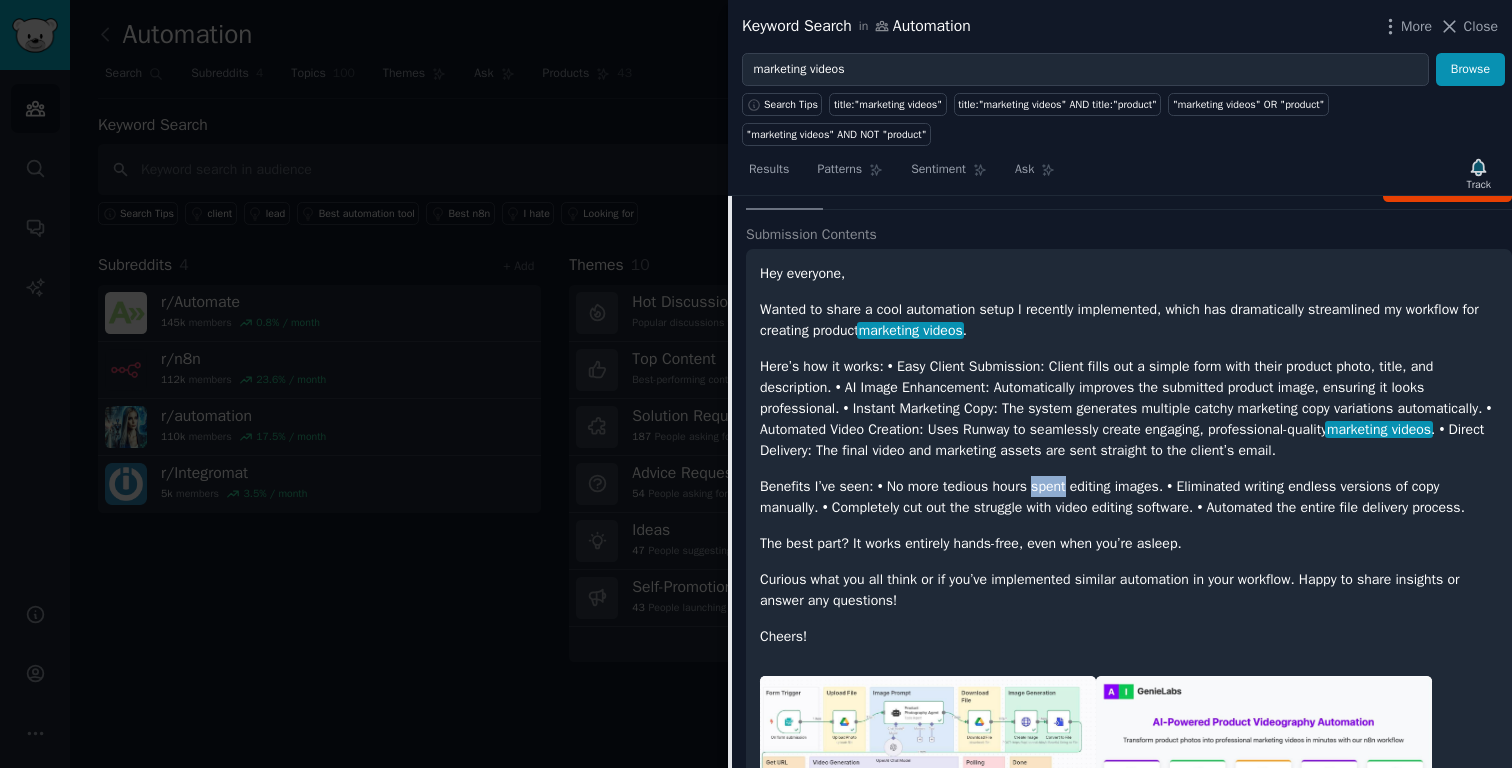 click on "Benefits I’ve seen:
• No more tedious hours spent editing images.
• Eliminated writing endless versions of copy manually.
• Completely cut out the struggle with video editing software.
• Automated the entire file delivery process." at bounding box center [1129, 497] 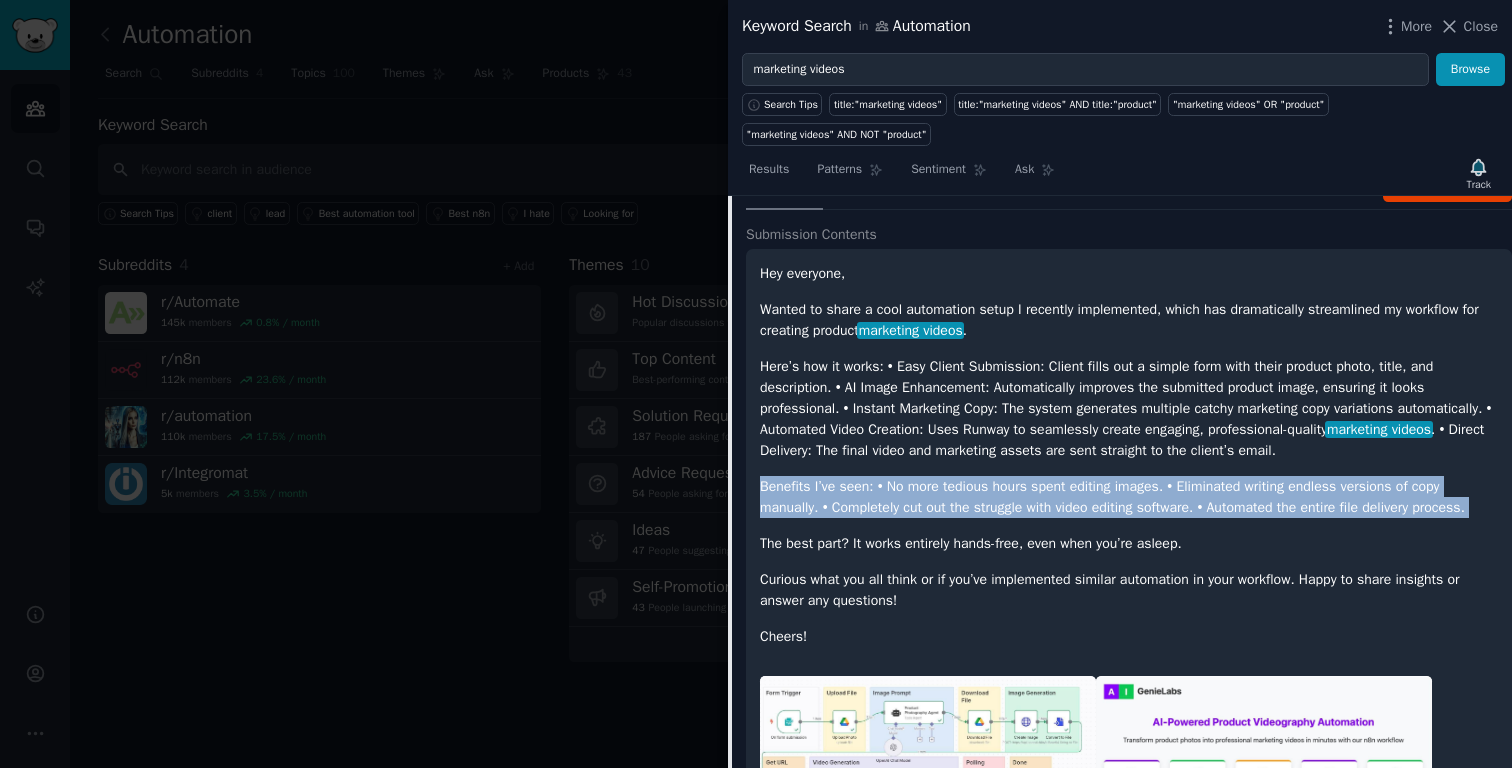 click on "Benefits I’ve seen:
• No more tedious hours spent editing images.
• Eliminated writing endless versions of copy manually.
• Completely cut out the struggle with video editing software.
• Automated the entire file delivery process." at bounding box center (1129, 497) 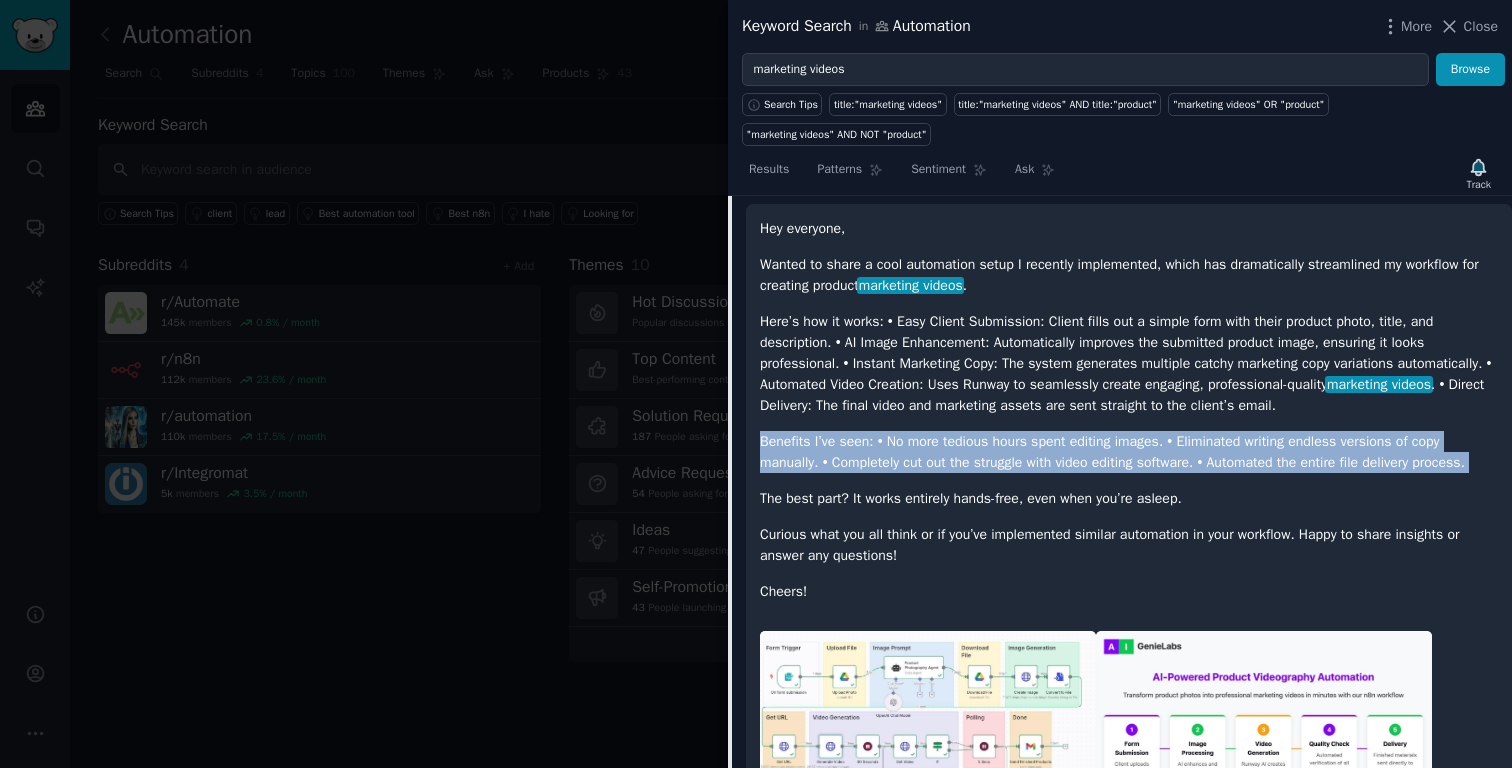 scroll, scrollTop: 363, scrollLeft: 0, axis: vertical 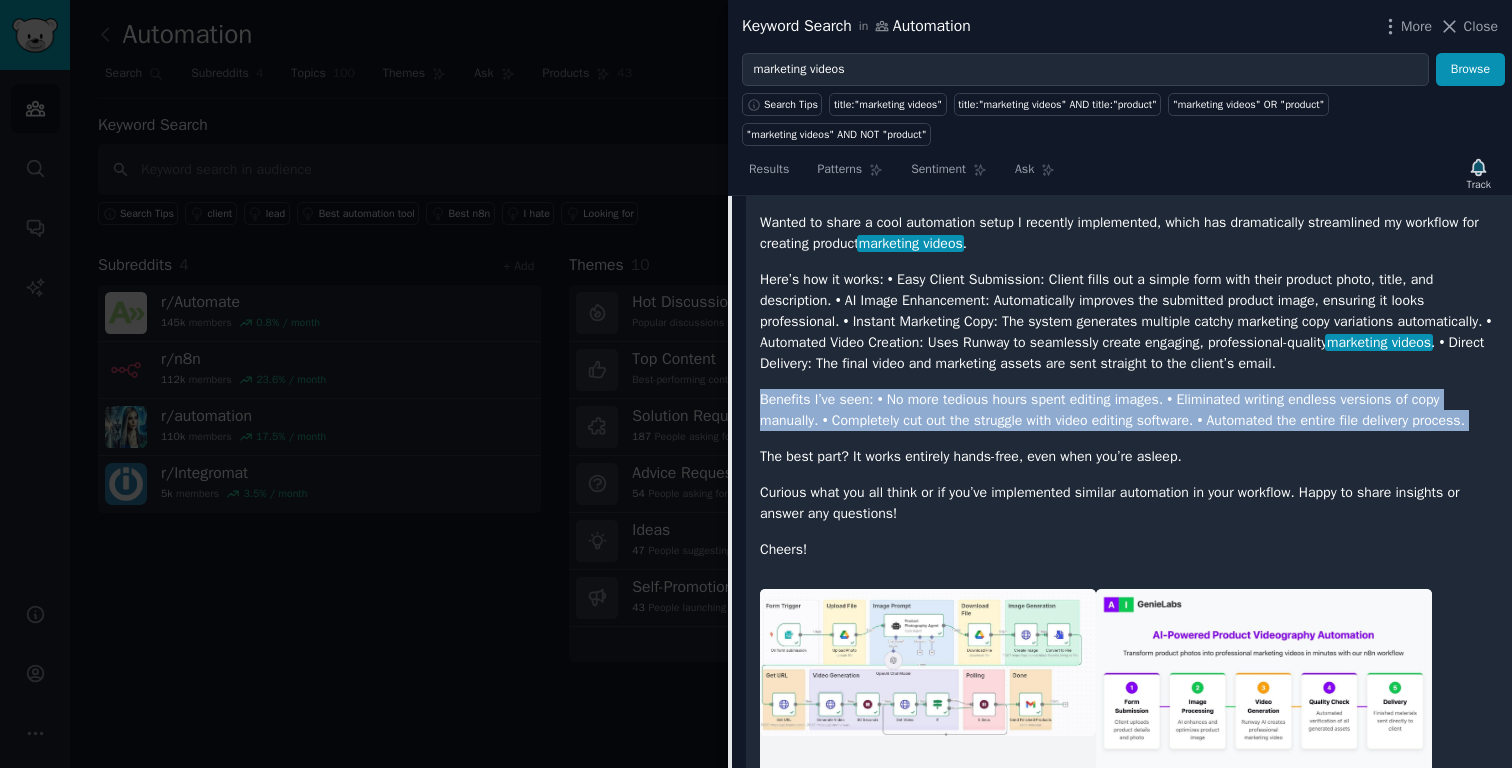 click on "Benefits I’ve seen:
• No more tedious hours spent editing images.
• Eliminated writing endless versions of copy manually.
• Completely cut out the struggle with video editing software.
• Automated the entire file delivery process." at bounding box center [1129, 410] 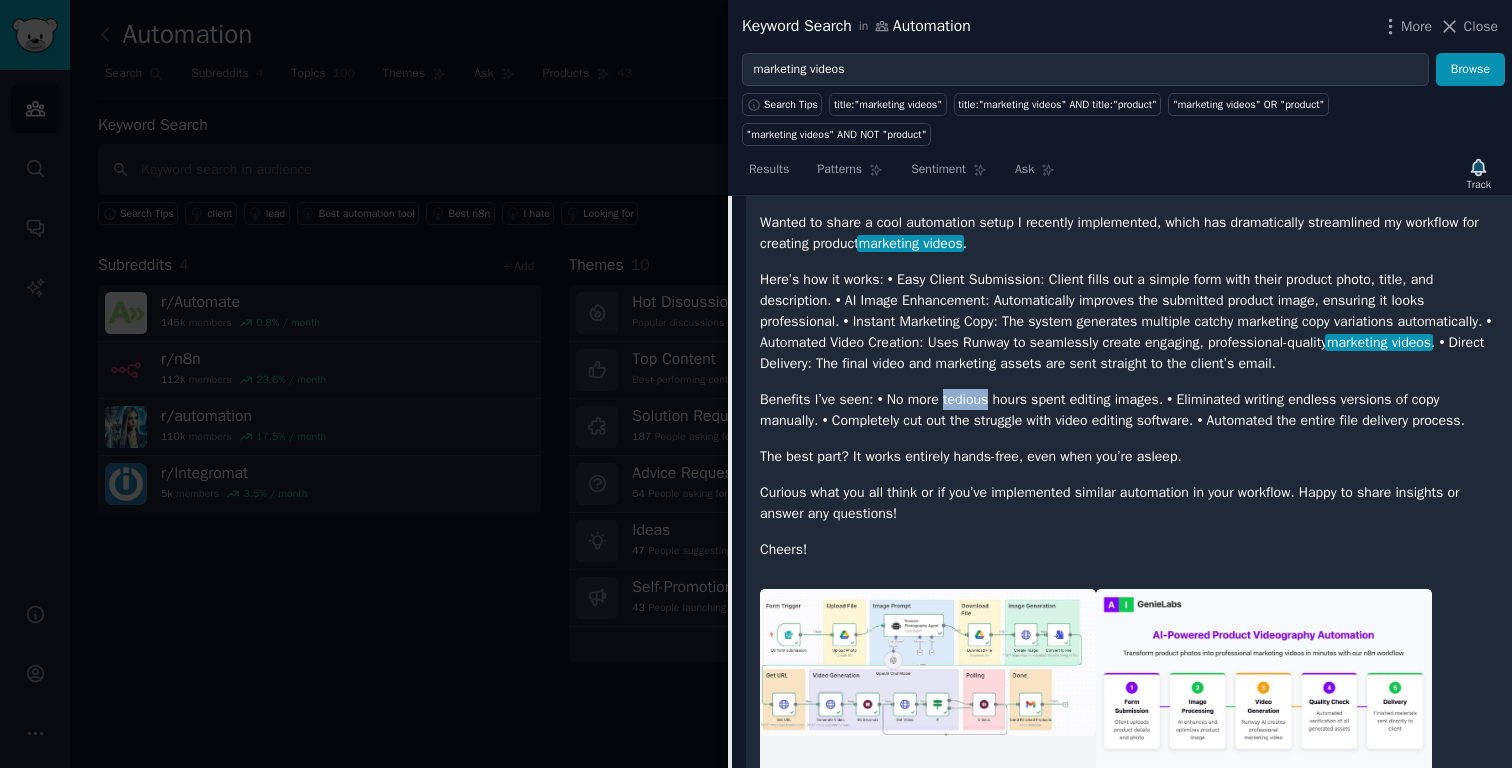 click on "Benefits I’ve seen:
• No more tedious hours spent editing images.
• Eliminated writing endless versions of copy manually.
• Completely cut out the struggle with video editing software.
• Automated the entire file delivery process." at bounding box center (1129, 410) 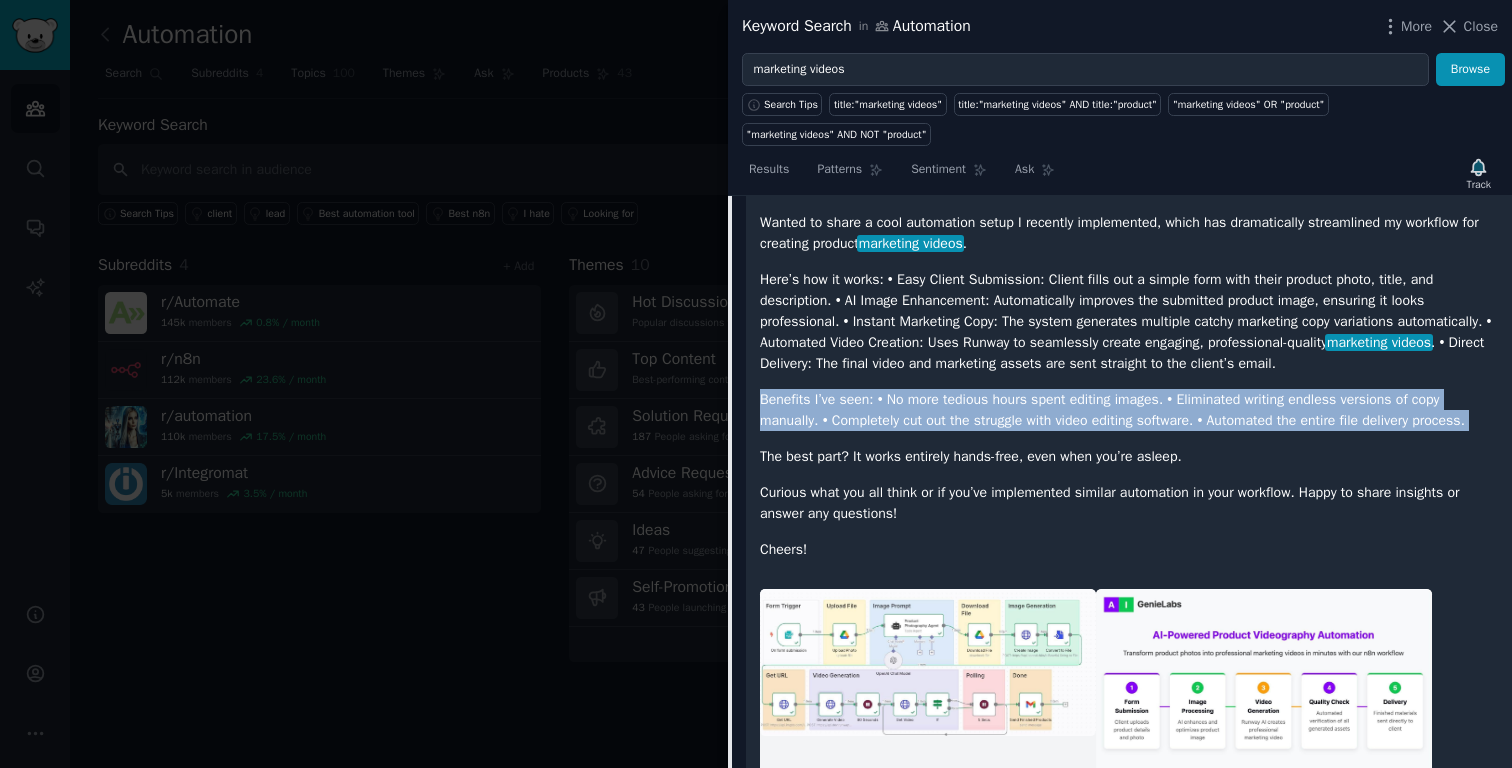 click on "Benefits I’ve seen:
• No more tedious hours spent editing images.
• Eliminated writing endless versions of copy manually.
• Completely cut out the struggle with video editing software.
• Automated the entire file delivery process." at bounding box center [1129, 410] 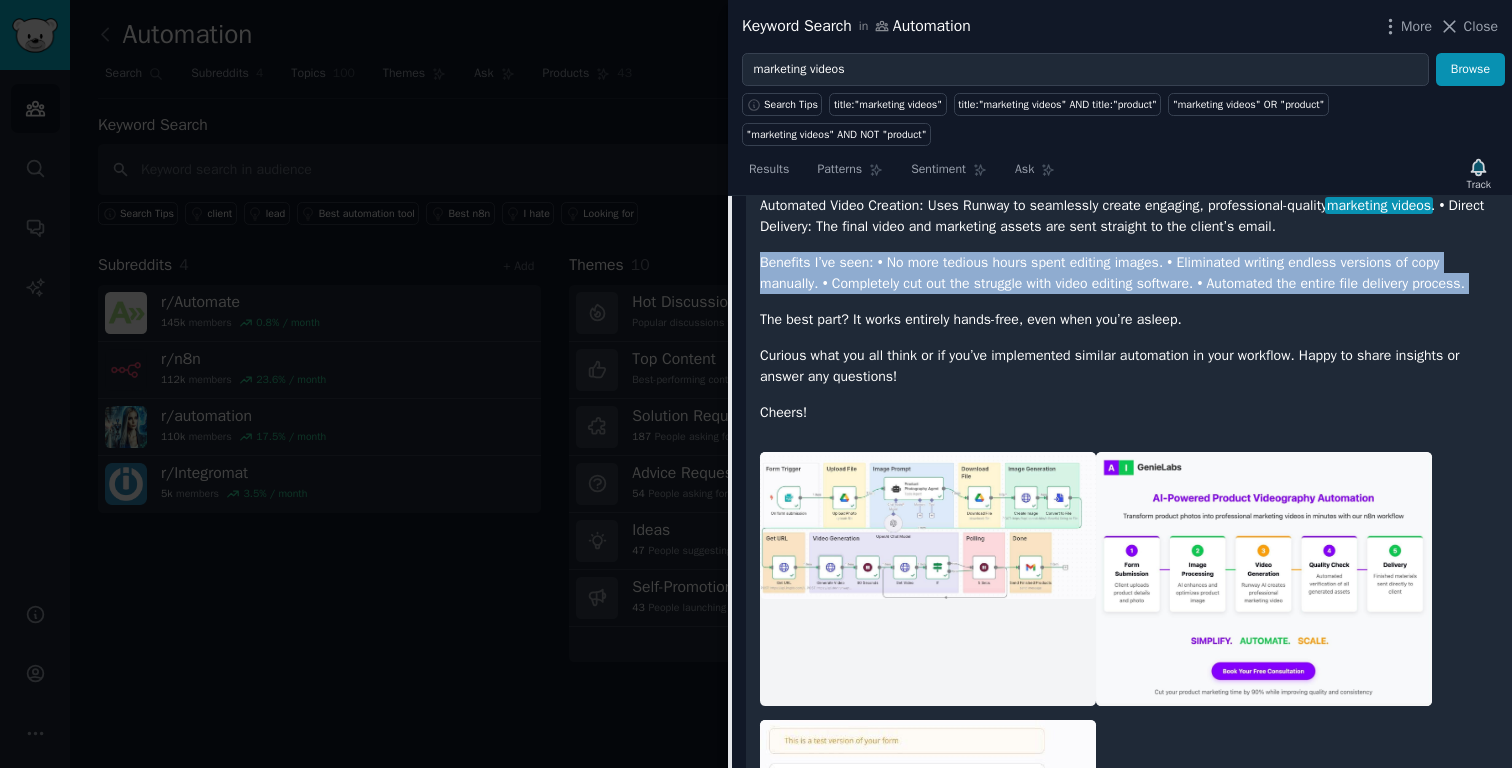 scroll, scrollTop: 526, scrollLeft: 0, axis: vertical 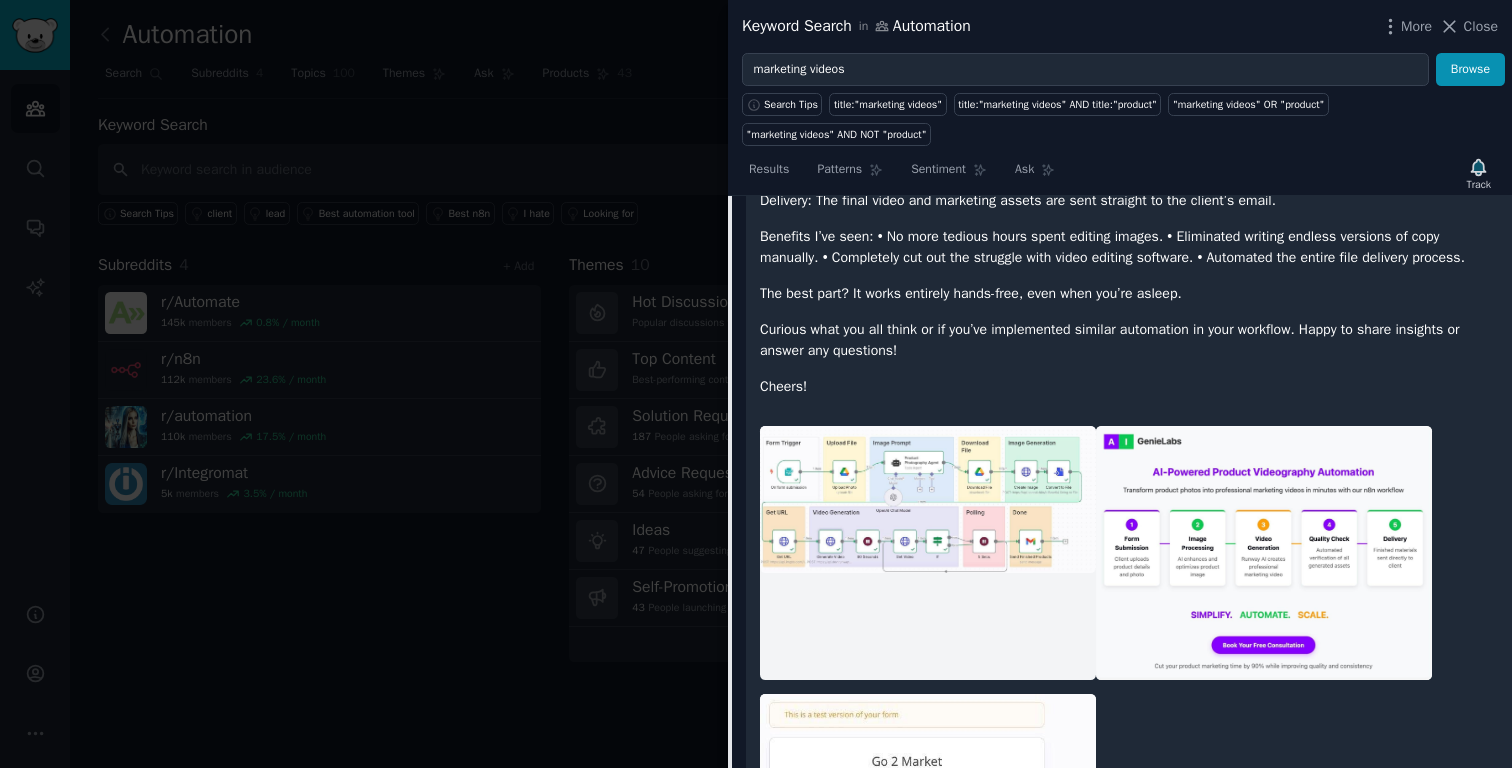 click on "The best part? It works entirely hands-free, even when you’re asleep." at bounding box center [1129, 293] 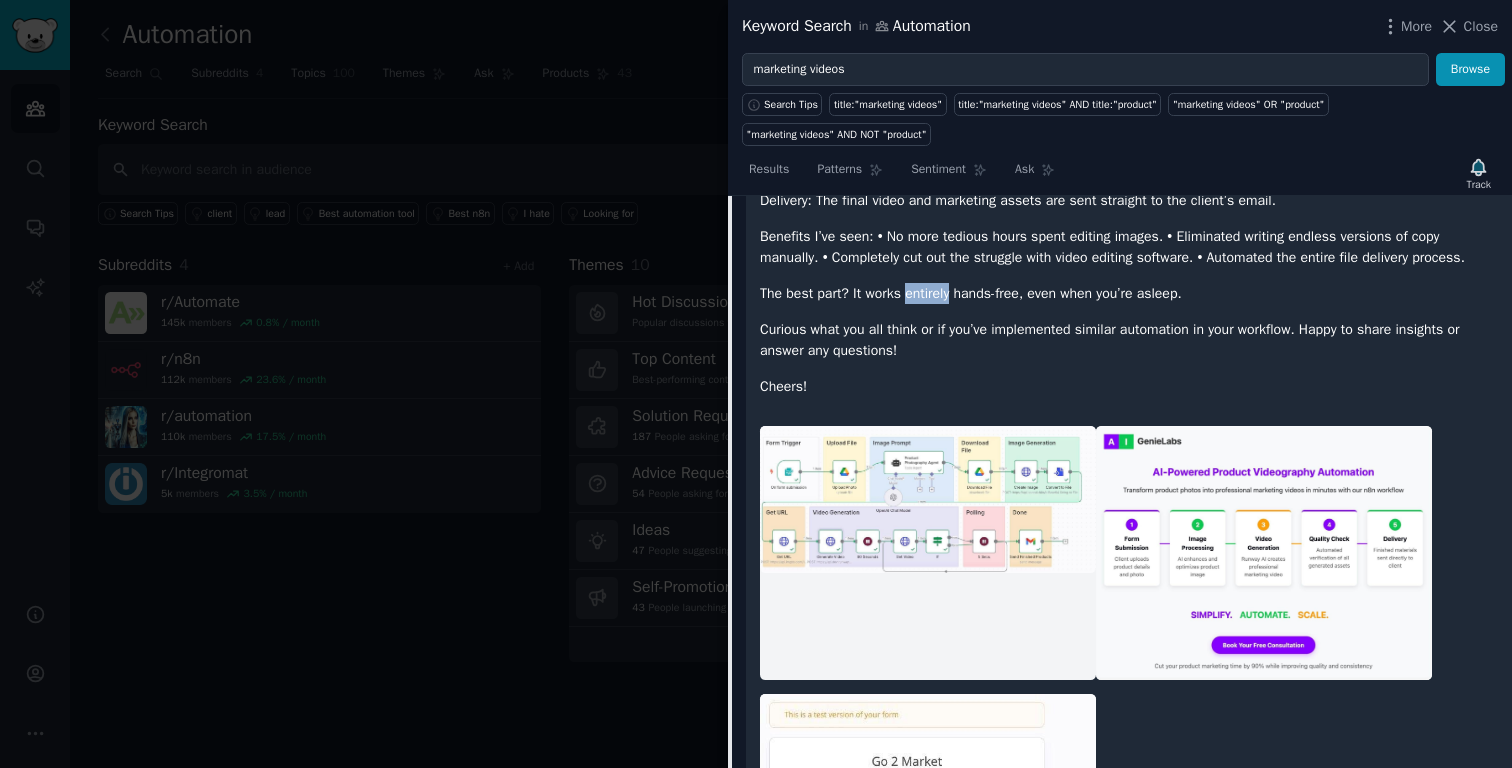 click on "The best part? It works entirely hands-free, even when you’re asleep." at bounding box center (1129, 293) 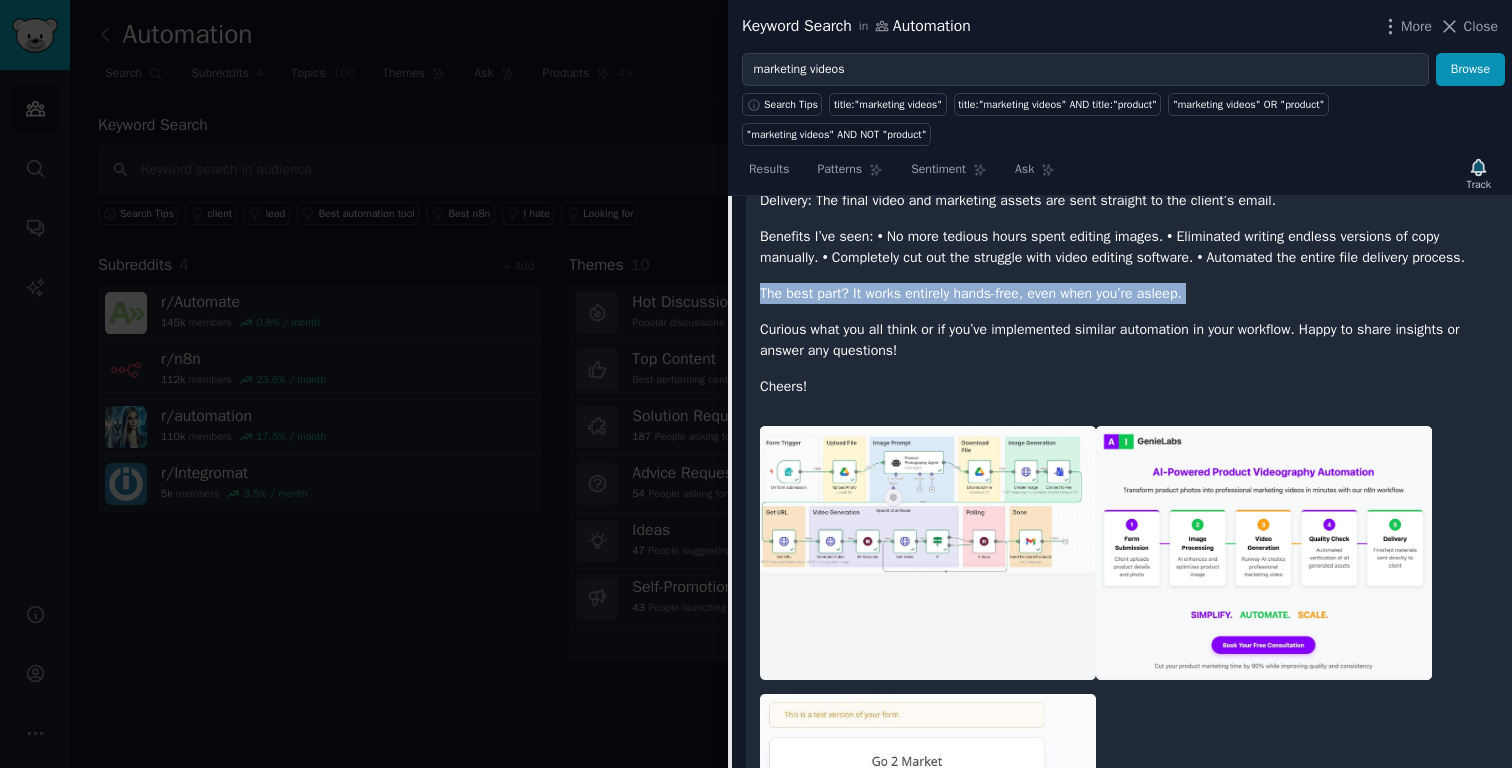 click on "The best part? It works entirely hands-free, even when you’re asleep." at bounding box center (1129, 293) 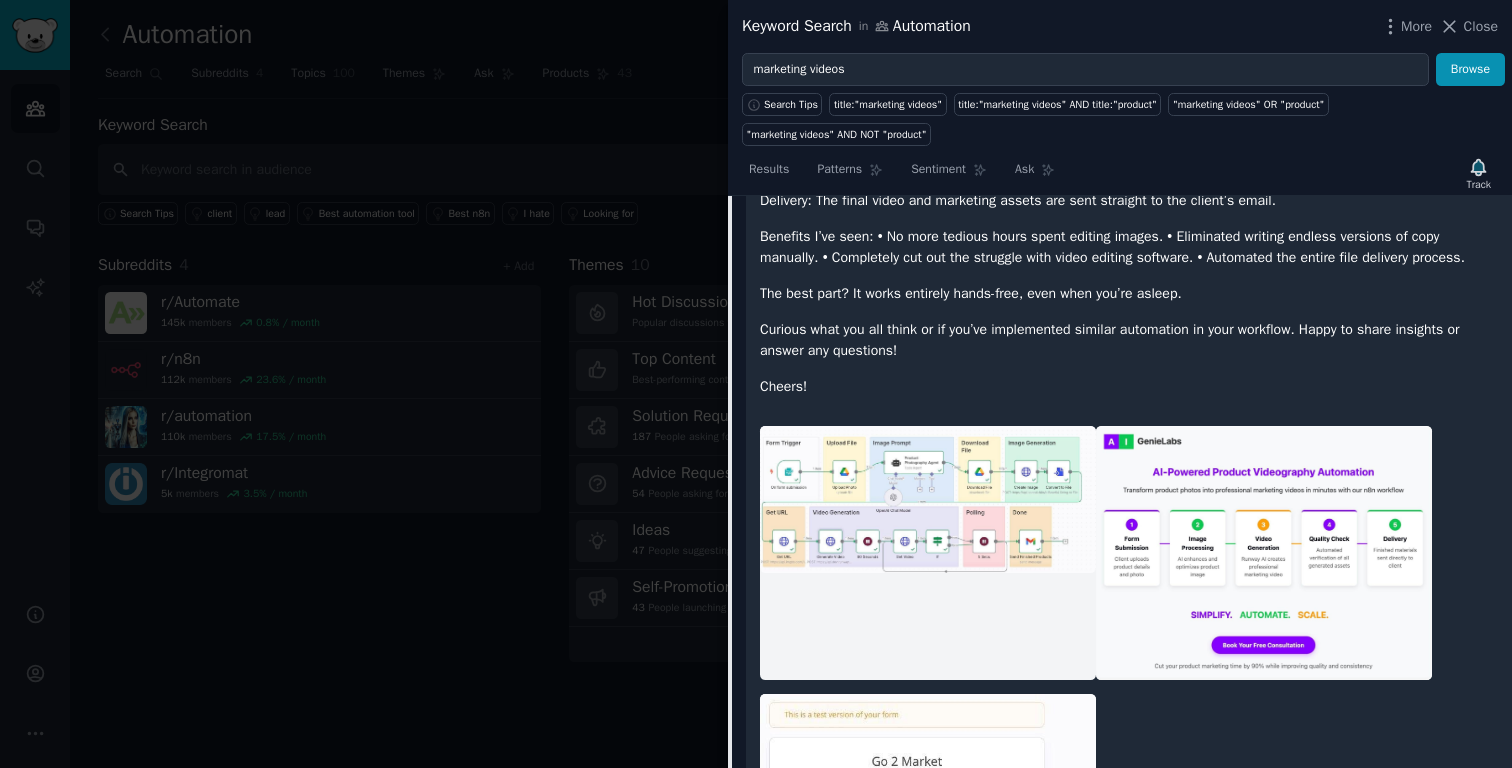 click on "Curious what you all think or if you’ve implemented similar automation in your workflow. Happy to share insights or answer any questions!" at bounding box center (1129, 340) 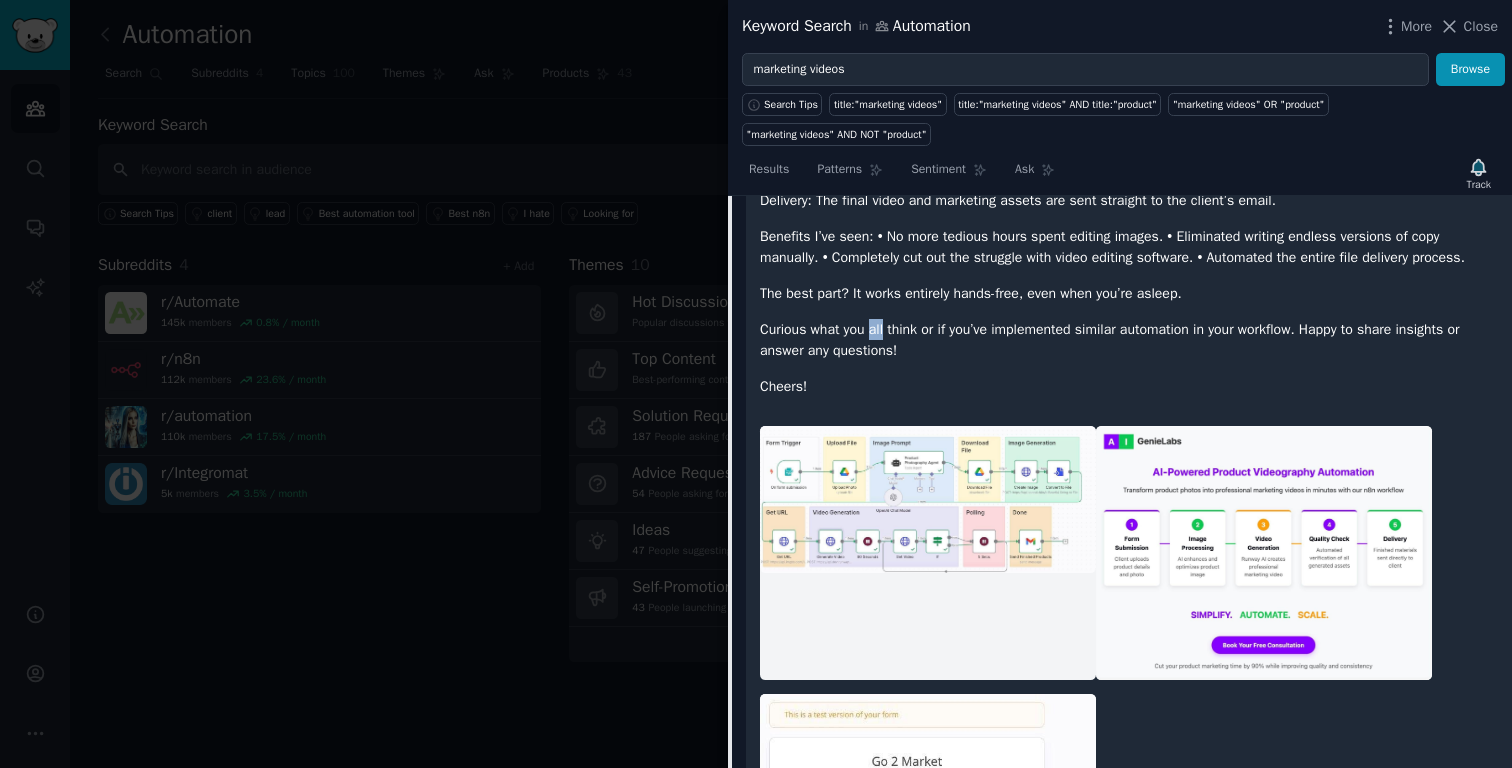 click on "Curious what you all think or if you’ve implemented similar automation in your workflow. Happy to share insights or answer any questions!" at bounding box center (1129, 340) 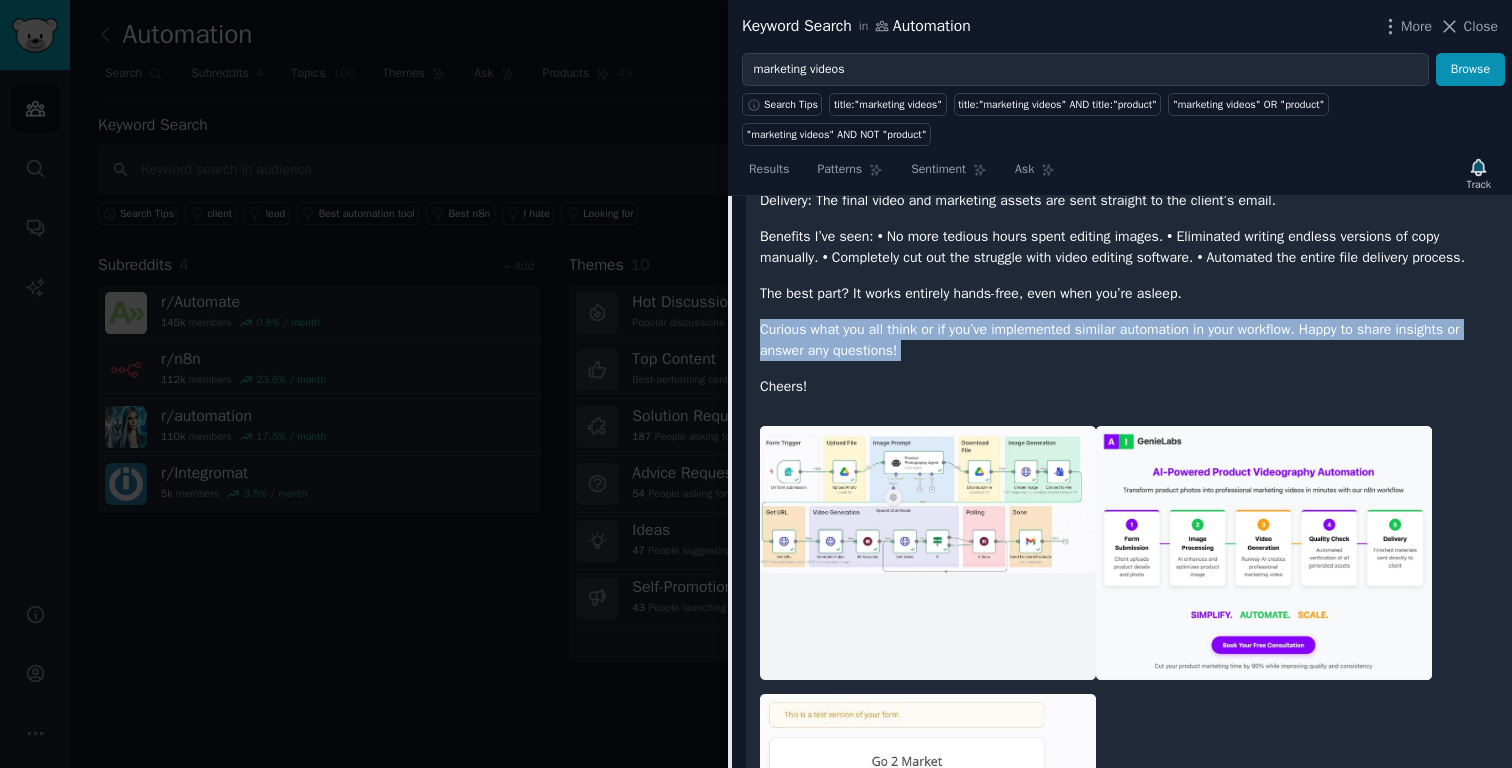 click on "Curious what you all think or if you’ve implemented similar automation in your workflow. Happy to share insights or answer any questions!" at bounding box center (1129, 340) 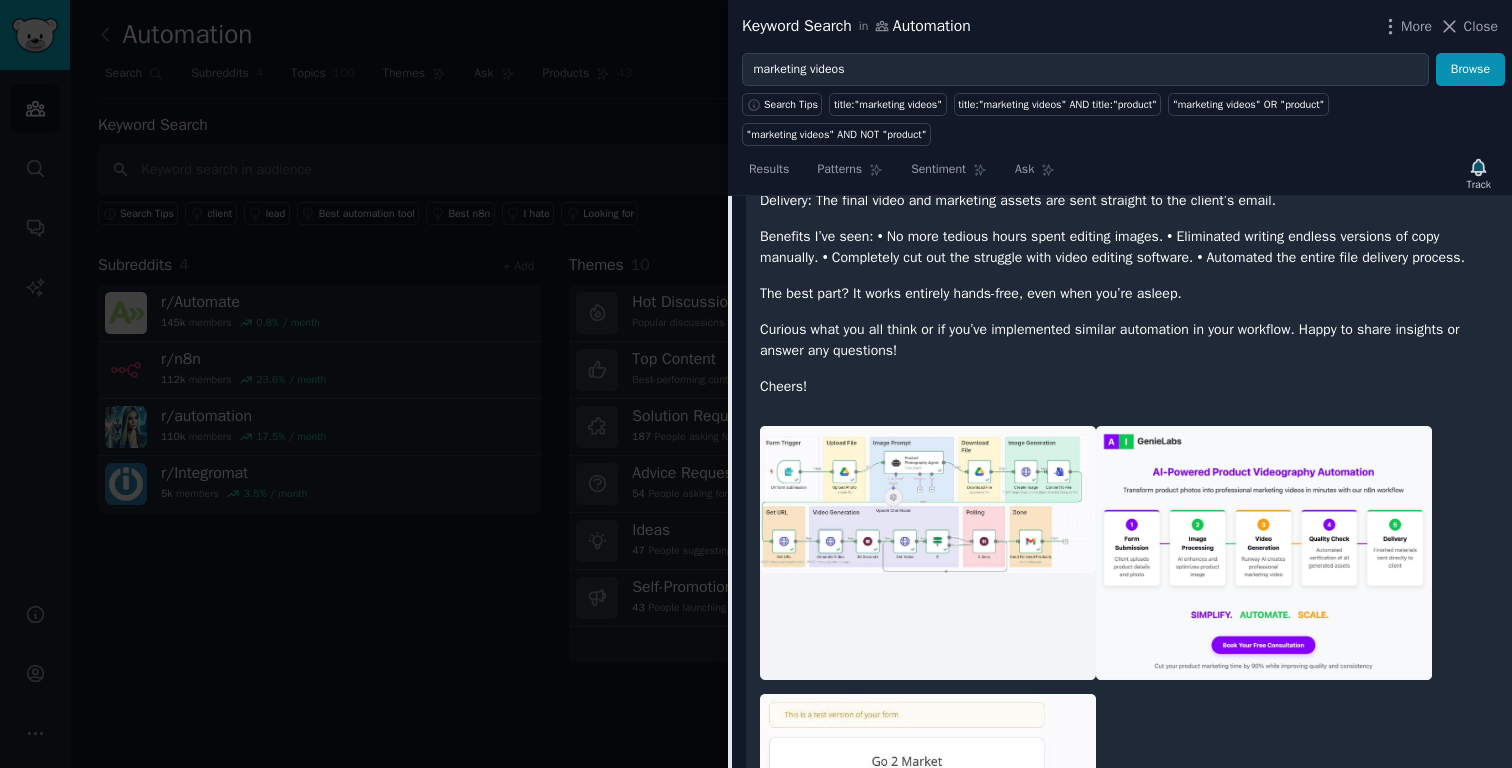 click on "Curious what you all think or if you’ve implemented similar automation in your workflow. Happy to share insights or answer any questions!" at bounding box center (1129, 340) 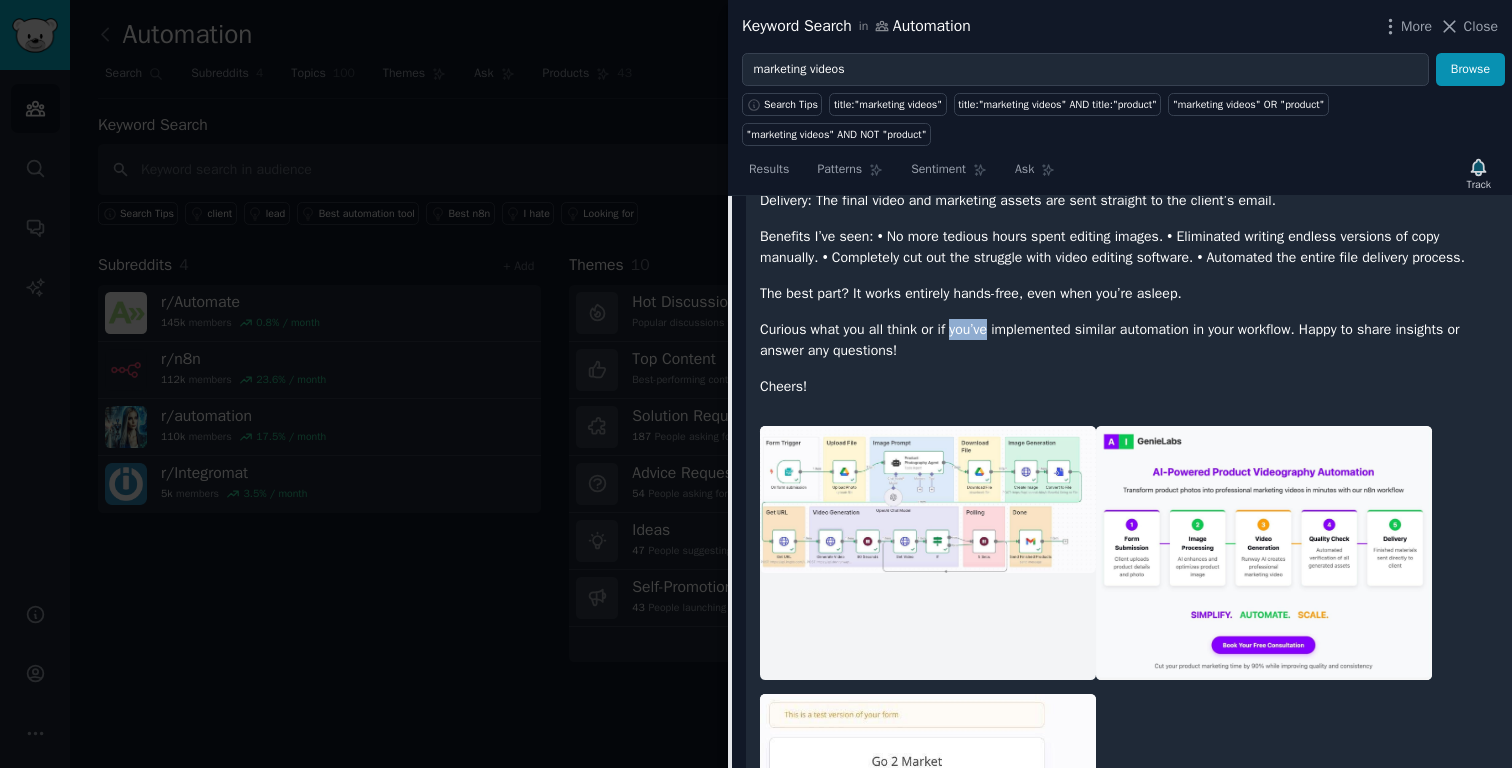 click on "Curious what you all think or if you’ve implemented similar automation in your workflow. Happy to share insights or answer any questions!" at bounding box center [1129, 340] 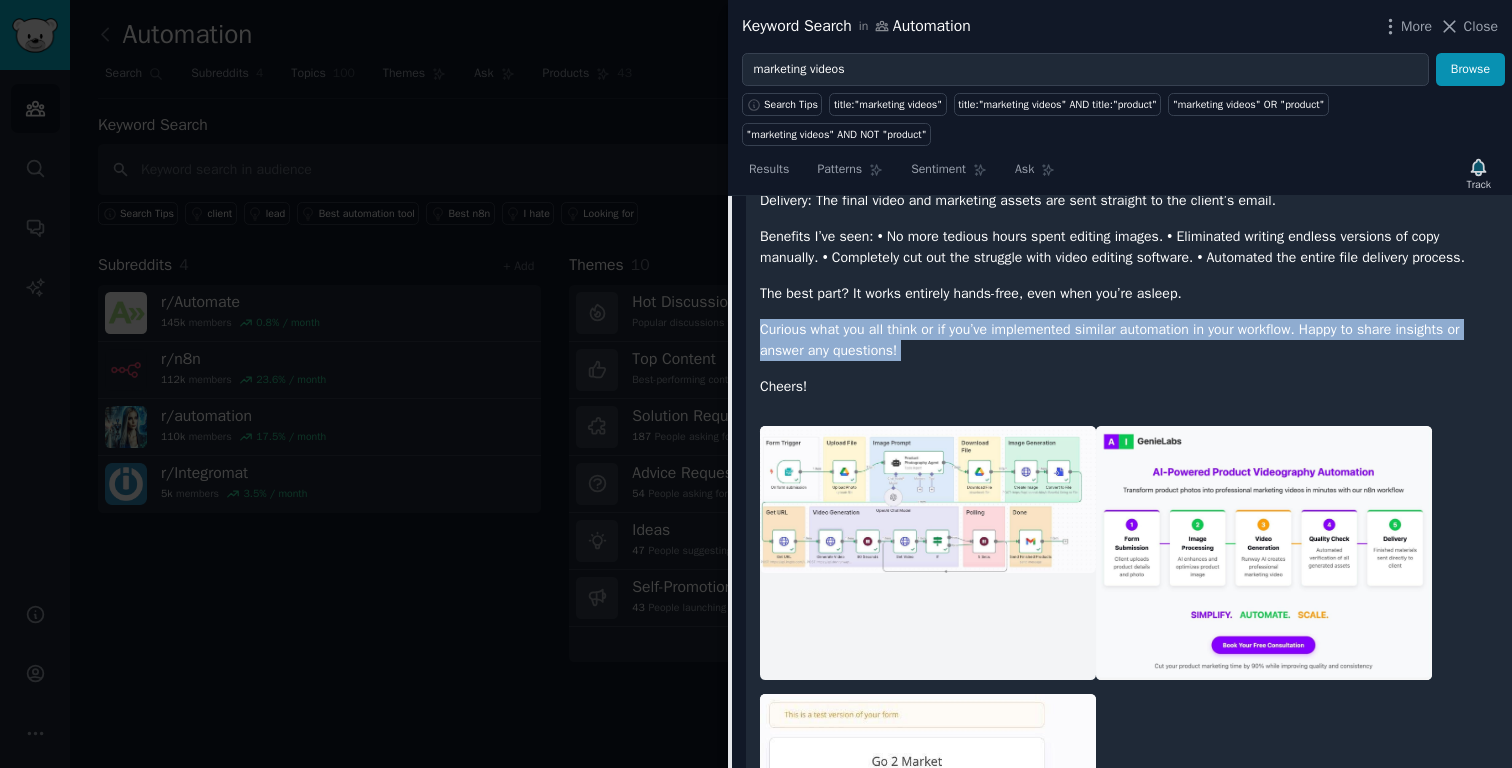 click on "Curious what you all think or if you’ve implemented similar automation in your workflow. Happy to share insights or answer any questions!" at bounding box center (1129, 340) 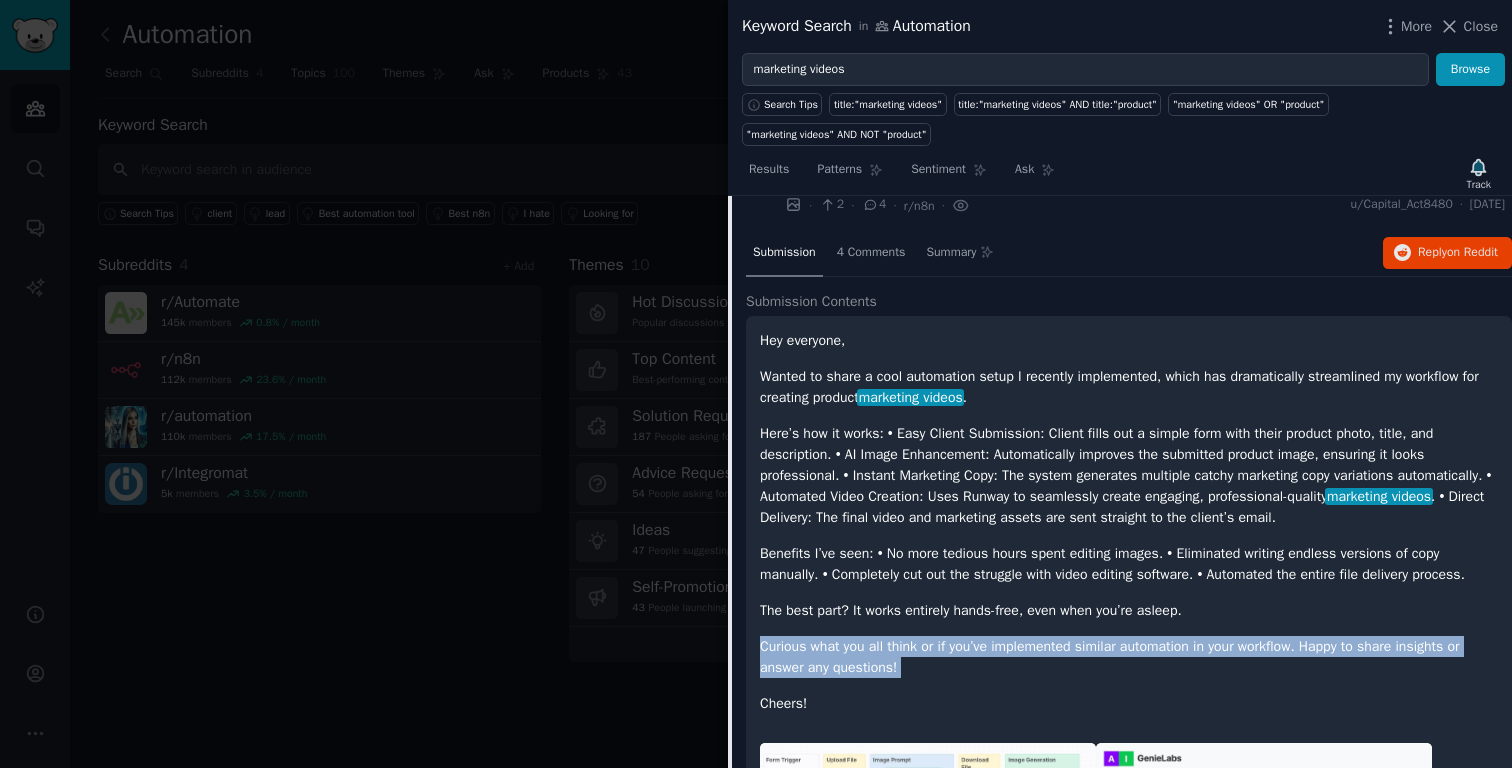 scroll, scrollTop: 220, scrollLeft: 0, axis: vertical 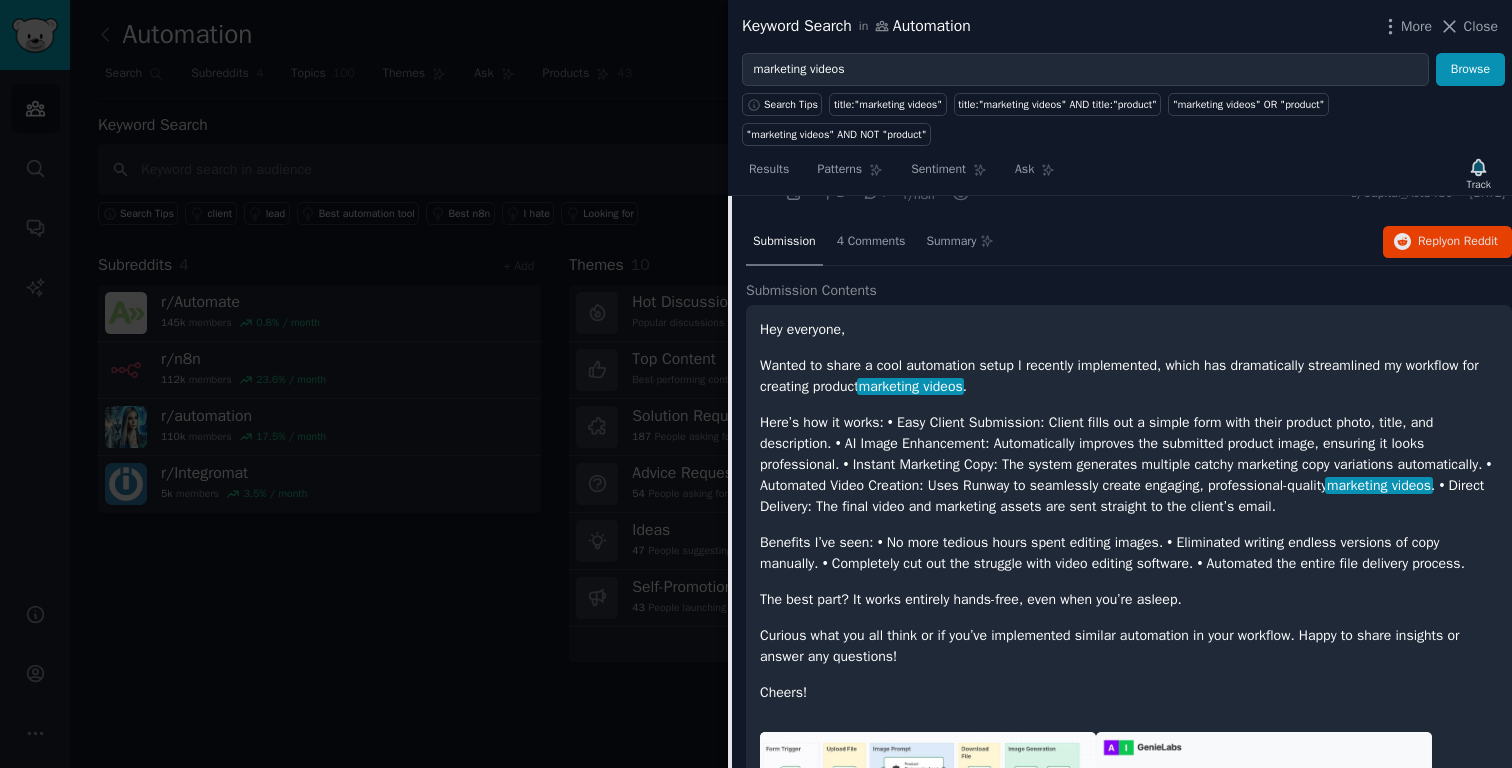 click on "Benefits I’ve seen:
• No more tedious hours spent editing images.
• Eliminated writing endless versions of copy manually.
• Completely cut out the struggle with video editing software.
• Automated the entire file delivery process." at bounding box center [1129, 553] 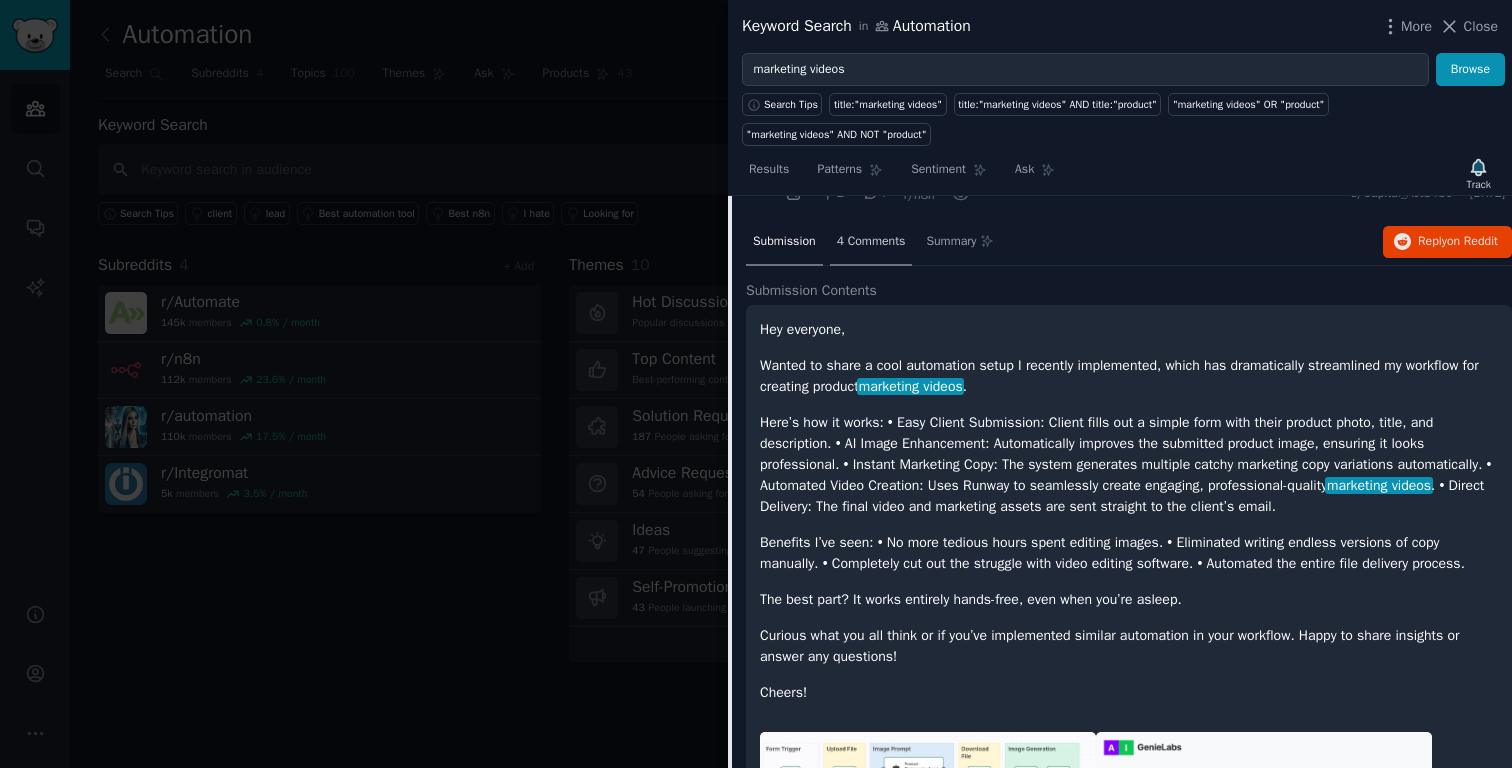 click on "4 Comments" at bounding box center [871, 243] 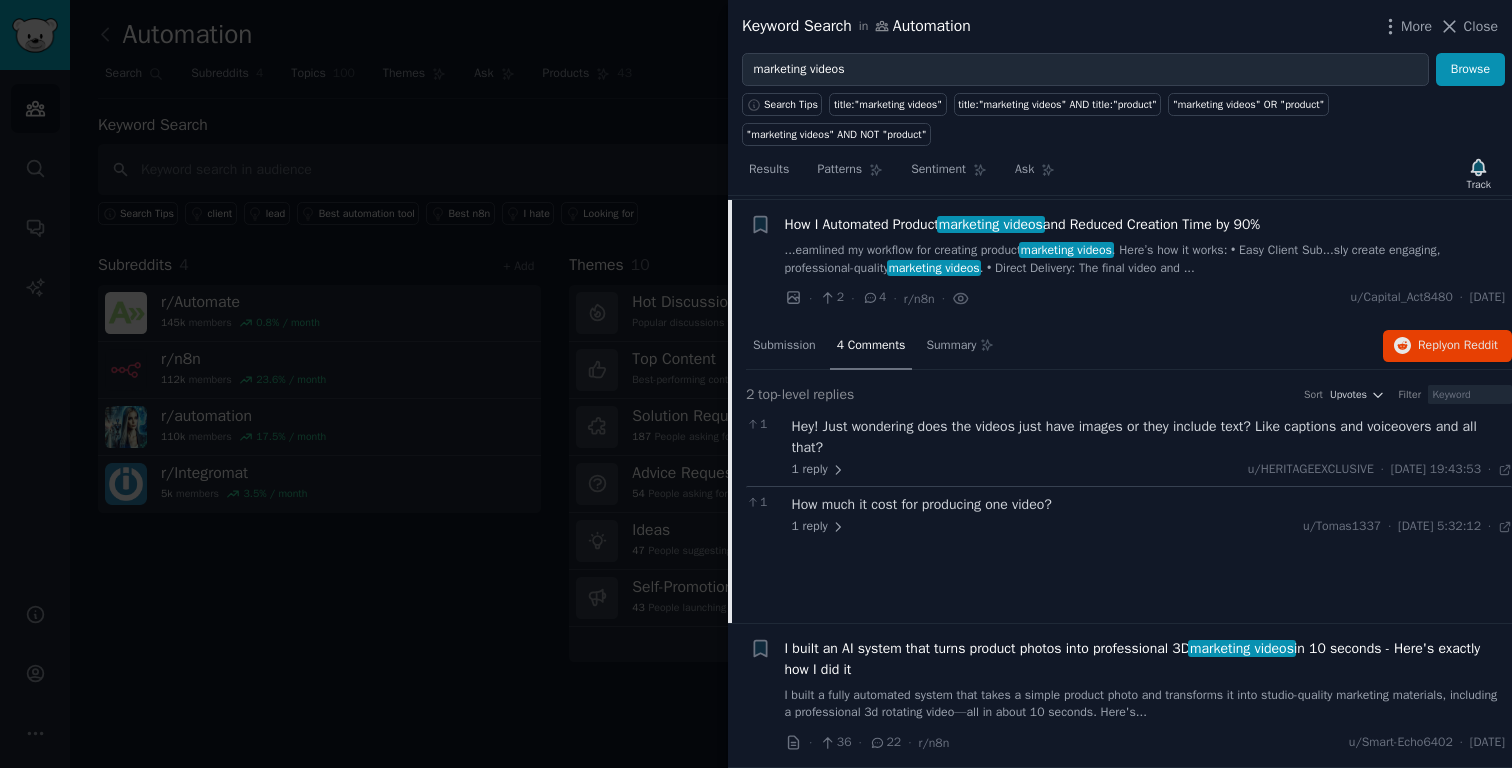 scroll, scrollTop: 116, scrollLeft: 0, axis: vertical 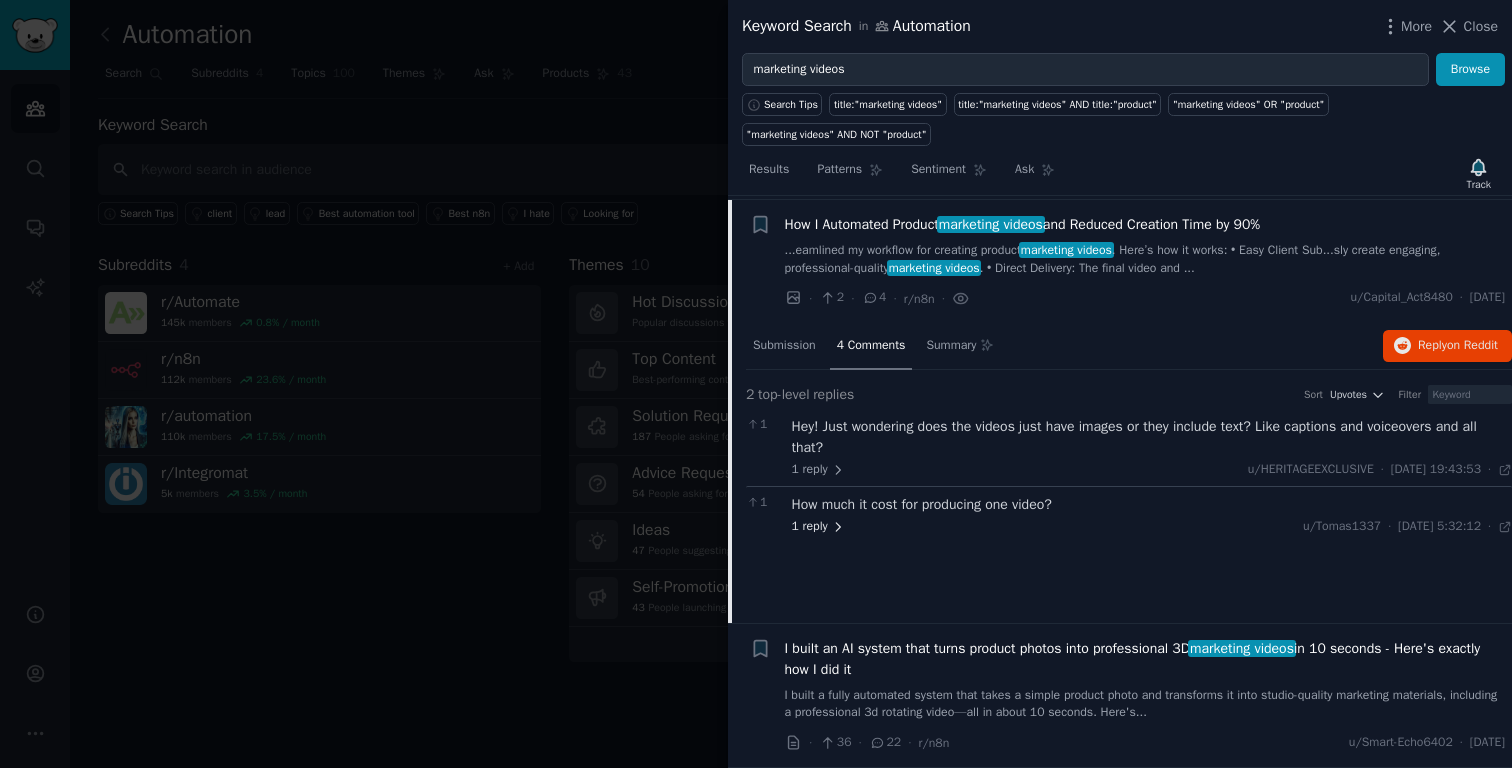 click on "1   reply" at bounding box center (819, 527) 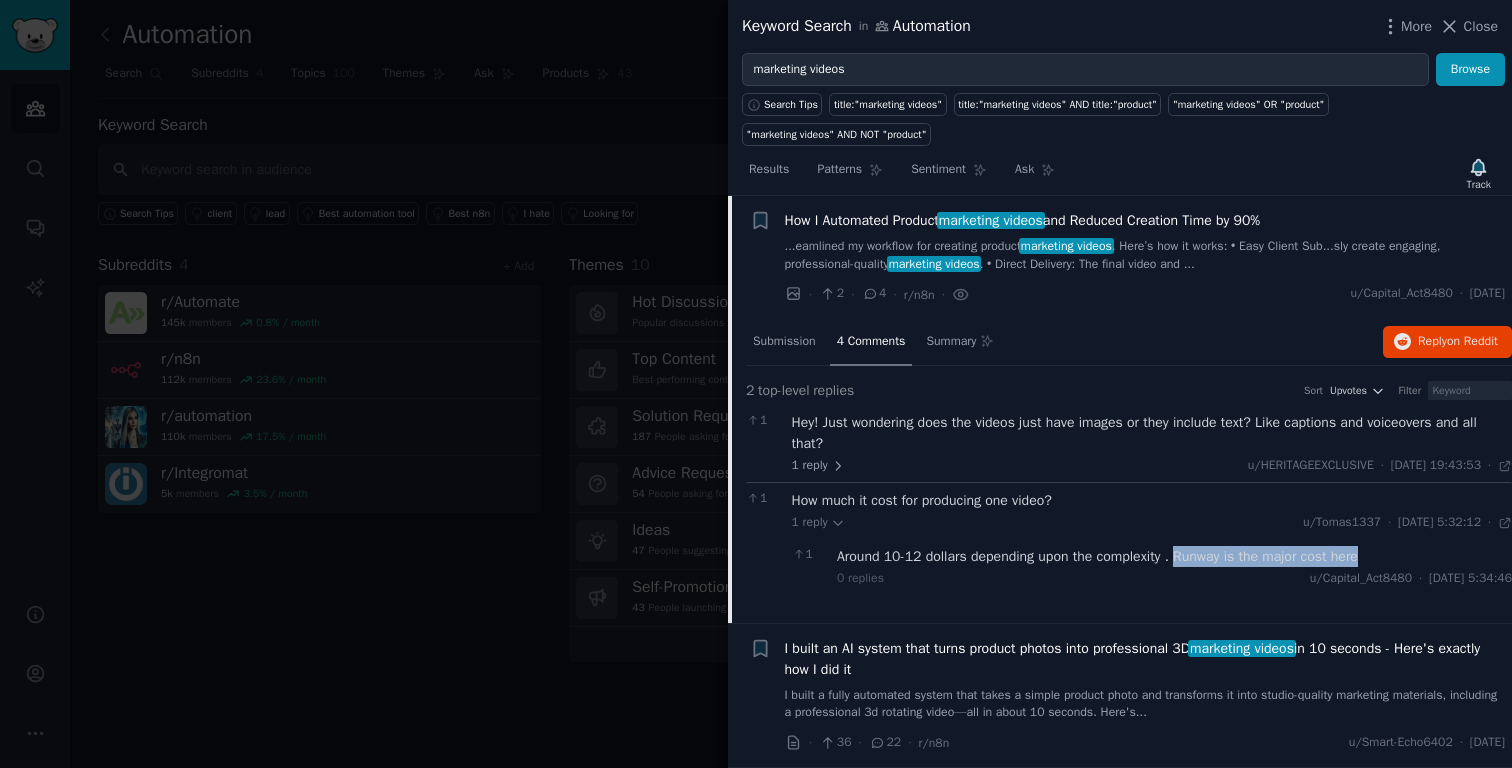 drag, startPoint x: 1188, startPoint y: 552, endPoint x: 1380, endPoint y: 555, distance: 192.02344 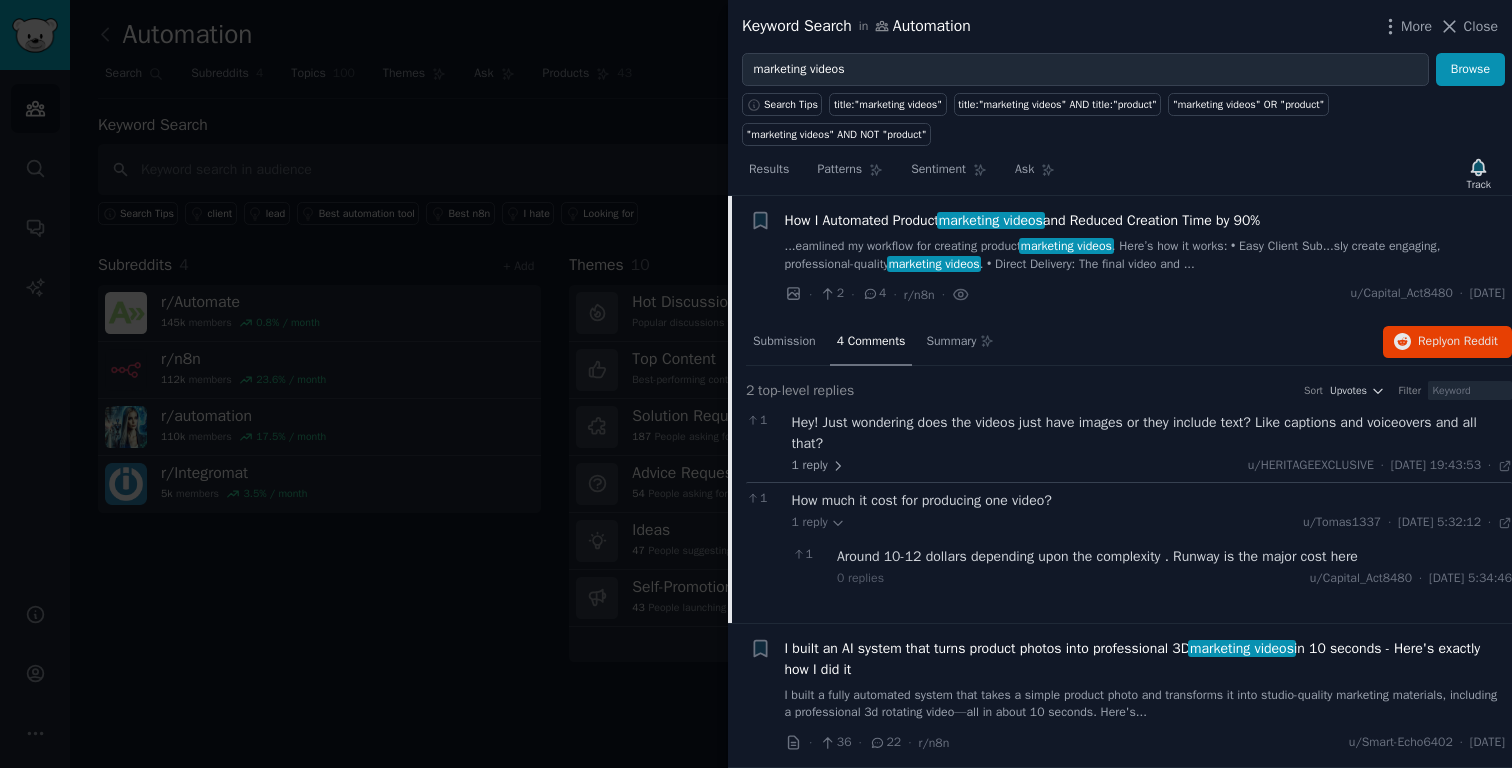 click on "1 How much it cost for producing one video? 1   reply u/Tomas1337 · [DATE] 5:32:12 Sat 24/5/2025 · 1 Around 10-12 dollars depending upon the complexity . Runway is the major cost here 0   replies u/Capital_Act8480 · [DATE] 5:34:46 Sat 24/5/2025" at bounding box center [1129, 542] 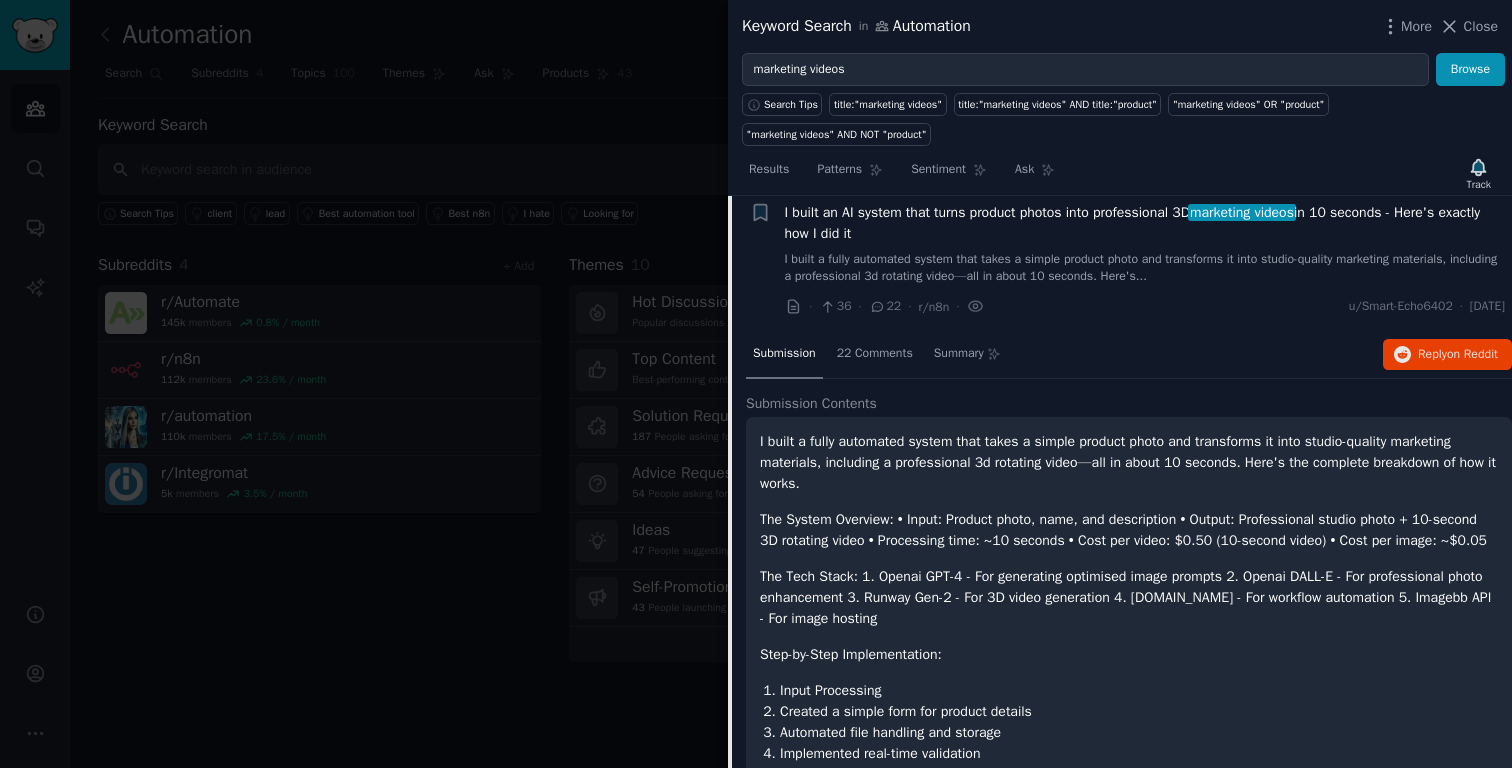 scroll, scrollTop: 253, scrollLeft: 0, axis: vertical 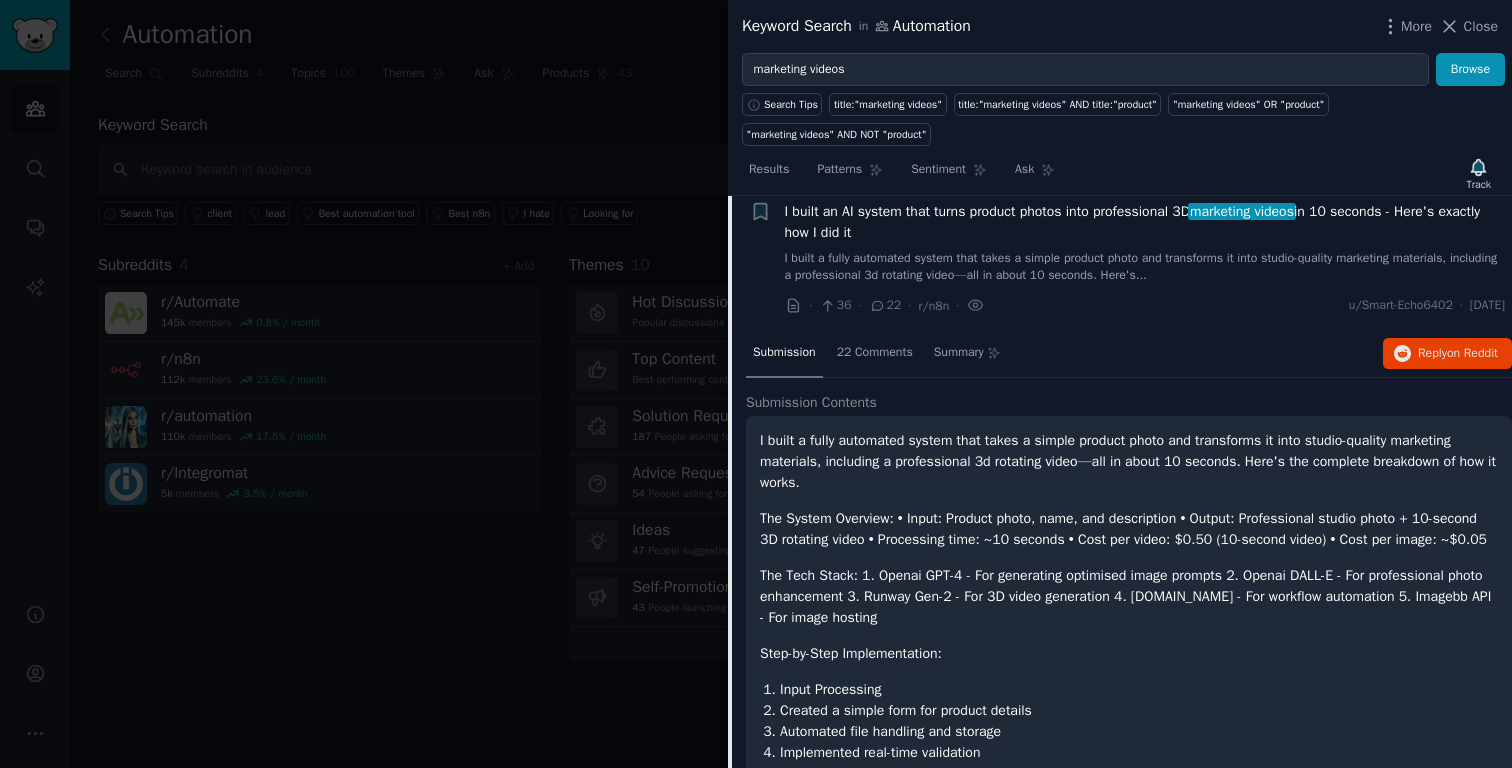 click on "The System Overview:
• Input: Product photo, name, and description
• Output: Professional studio photo + 10-second 3D rotating video
• Processing time: ~10 seconds
• Cost per video: $0.50 (10-second video)
• Cost per image: ~$0.05" at bounding box center [1129, 529] 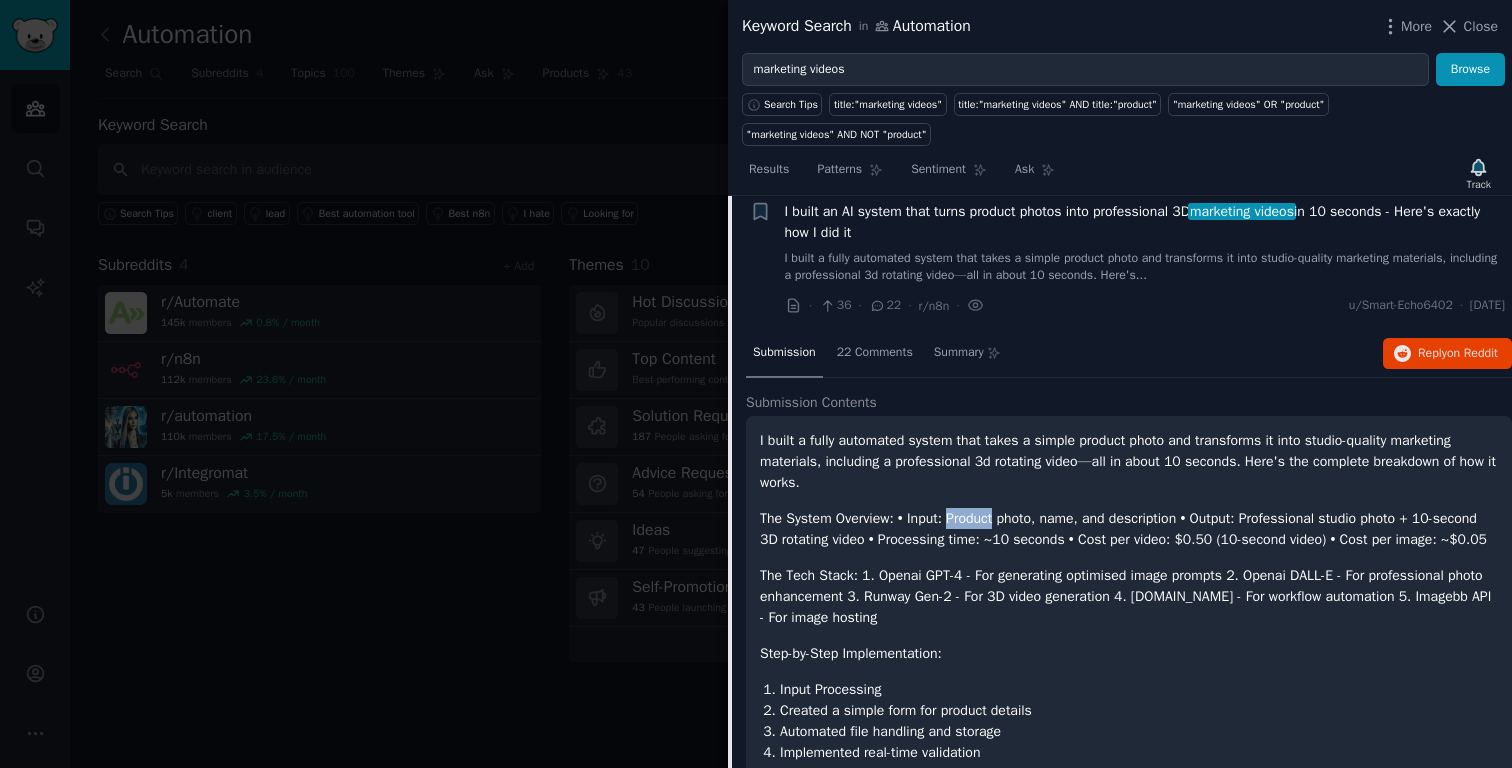 click on "The System Overview:
• Input: Product photo, name, and description
• Output: Professional studio photo + 10-second 3D rotating video
• Processing time: ~10 seconds
• Cost per video: $0.50 (10-second video)
• Cost per image: ~$0.05" at bounding box center [1129, 529] 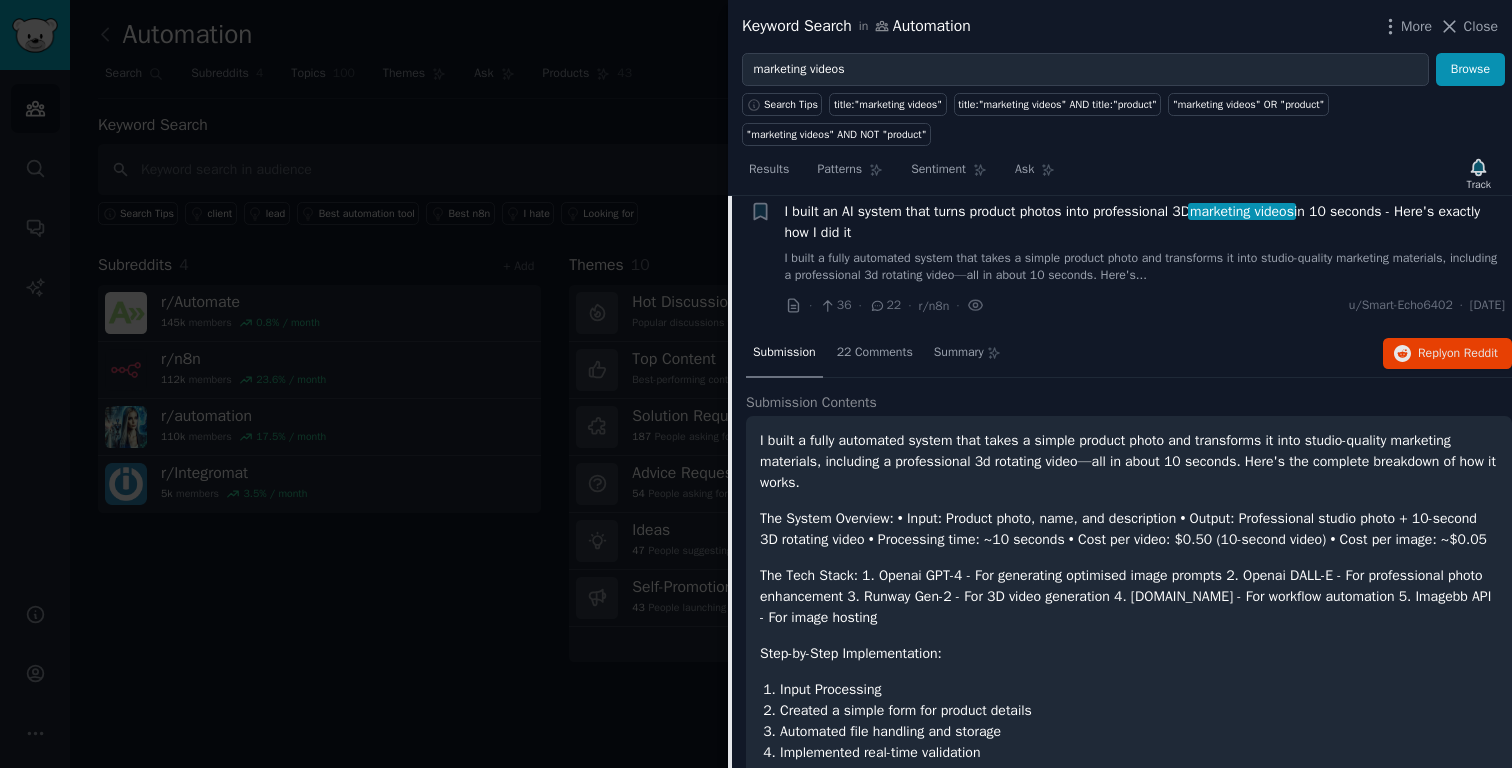 click on "The System Overview:
• Input: Product photo, name, and description
• Output: Professional studio photo + 10-second 3D rotating video
• Processing time: ~10 seconds
• Cost per video: $0.50 (10-second video)
• Cost per image: ~$0.05" at bounding box center (1129, 529) 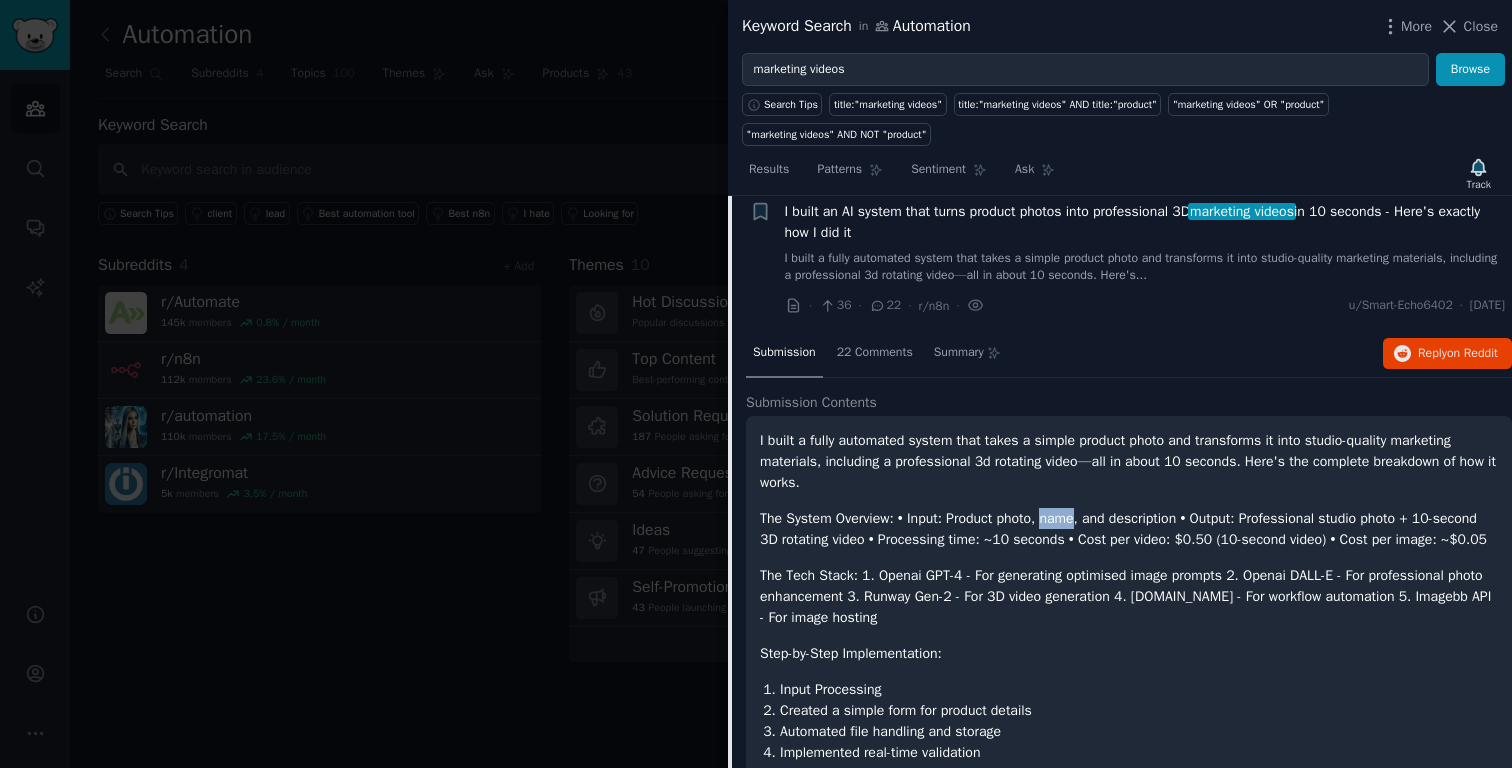 click on "The System Overview:
• Input: Product photo, name, and description
• Output: Professional studio photo + 10-second 3D rotating video
• Processing time: ~10 seconds
• Cost per video: $0.50 (10-second video)
• Cost per image: ~$0.05" at bounding box center (1129, 529) 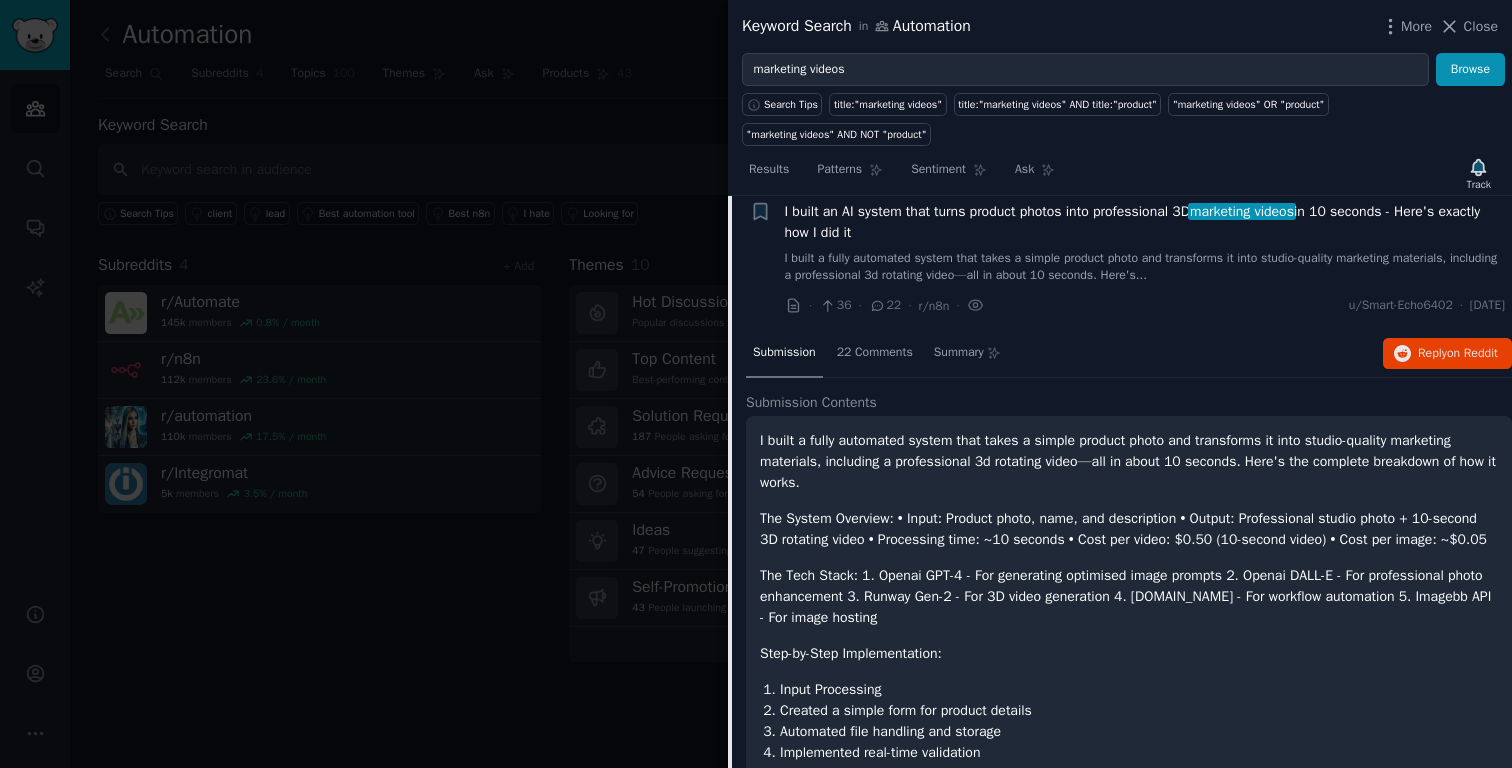 click on "The System Overview:
• Input: Product photo, name, and description
• Output: Professional studio photo + 10-second 3D rotating video
• Processing time: ~10 seconds
• Cost per video: $0.50 (10-second video)
• Cost per image: ~$0.05" at bounding box center (1129, 529) 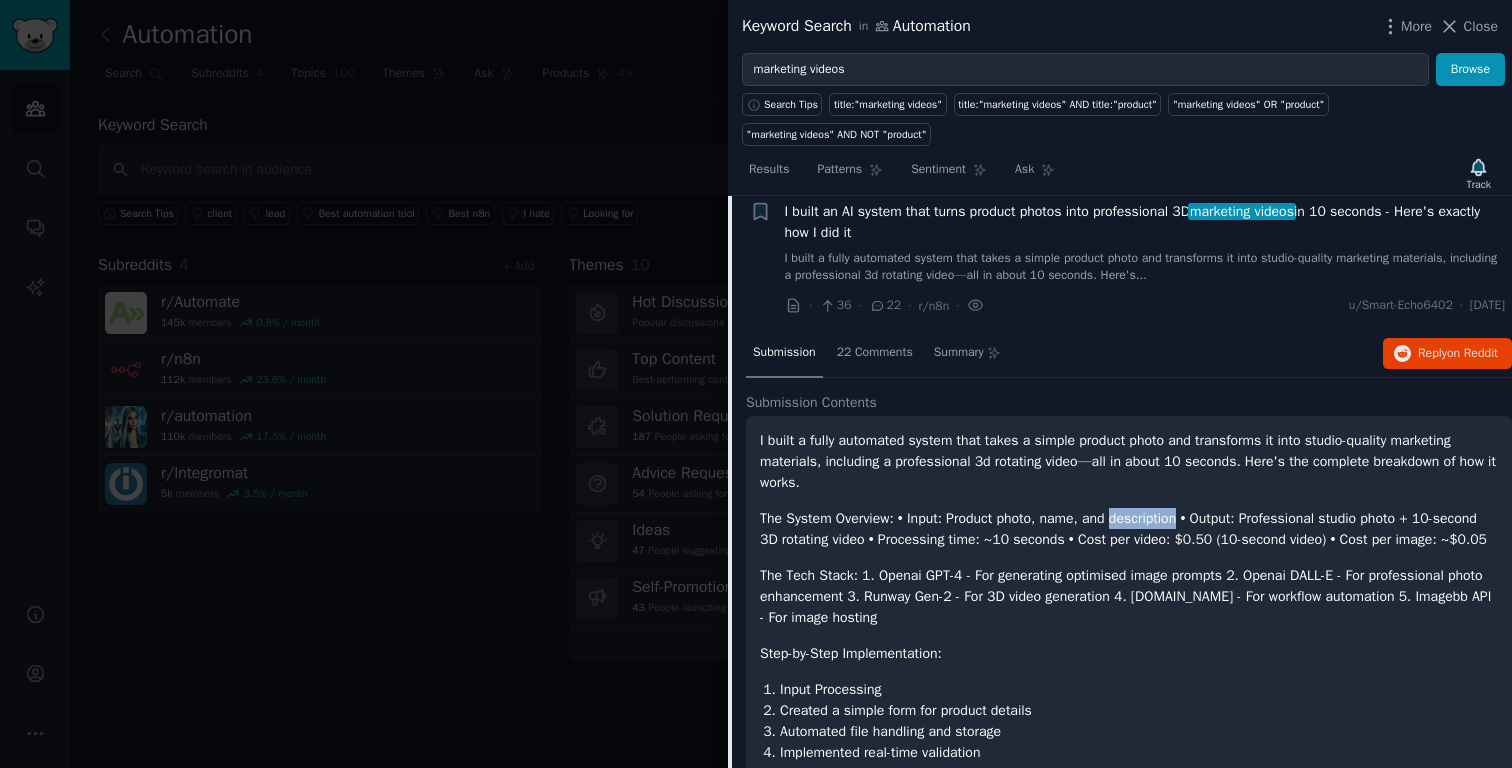 click on "The System Overview:
• Input: Product photo, name, and description
• Output: Professional studio photo + 10-second 3D rotating video
• Processing time: ~10 seconds
• Cost per video: $0.50 (10-second video)
• Cost per image: ~$0.05" at bounding box center (1129, 529) 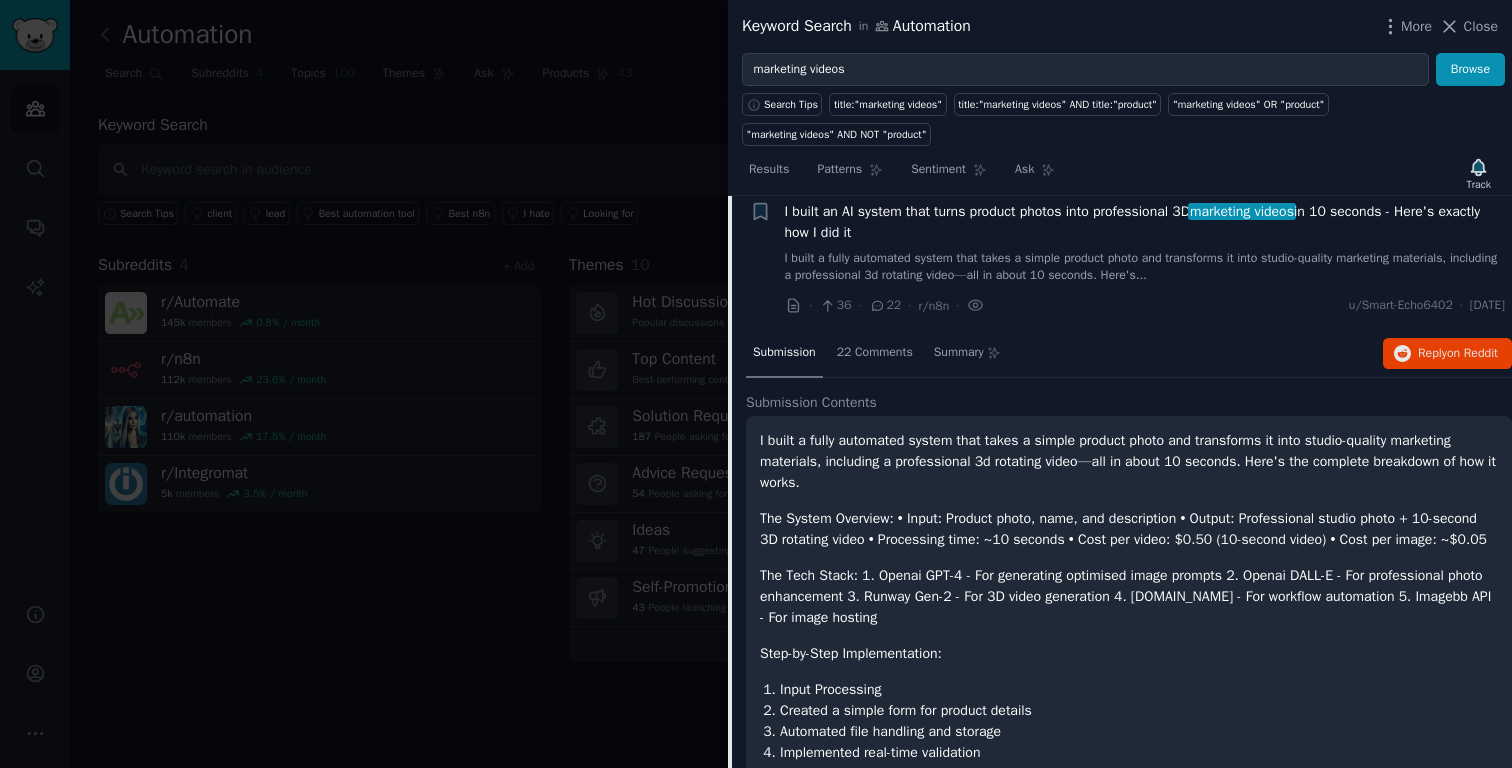 click on "The System Overview:
• Input: Product photo, name, and description
• Output: Professional studio photo + 10-second 3D rotating video
• Processing time: ~10 seconds
• Cost per video: $0.50 (10-second video)
• Cost per image: ~$0.05" at bounding box center [1129, 529] 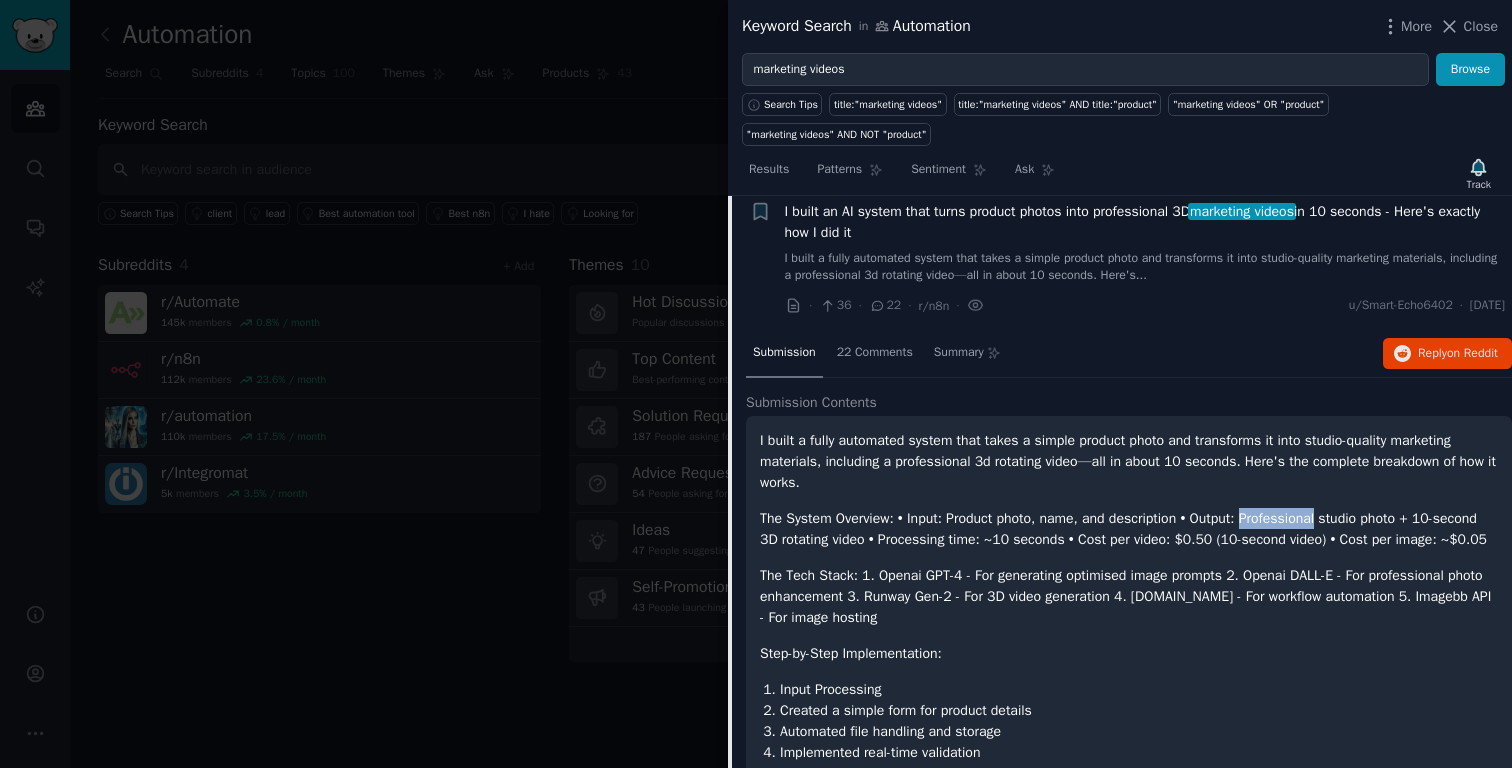 click on "The System Overview:
• Input: Product photo, name, and description
• Output: Professional studio photo + 10-second 3D rotating video
• Processing time: ~10 seconds
• Cost per video: $0.50 (10-second video)
• Cost per image: ~$0.05" at bounding box center [1129, 529] 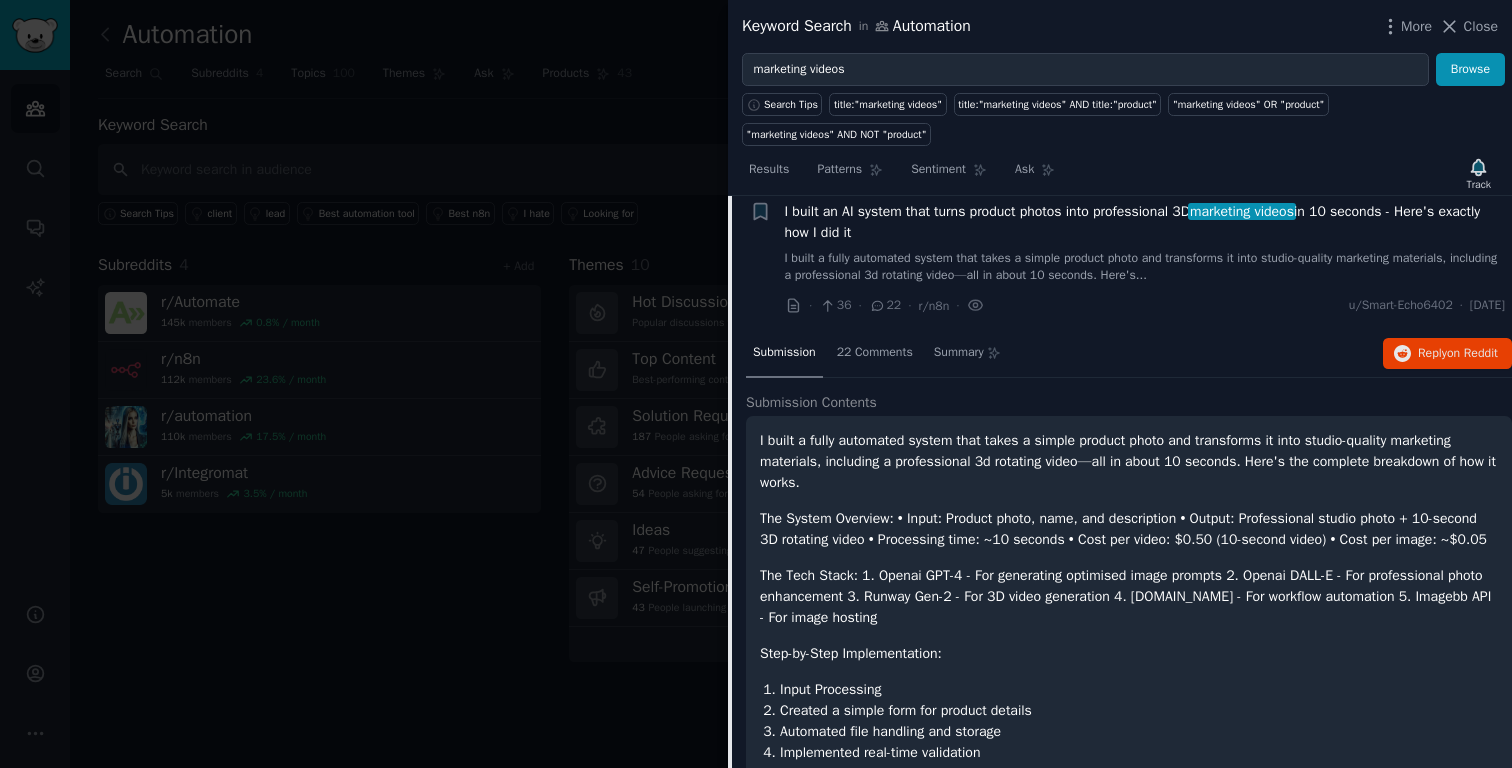 click on "The System Overview:
• Input: Product photo, name, and description
• Output: Professional studio photo + 10-second 3D rotating video
• Processing time: ~10 seconds
• Cost per video: $0.50 (10-second video)
• Cost per image: ~$0.05" at bounding box center [1129, 529] 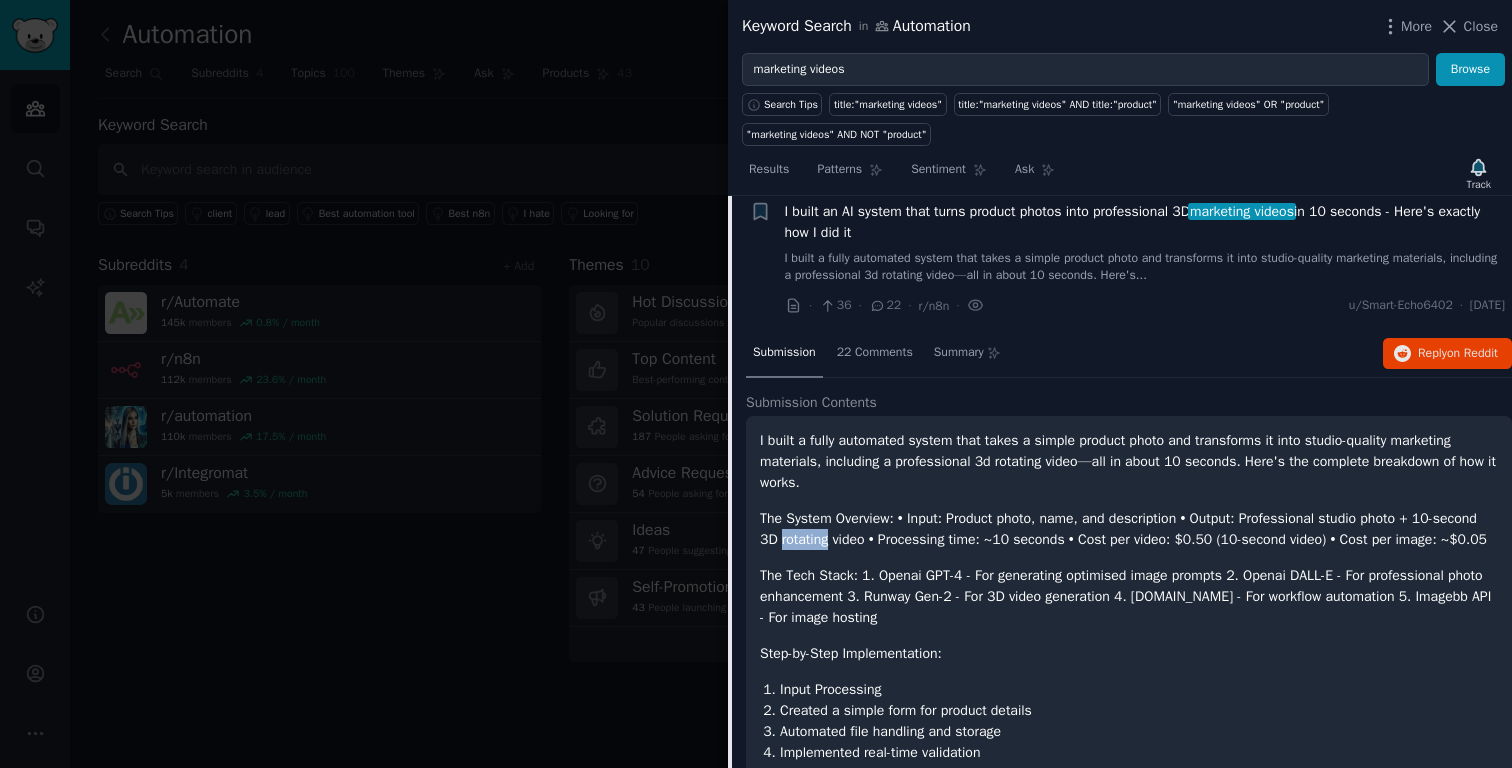 click on "The System Overview:
• Input: Product photo, name, and description
• Output: Professional studio photo + 10-second 3D rotating video
• Processing time: ~10 seconds
• Cost per video: $0.50 (10-second video)
• Cost per image: ~$0.05" at bounding box center (1129, 529) 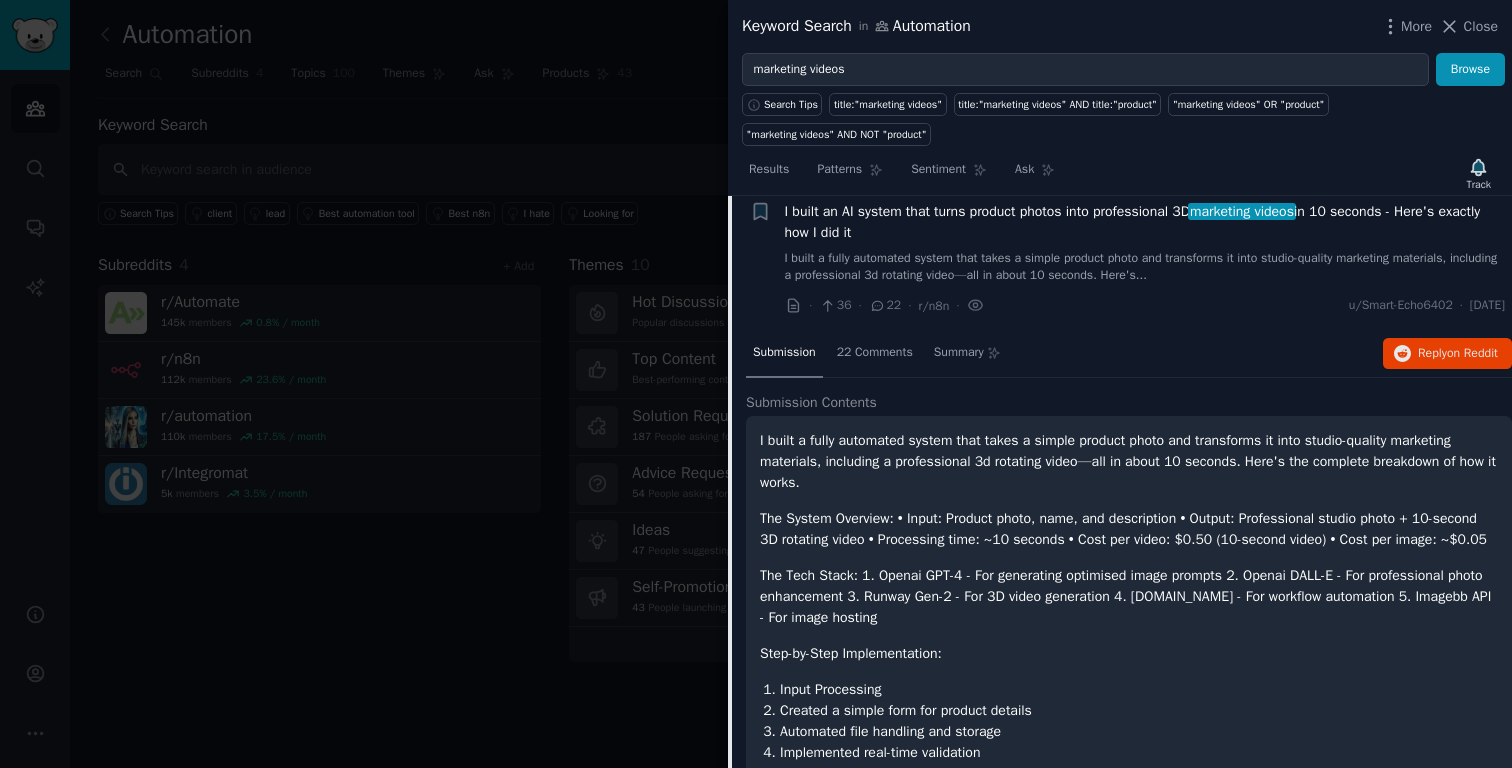 click on "The System Overview:
• Input: Product photo, name, and description
• Output: Professional studio photo + 10-second 3D rotating video
• Processing time: ~10 seconds
• Cost per video: $0.50 (10-second video)
• Cost per image: ~$0.05" at bounding box center [1129, 529] 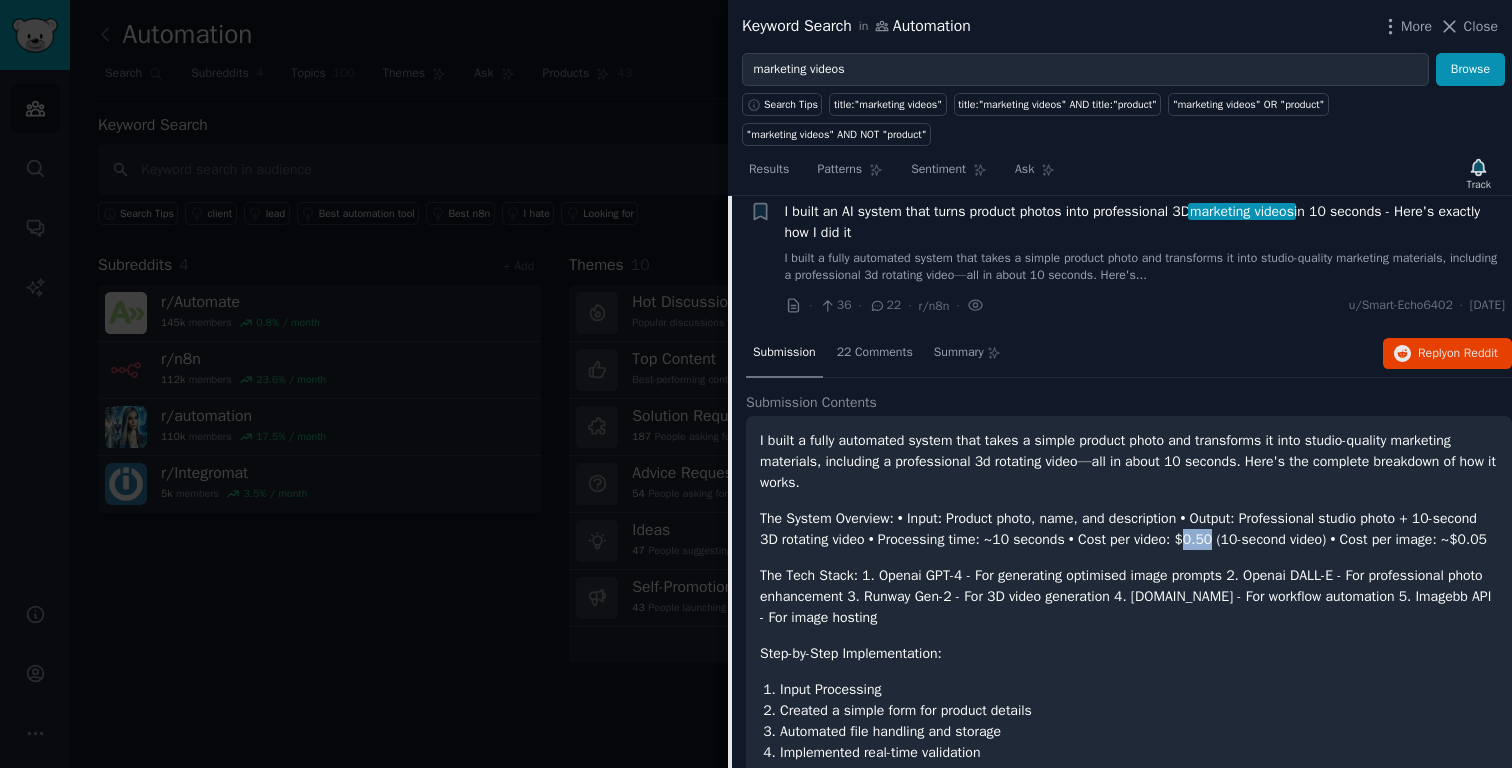 click on "The System Overview:
• Input: Product photo, name, and description
• Output: Professional studio photo + 10-second 3D rotating video
• Processing time: ~10 seconds
• Cost per video: $0.50 (10-second video)
• Cost per image: ~$0.05" at bounding box center [1129, 529] 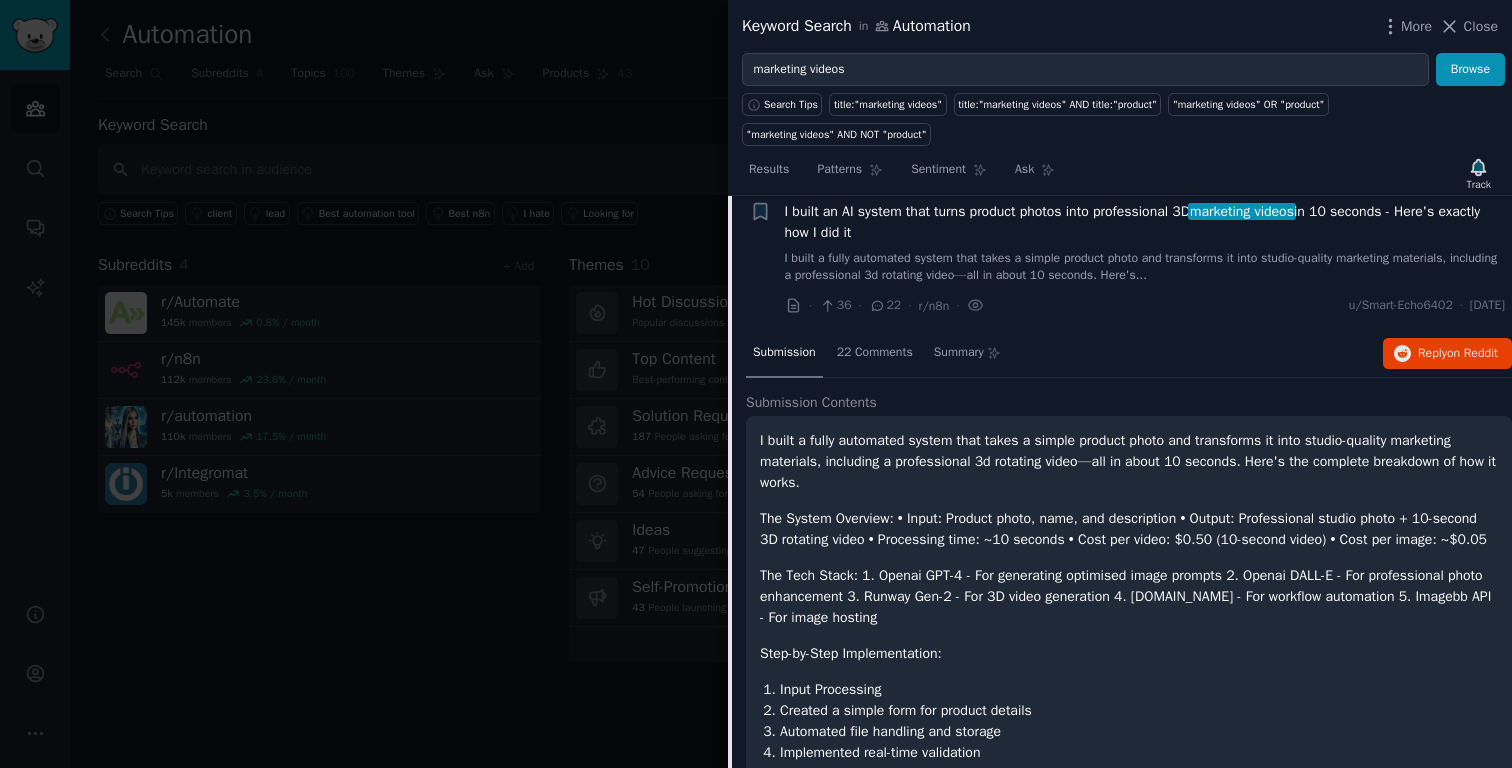 click on "The System Overview:
• Input: Product photo, name, and description
• Output: Professional studio photo + 10-second 3D rotating video
• Processing time: ~10 seconds
• Cost per video: $0.50 (10-second video)
• Cost per image: ~$0.05" at bounding box center (1129, 529) 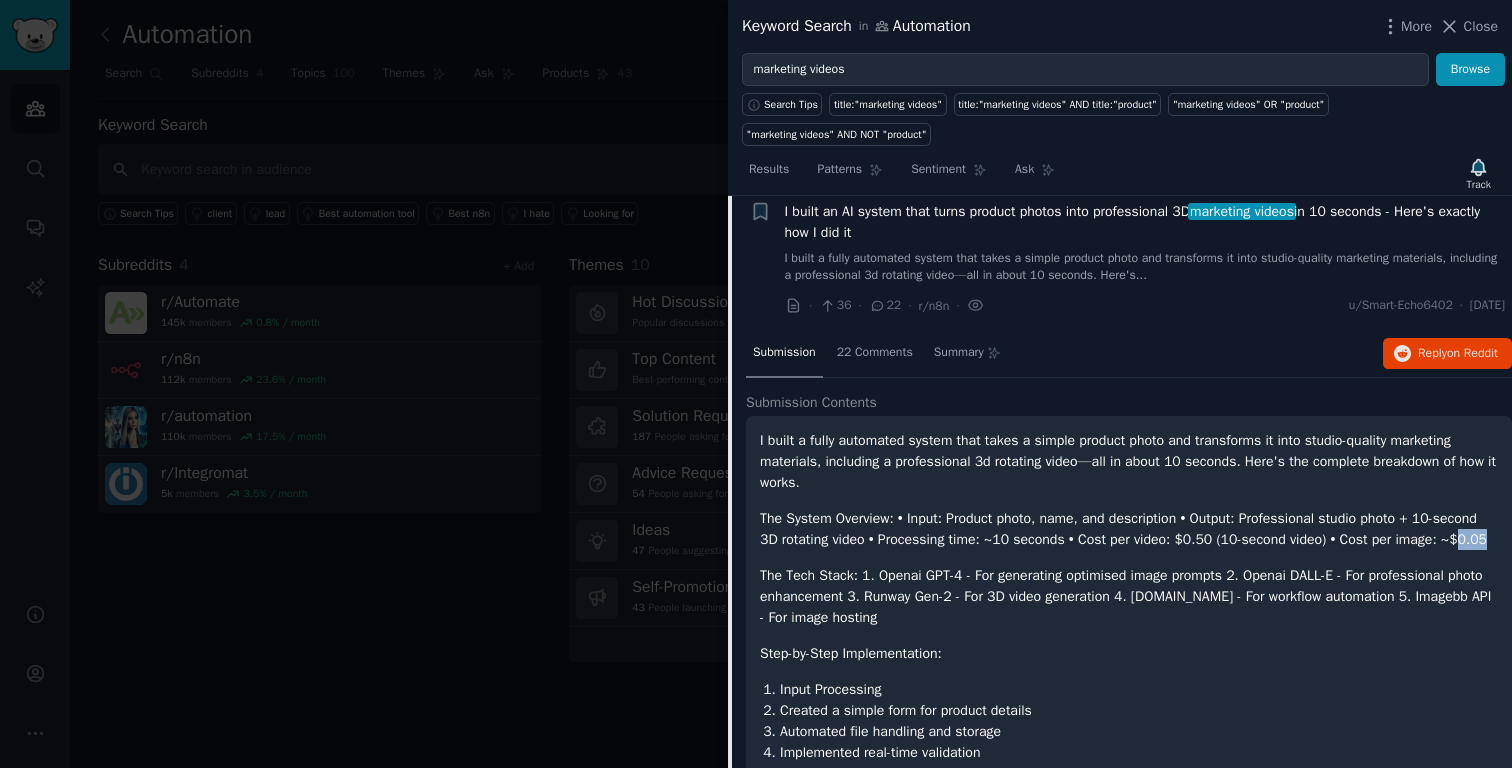 click on "The System Overview:
• Input: Product photo, name, and description
• Output: Professional studio photo + 10-second 3D rotating video
• Processing time: ~10 seconds
• Cost per video: $0.50 (10-second video)
• Cost per image: ~$0.05" at bounding box center [1129, 529] 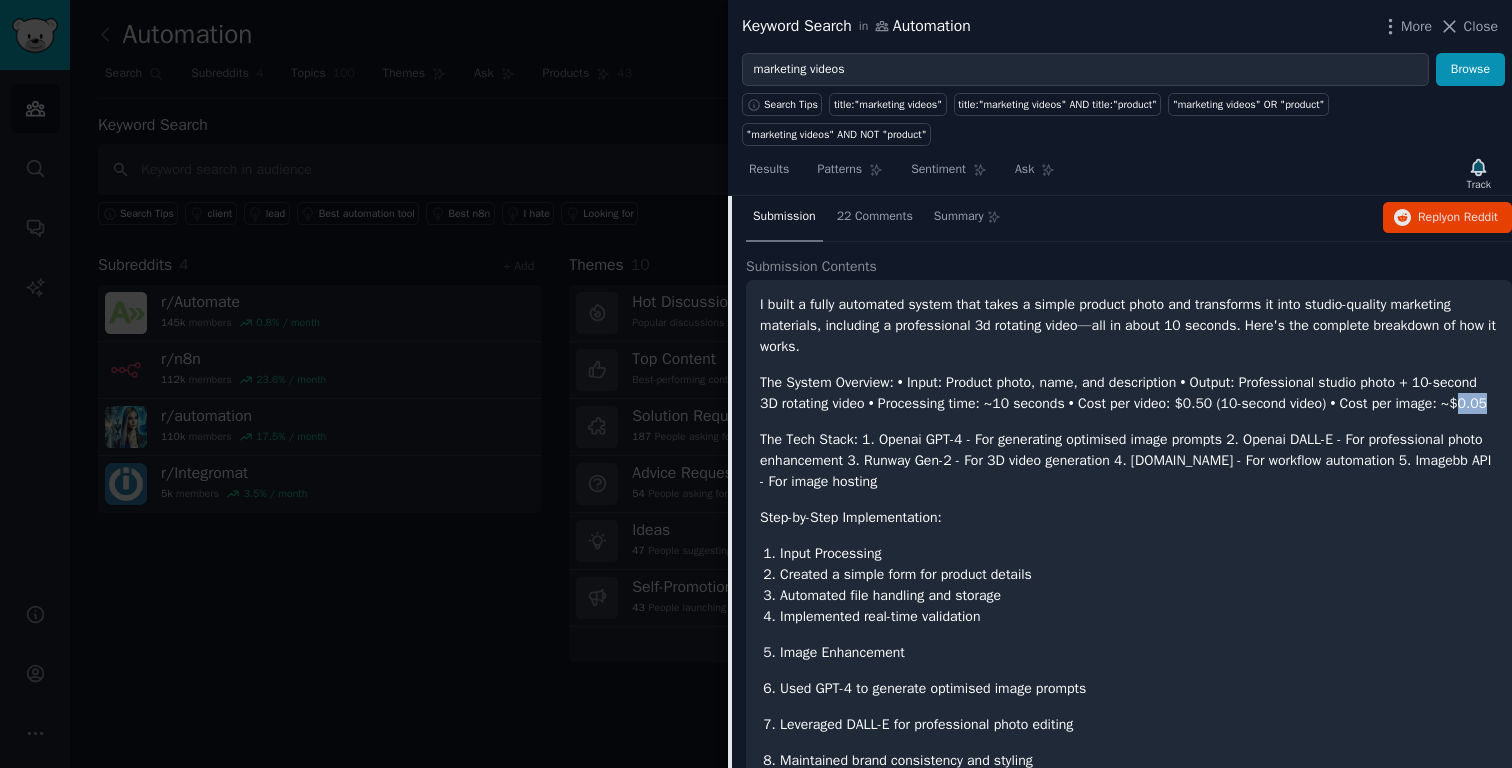 scroll, scrollTop: 391, scrollLeft: 0, axis: vertical 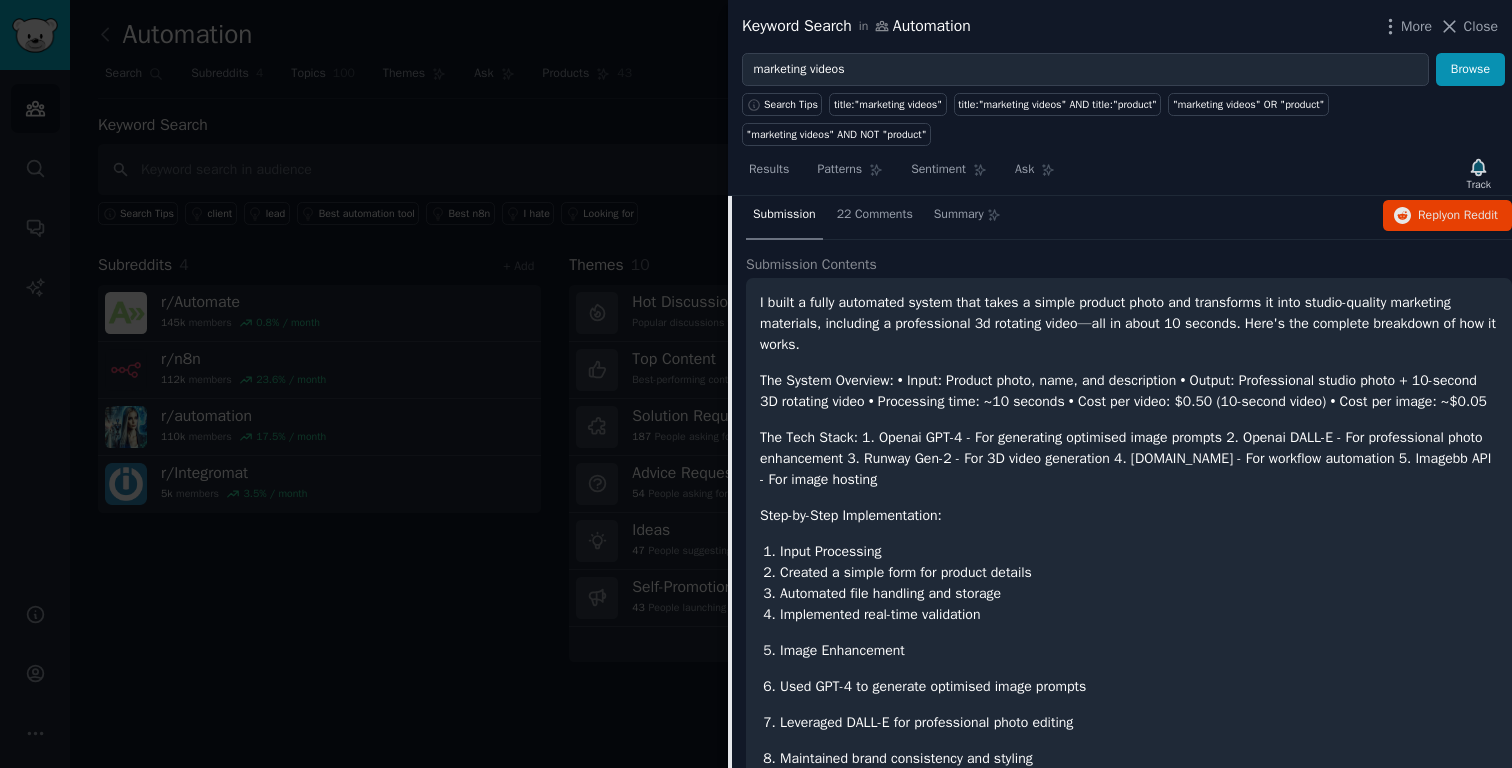 click on "Step-by-Step Implementation:" at bounding box center (1129, 515) 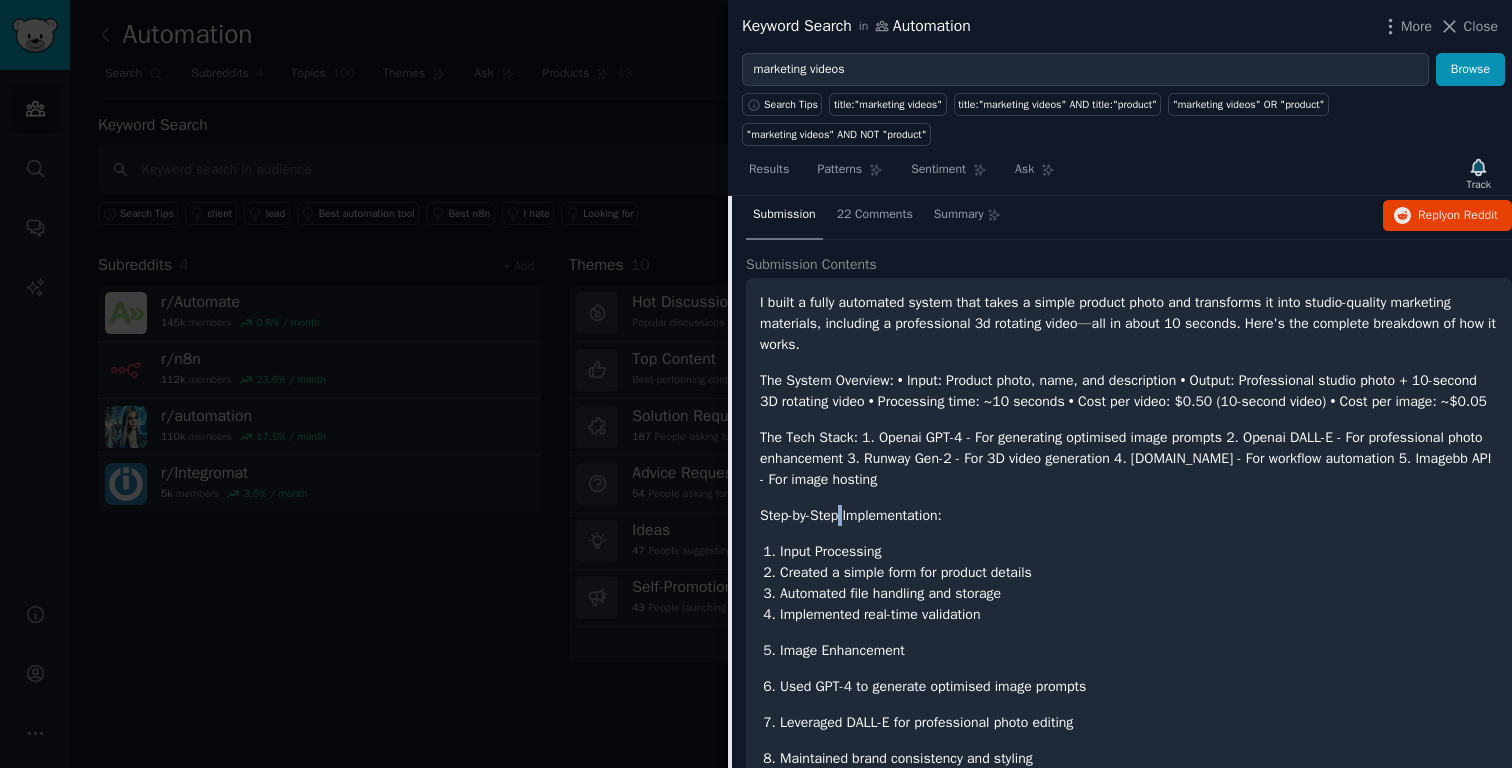 click on "Step-by-Step Implementation:" at bounding box center (1129, 515) 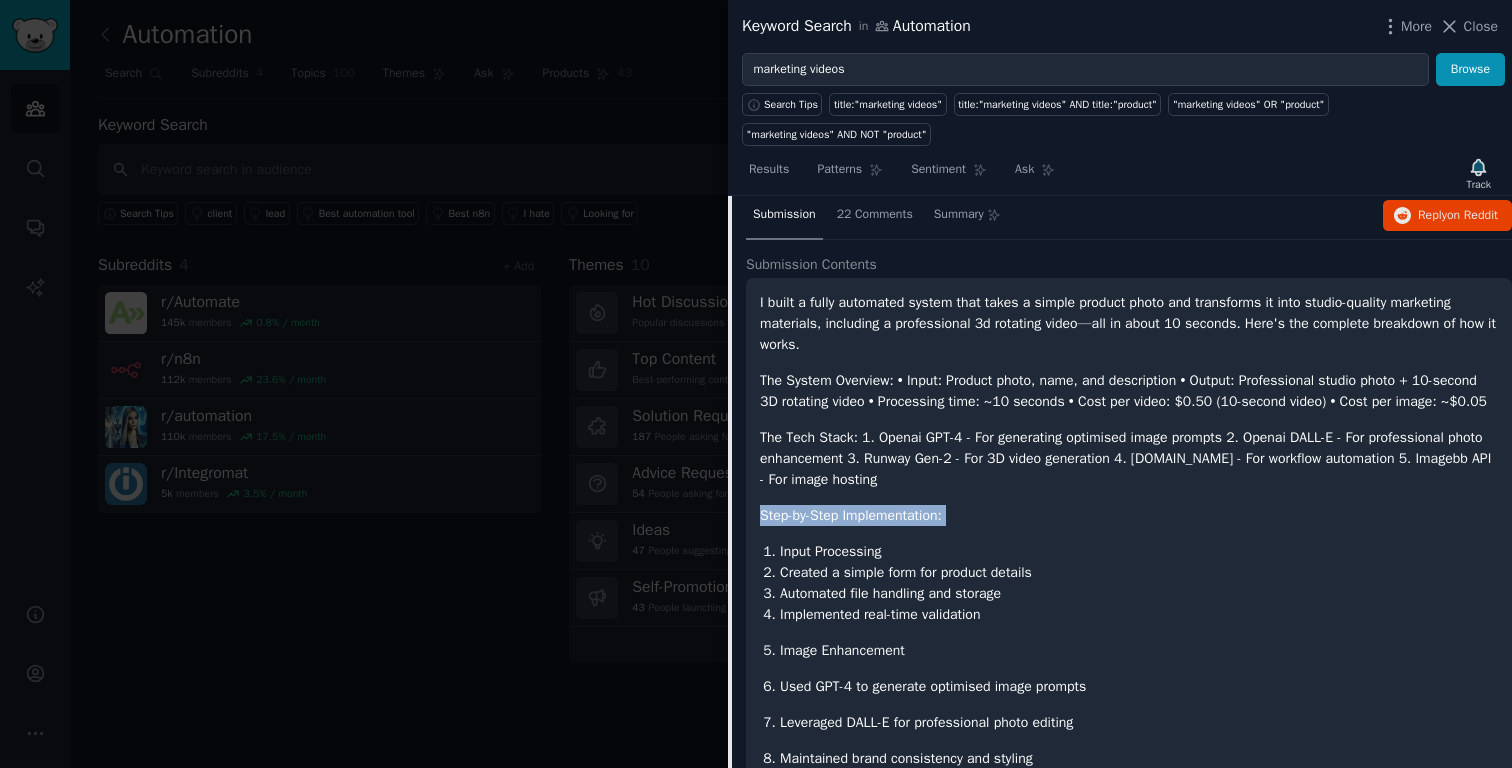 click on "Step-by-Step Implementation:" at bounding box center [1129, 515] 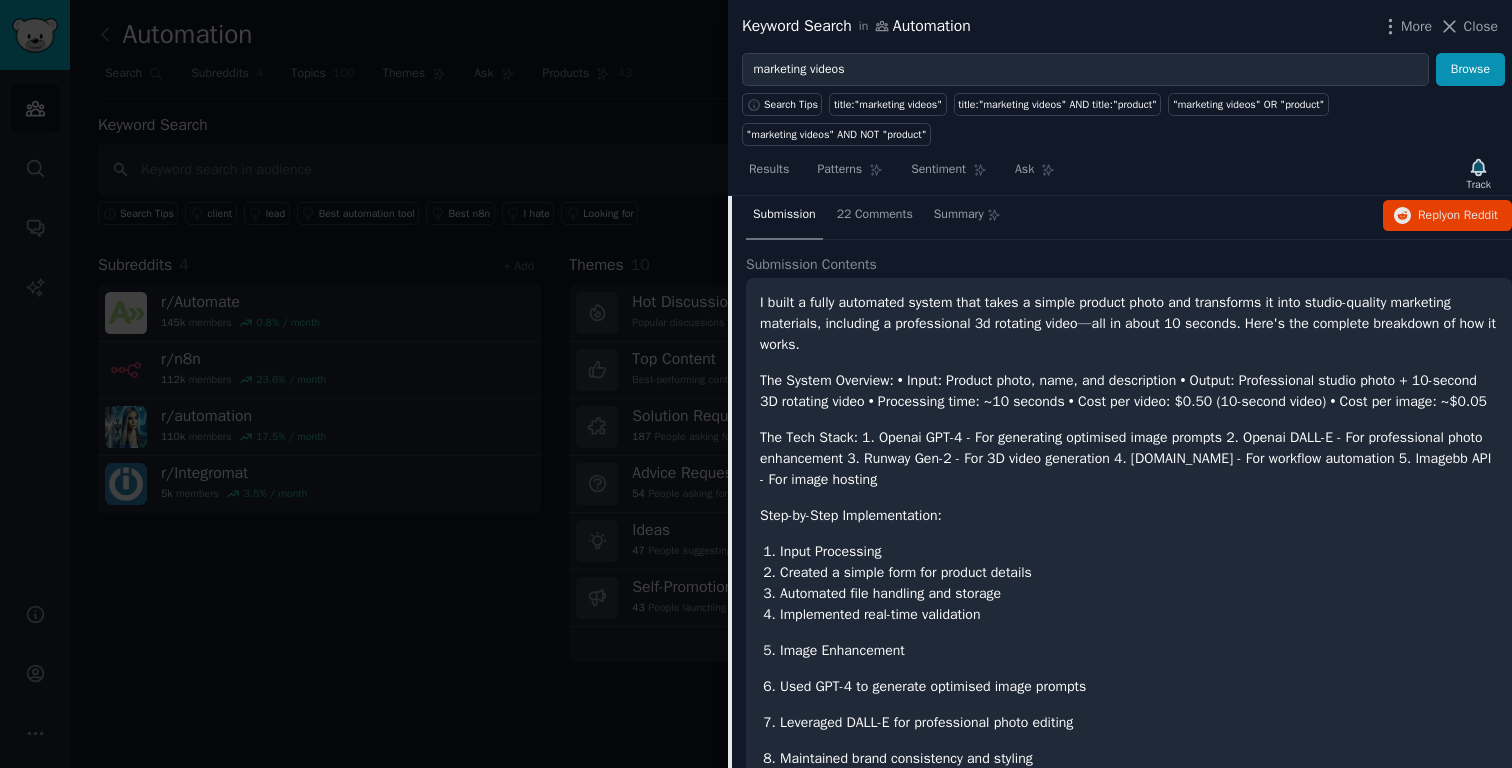 click on "Input Processing" at bounding box center [1139, 551] 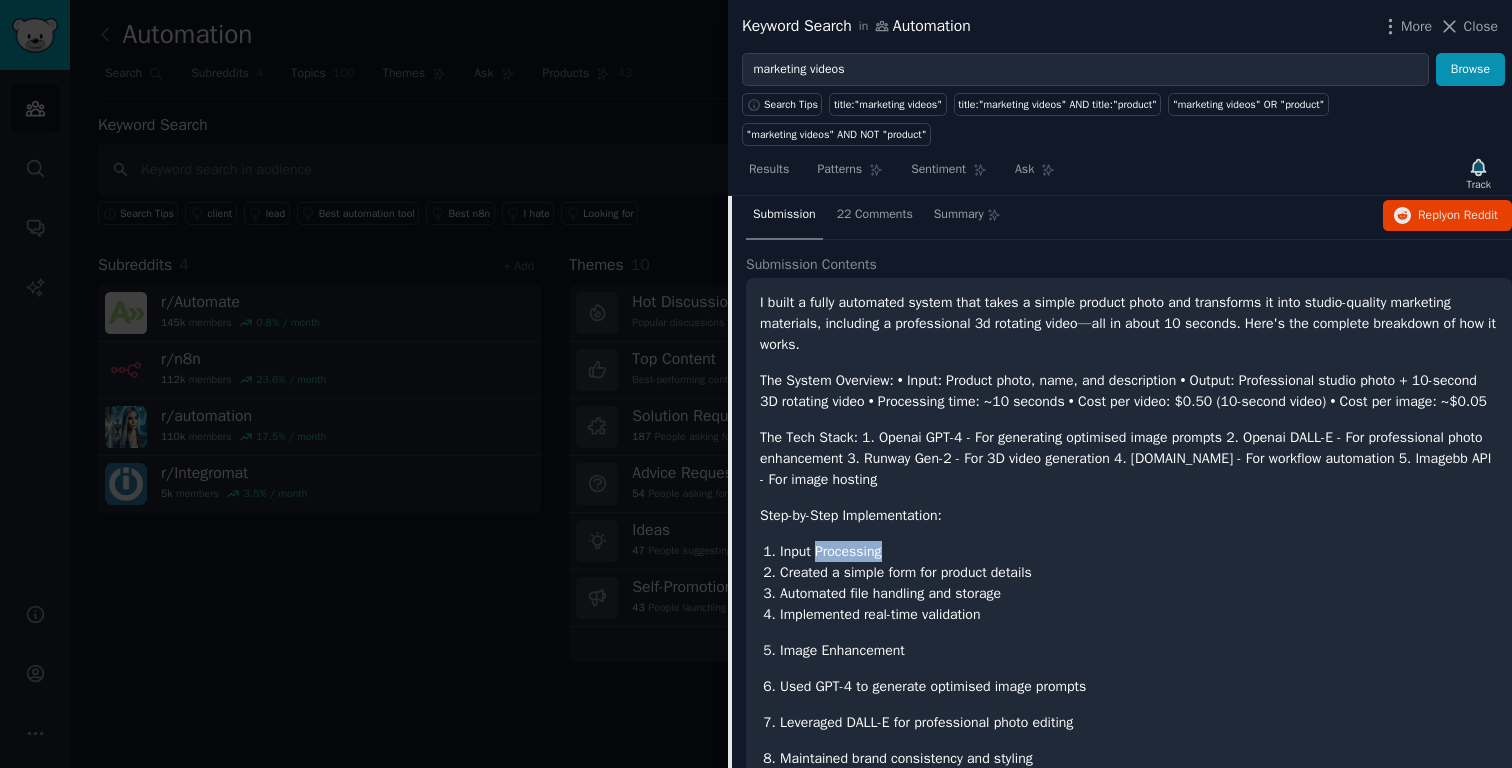 click on "Input Processing" at bounding box center [1139, 551] 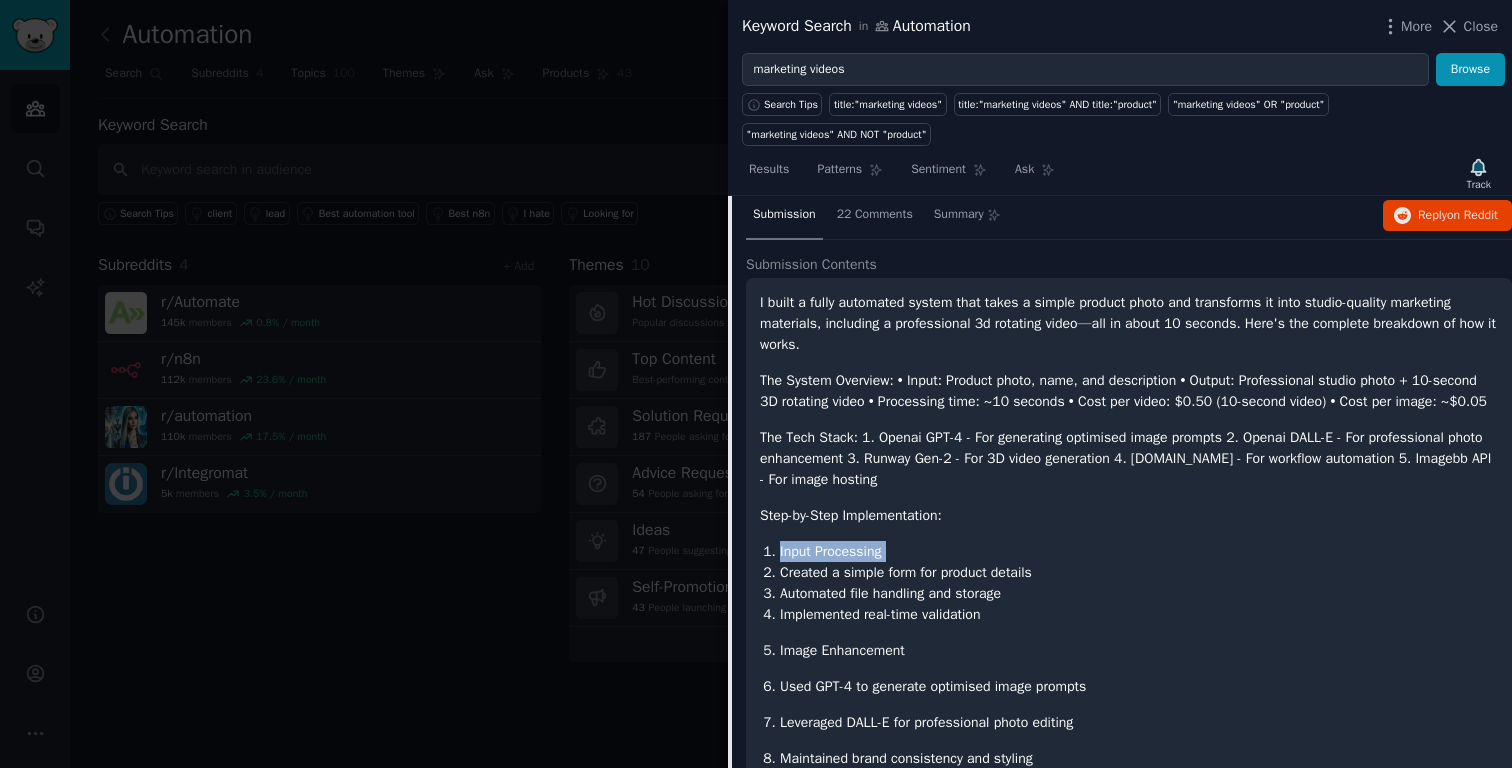 click on "Input Processing" at bounding box center (1139, 551) 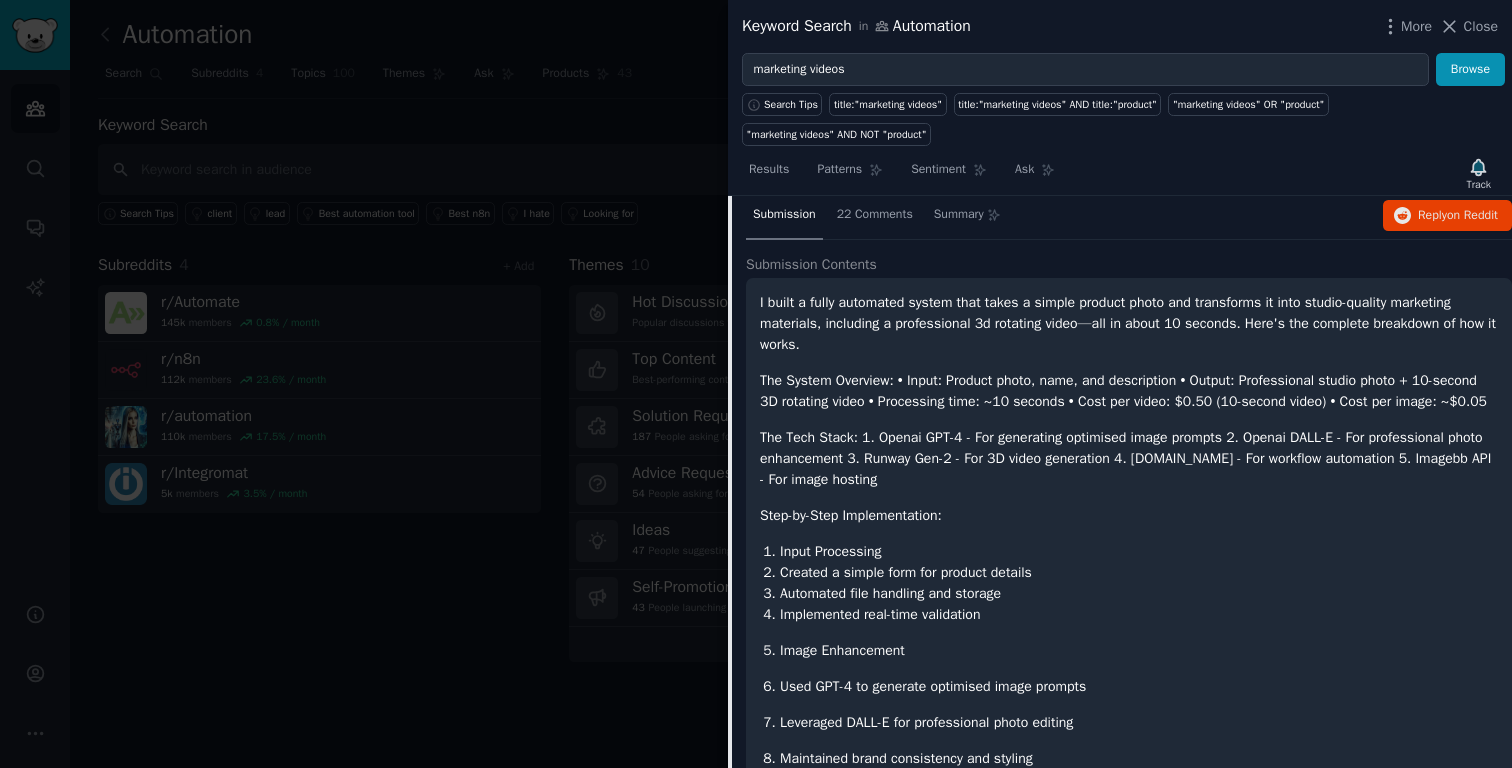 click on "Created a simple form for product details" at bounding box center [1139, 572] 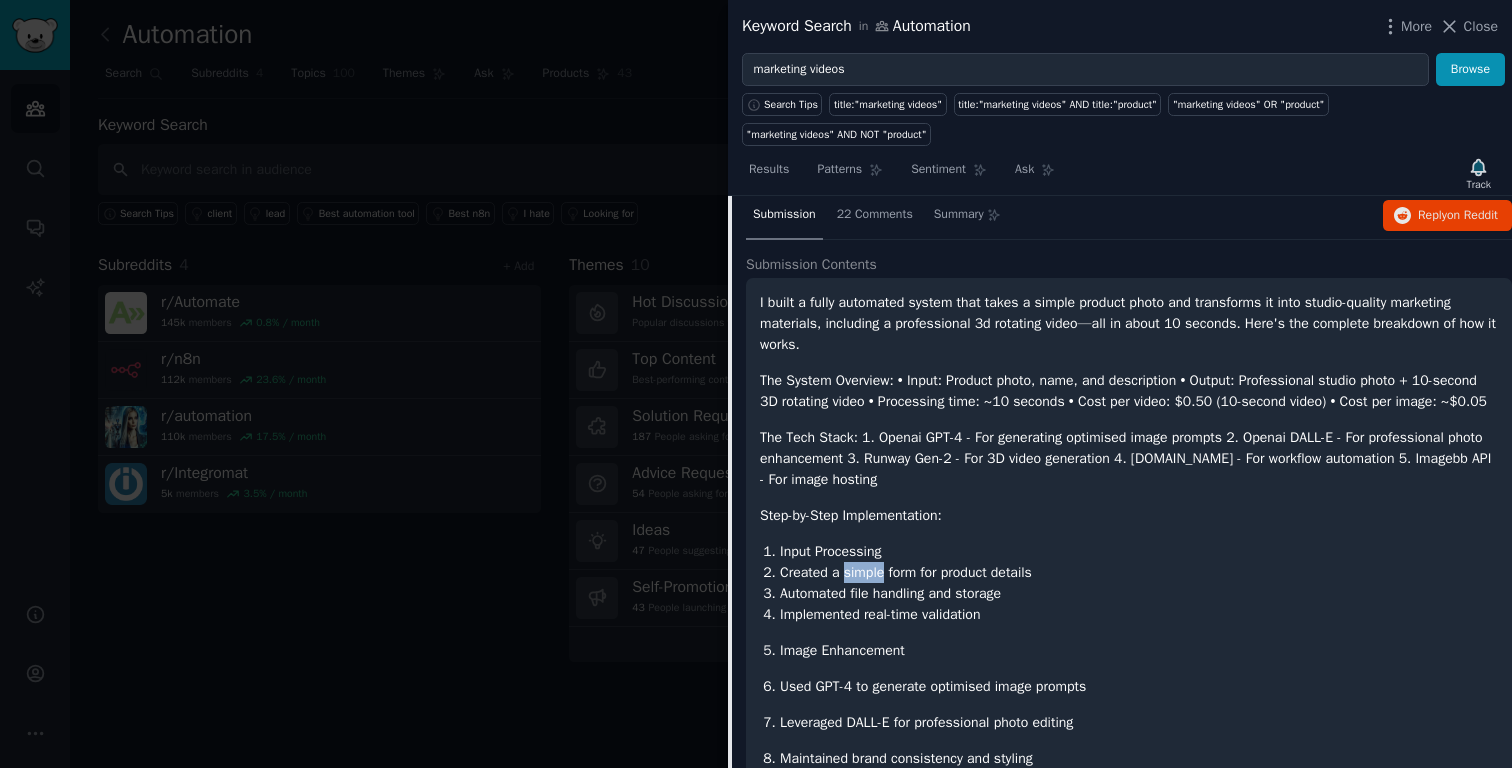 click on "Created a simple form for product details" at bounding box center (1139, 572) 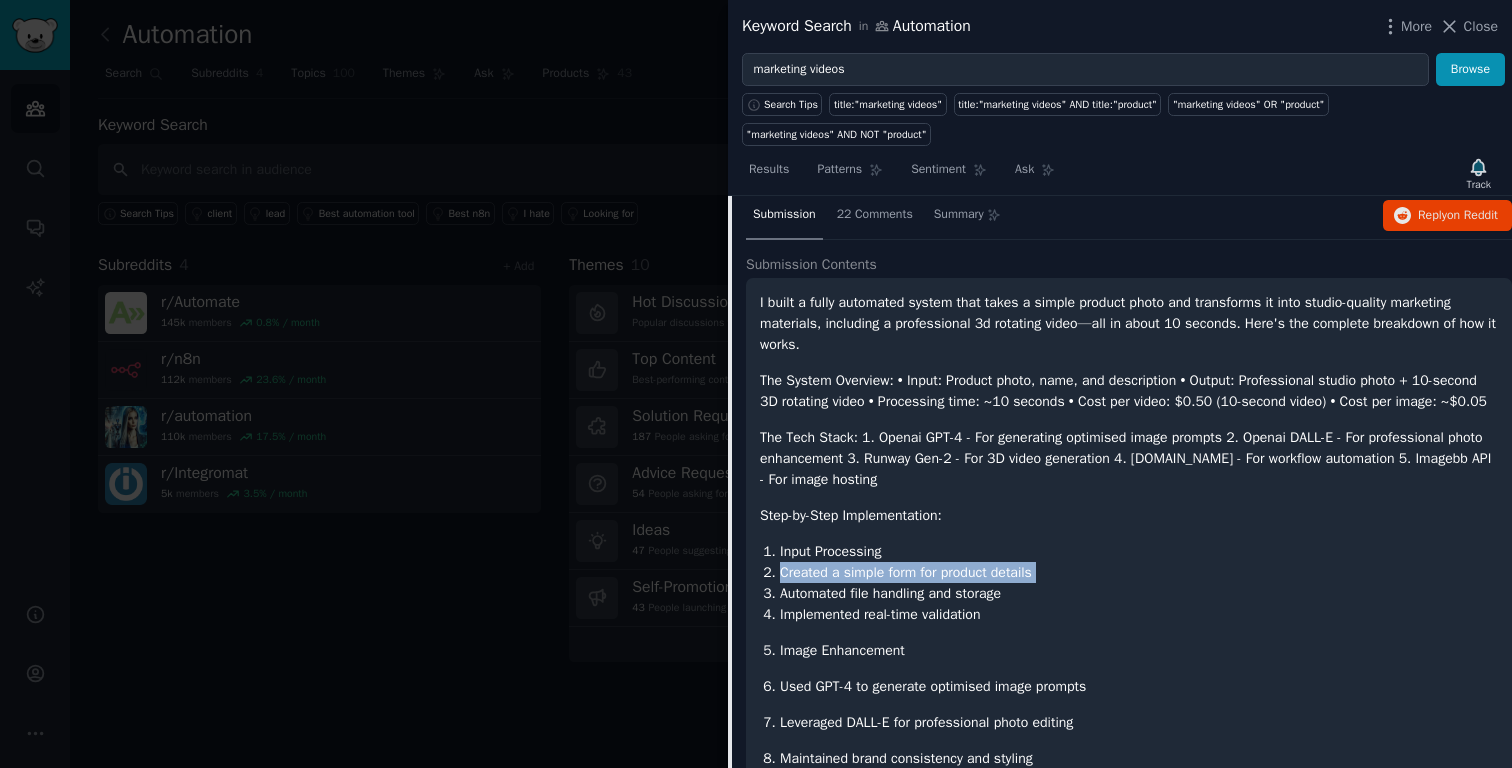 click on "Created a simple form for product details" at bounding box center [1139, 572] 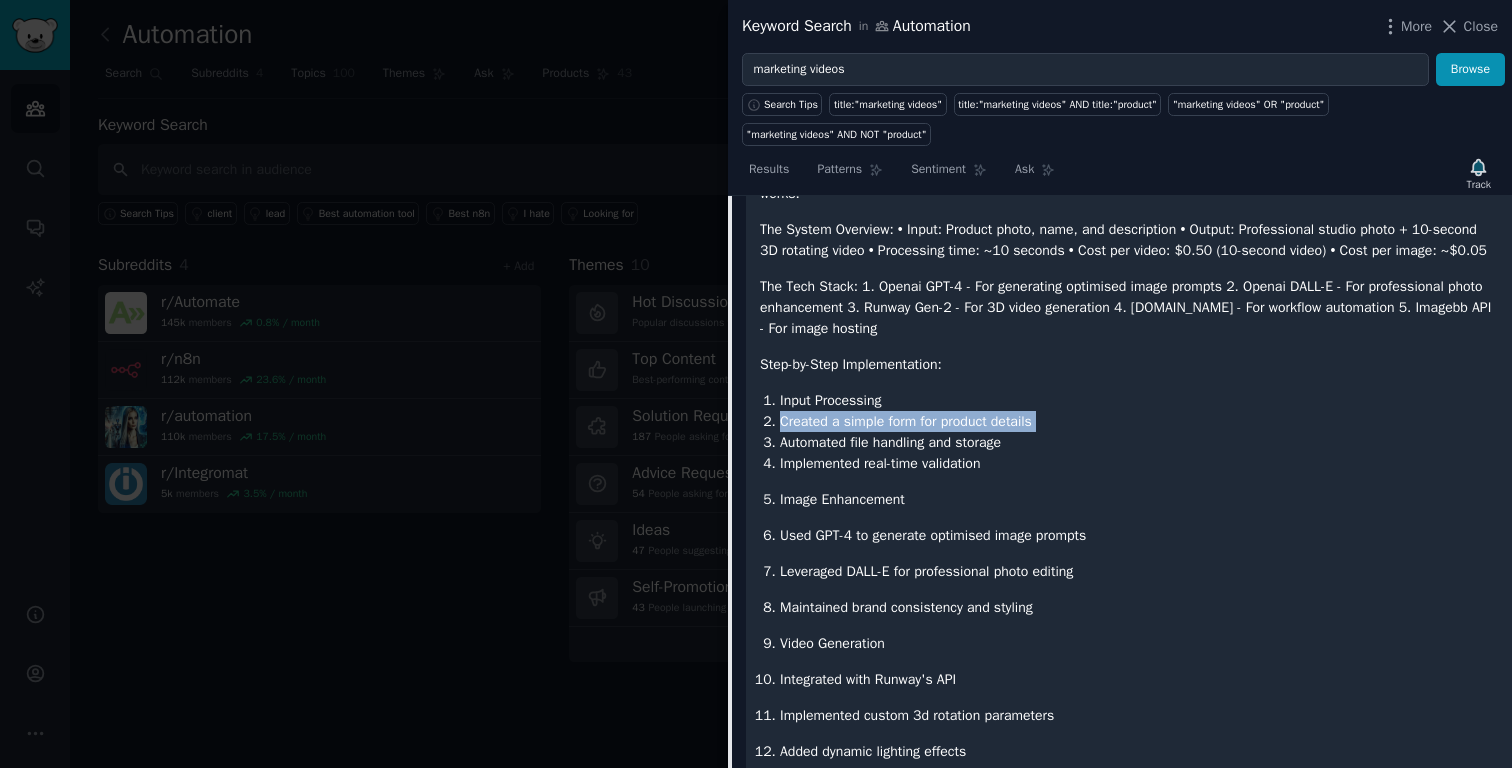 scroll, scrollTop: 553, scrollLeft: 0, axis: vertical 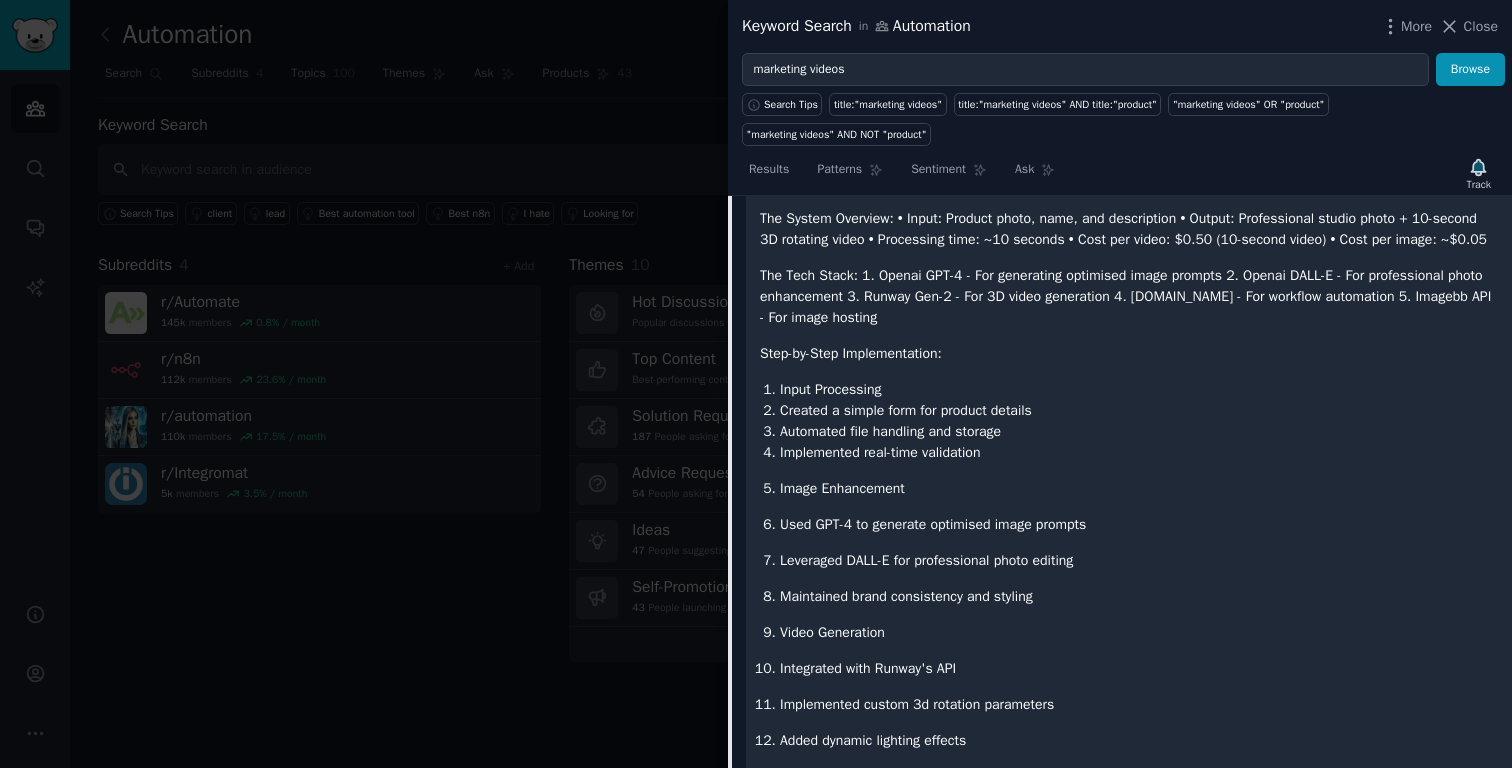 click on "Maintained brand consistency and styling" at bounding box center (1139, 596) 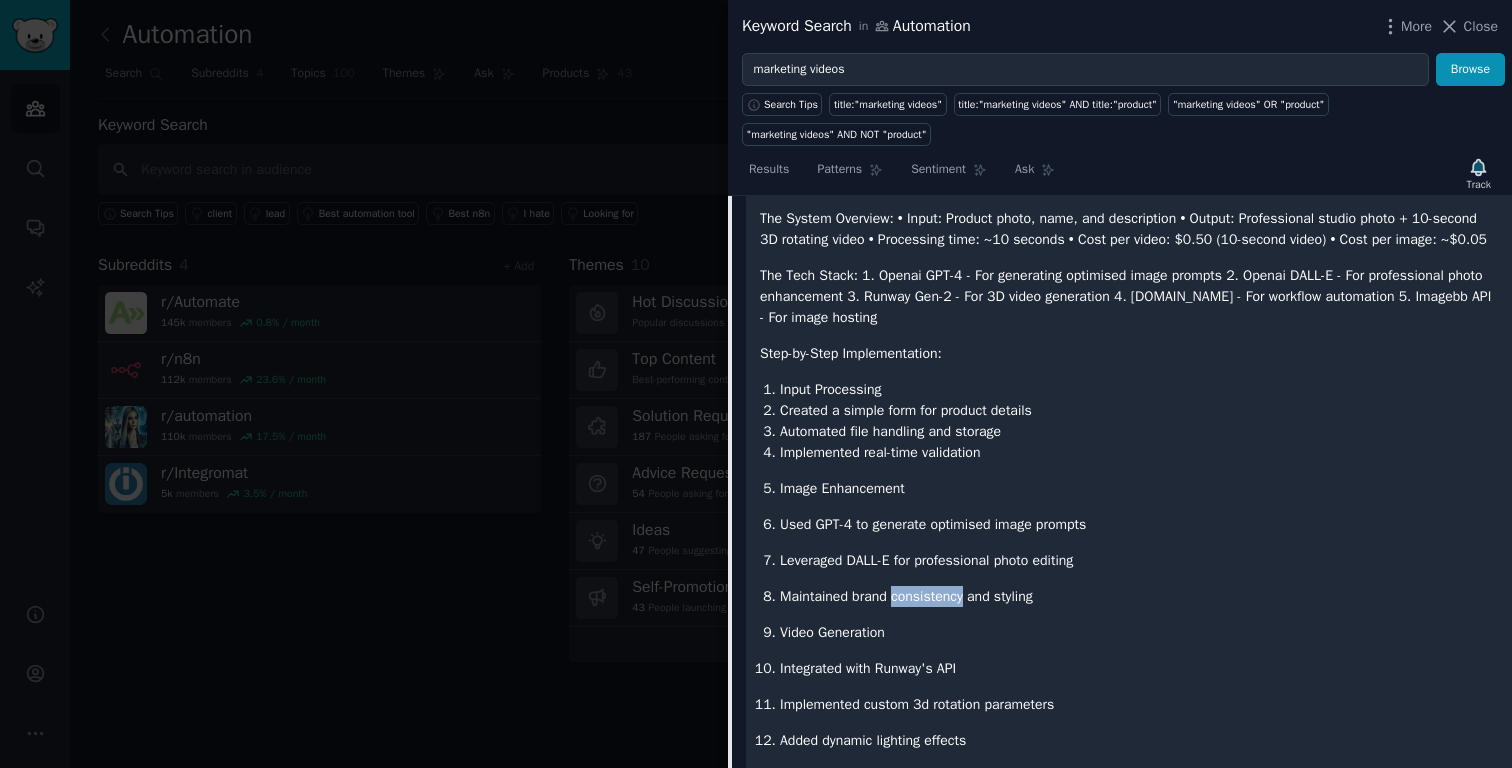click on "Maintained brand consistency and styling" at bounding box center [1139, 596] 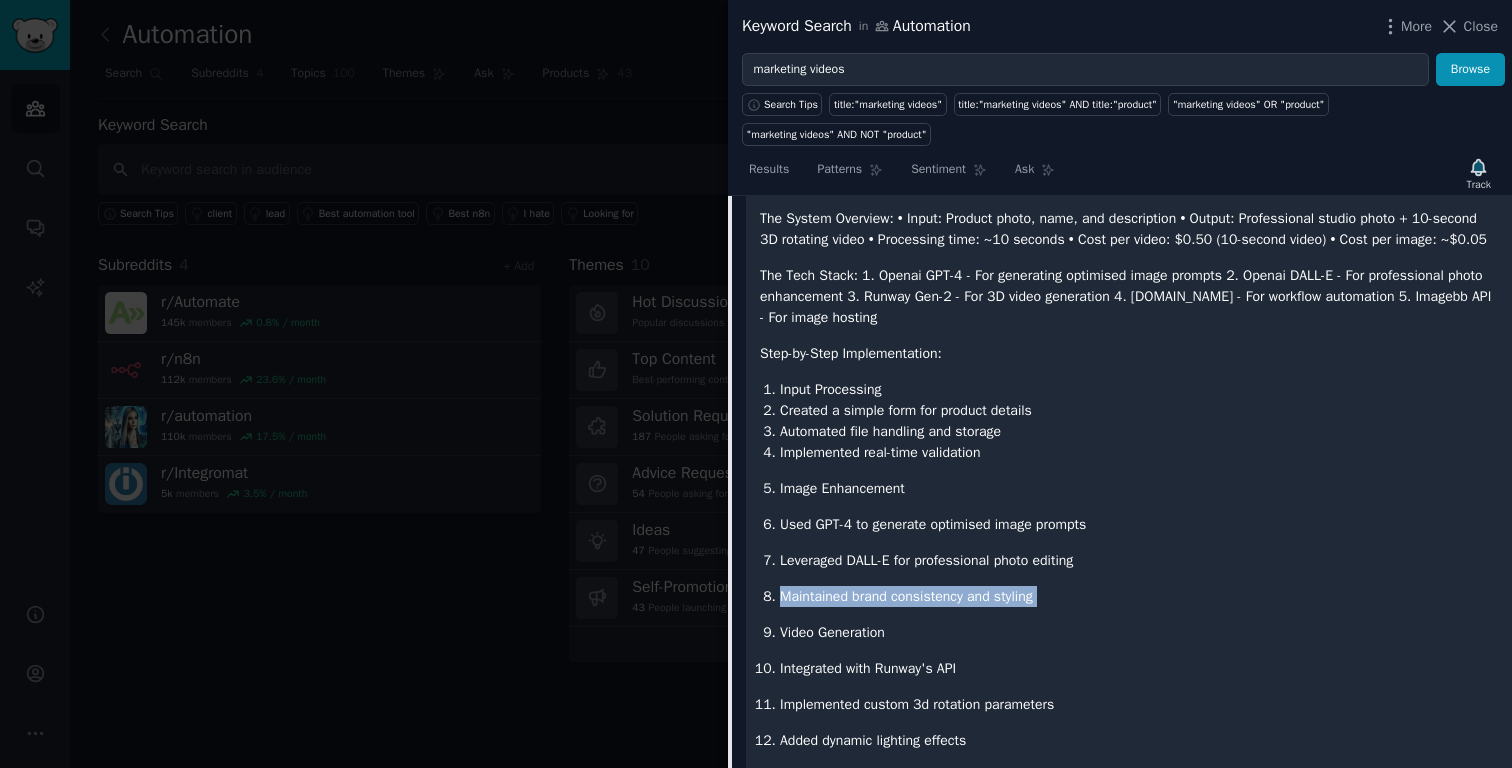 click on "Maintained brand consistency and styling" at bounding box center (1139, 596) 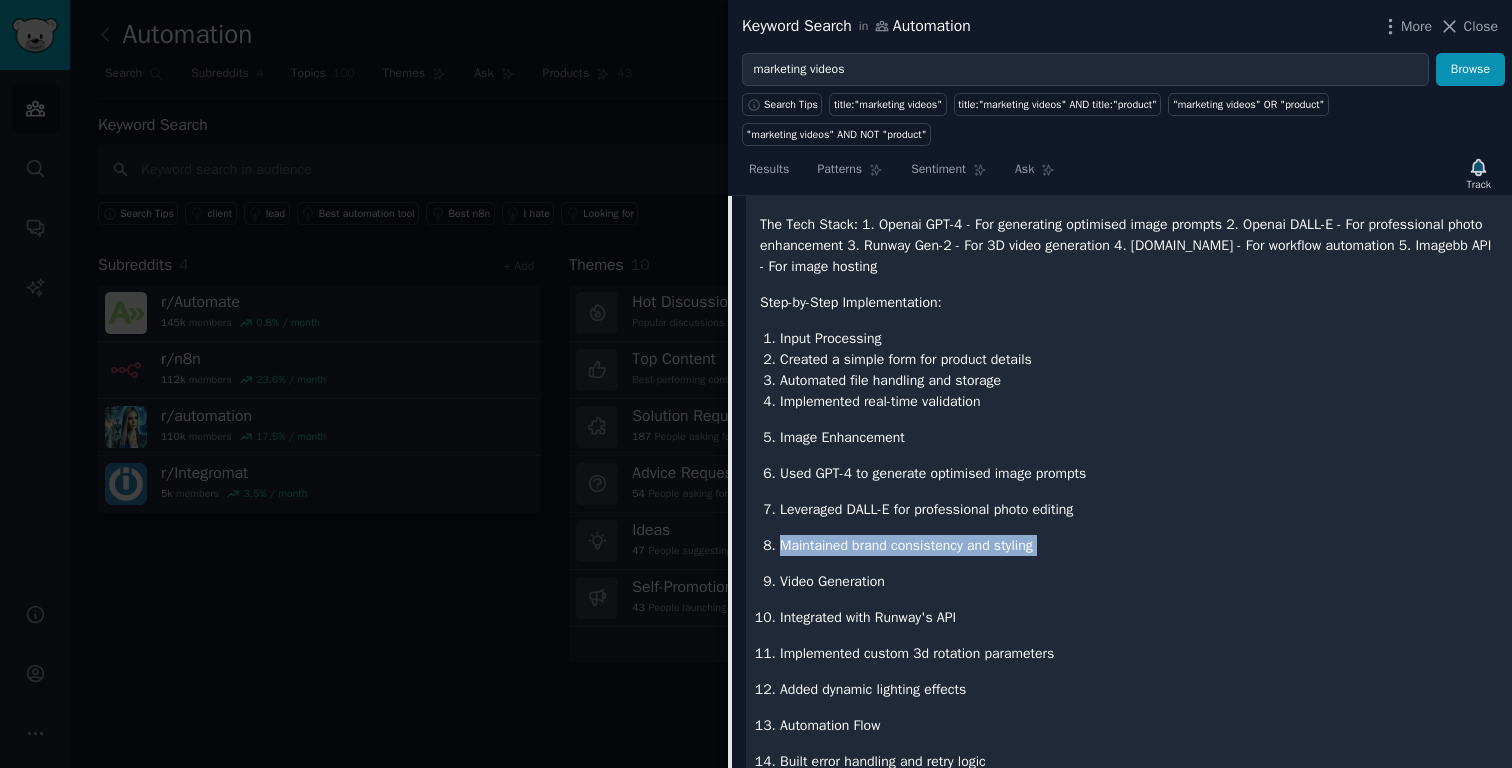 scroll, scrollTop: 625, scrollLeft: 0, axis: vertical 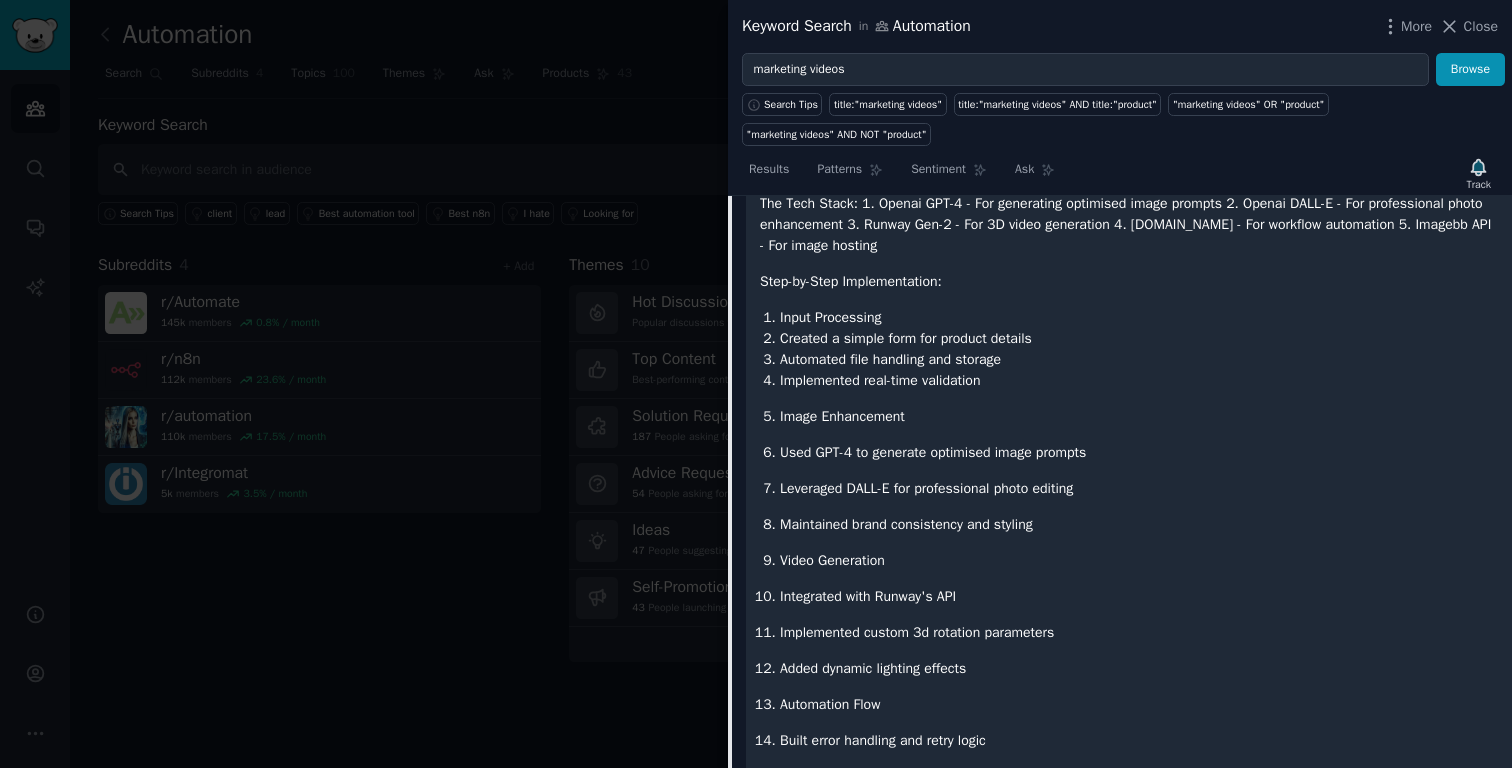 click on "Video Generation" at bounding box center (1139, 560) 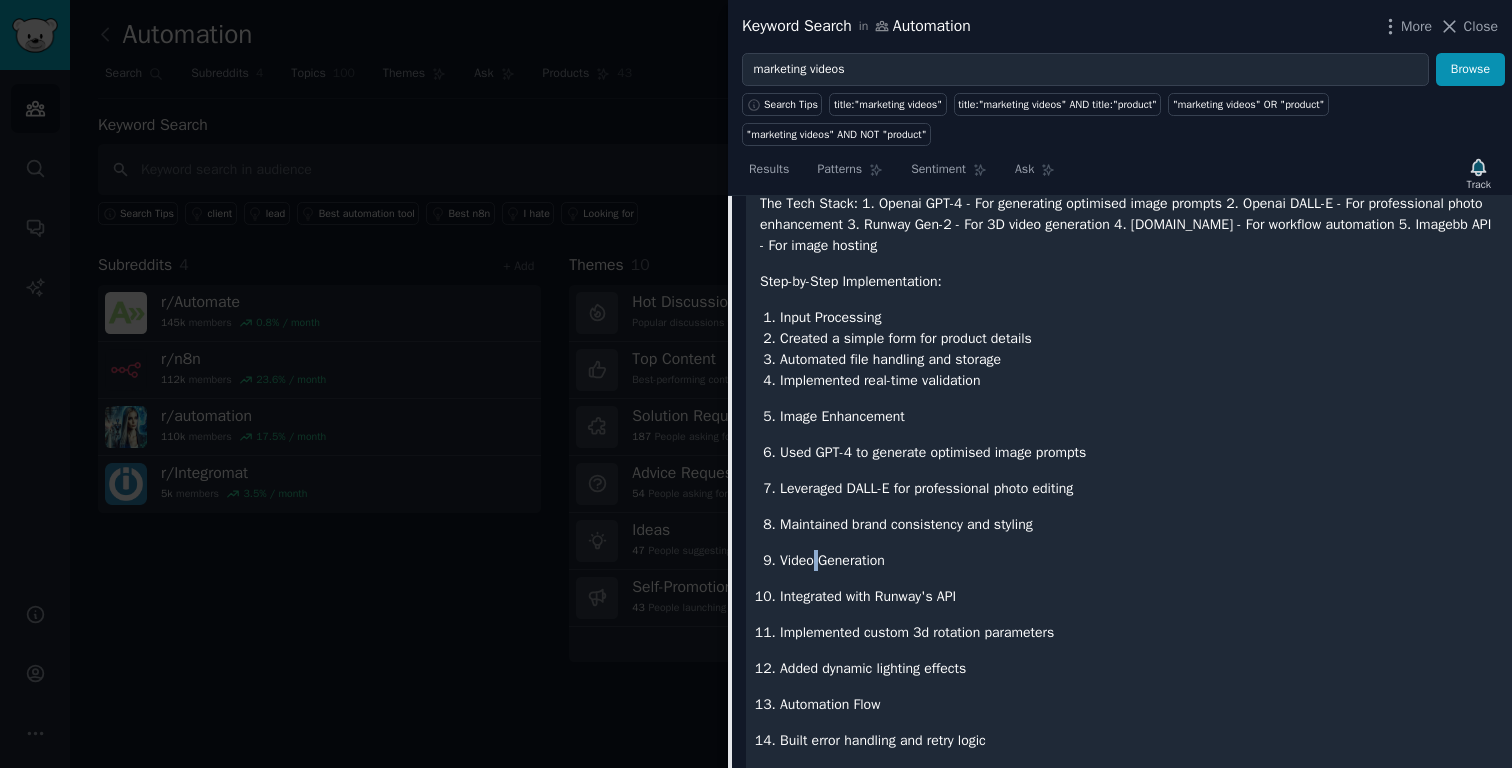 click on "Video Generation" at bounding box center [1139, 560] 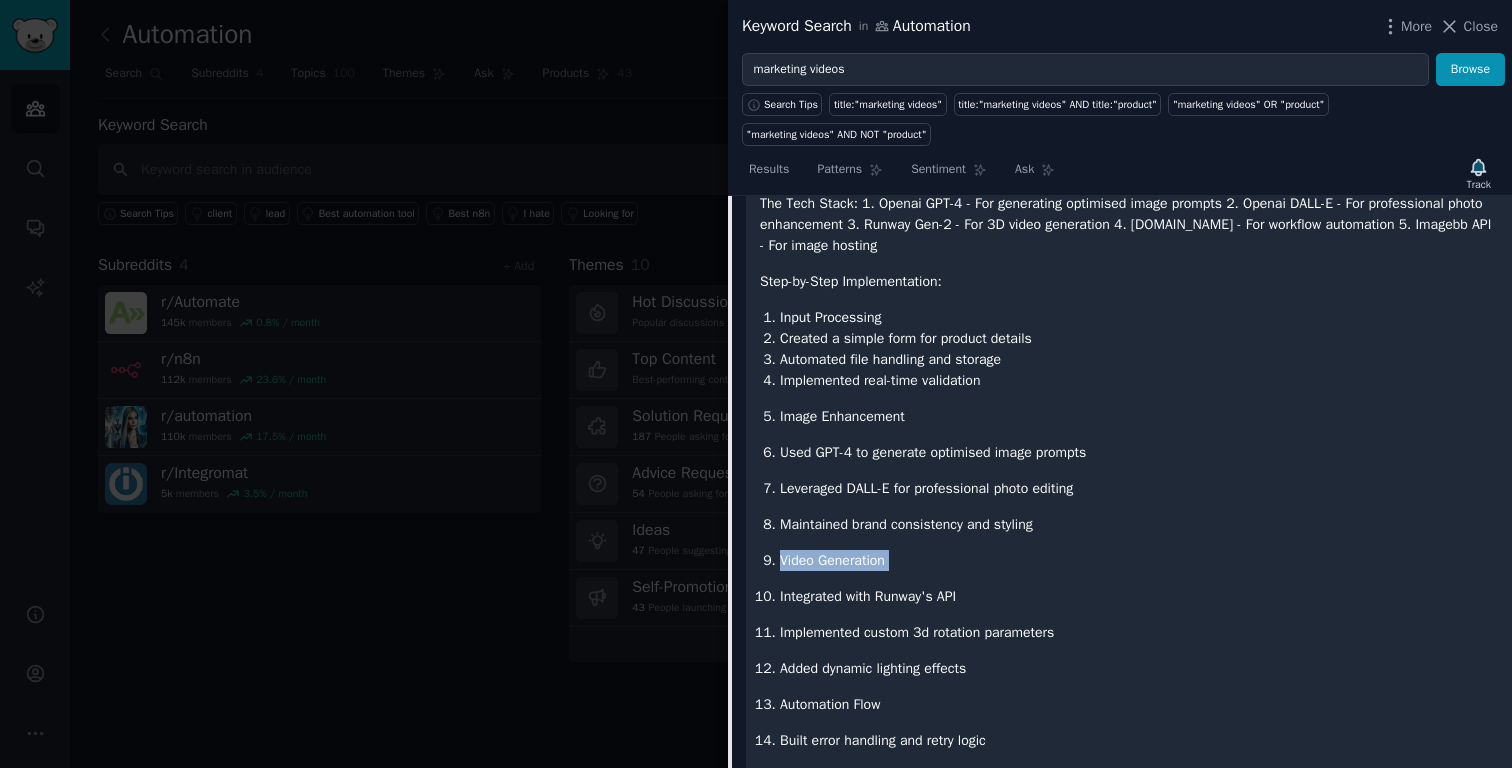 click on "Video Generation" at bounding box center (1139, 560) 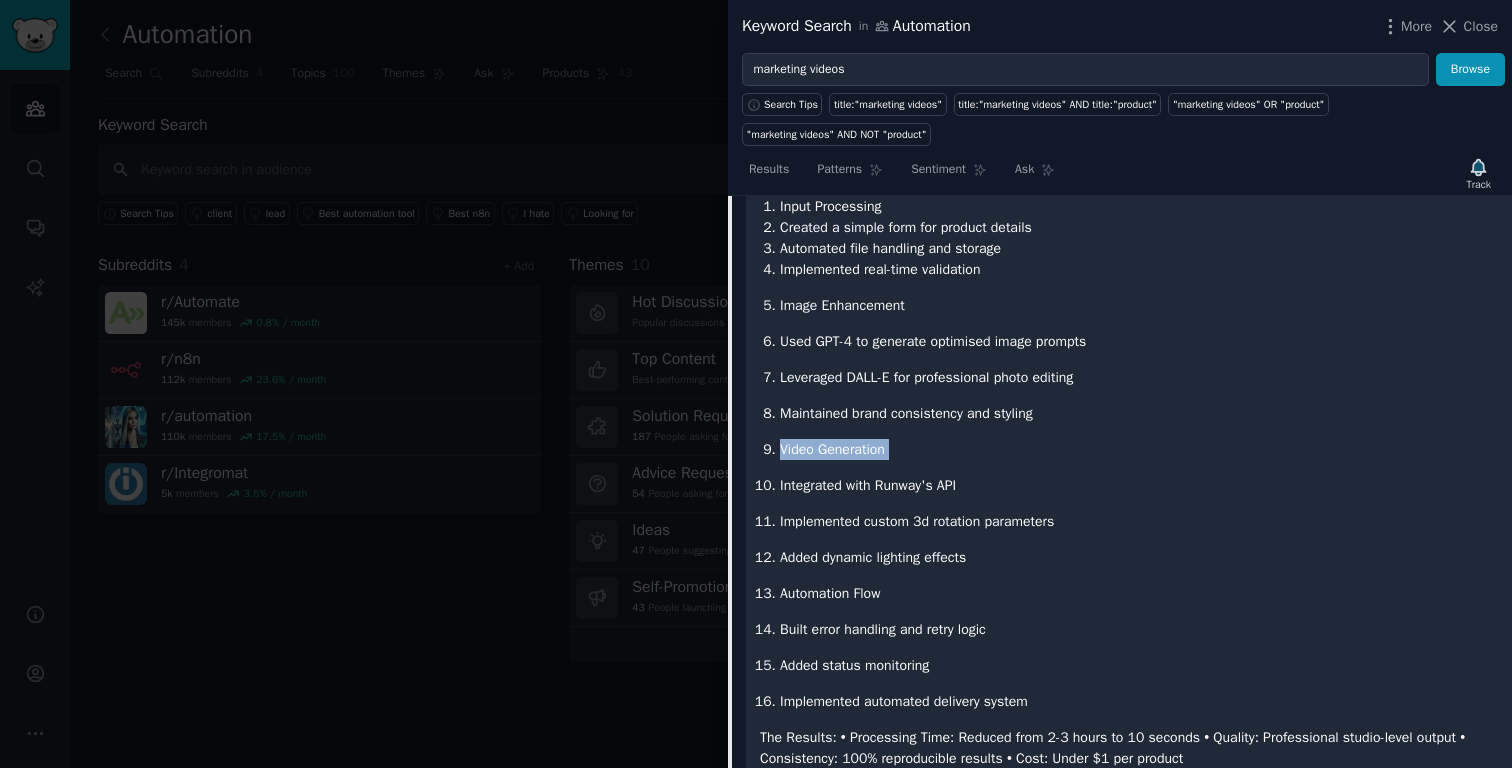 scroll, scrollTop: 748, scrollLeft: 0, axis: vertical 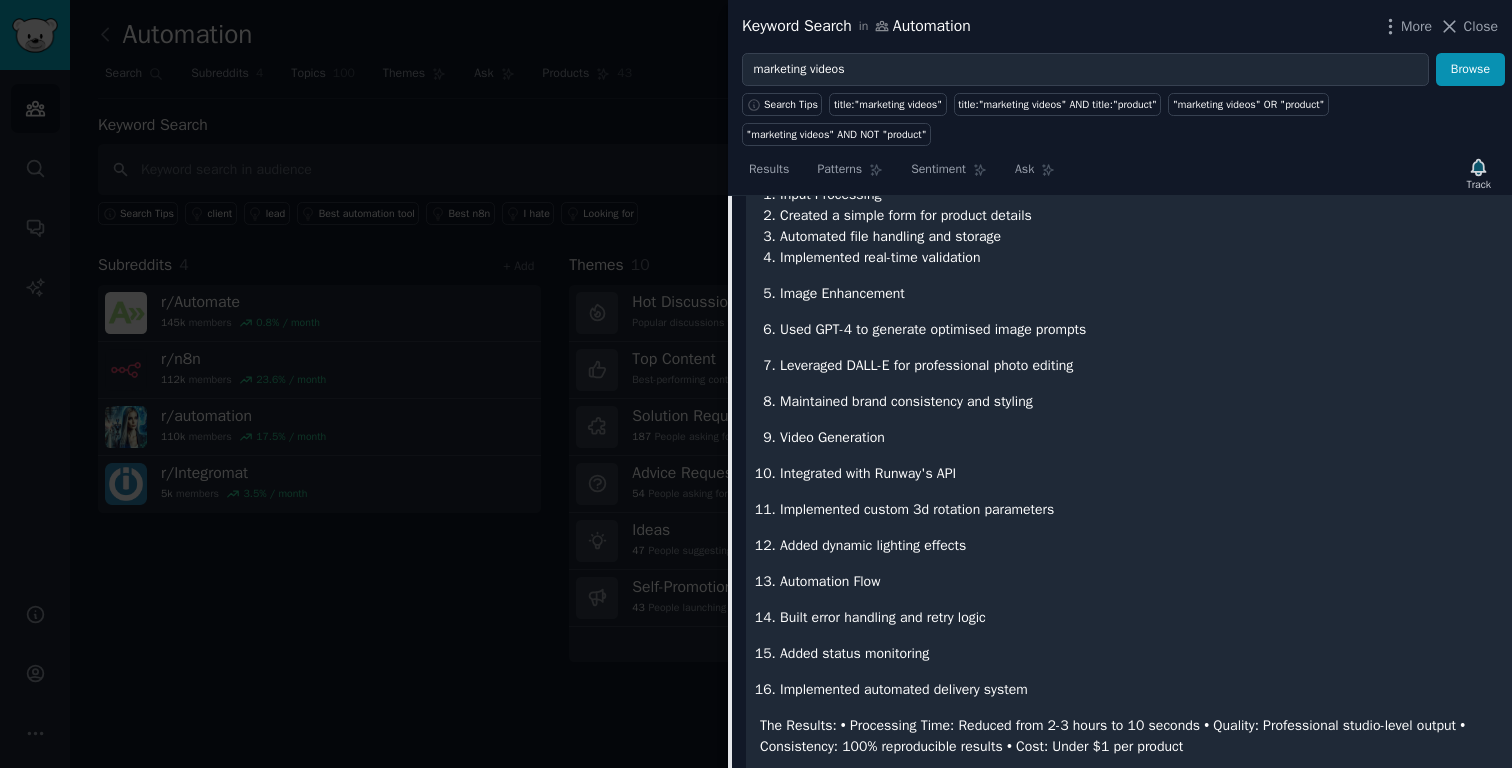 click on "Integrated with Runway's API" at bounding box center (1139, 473) 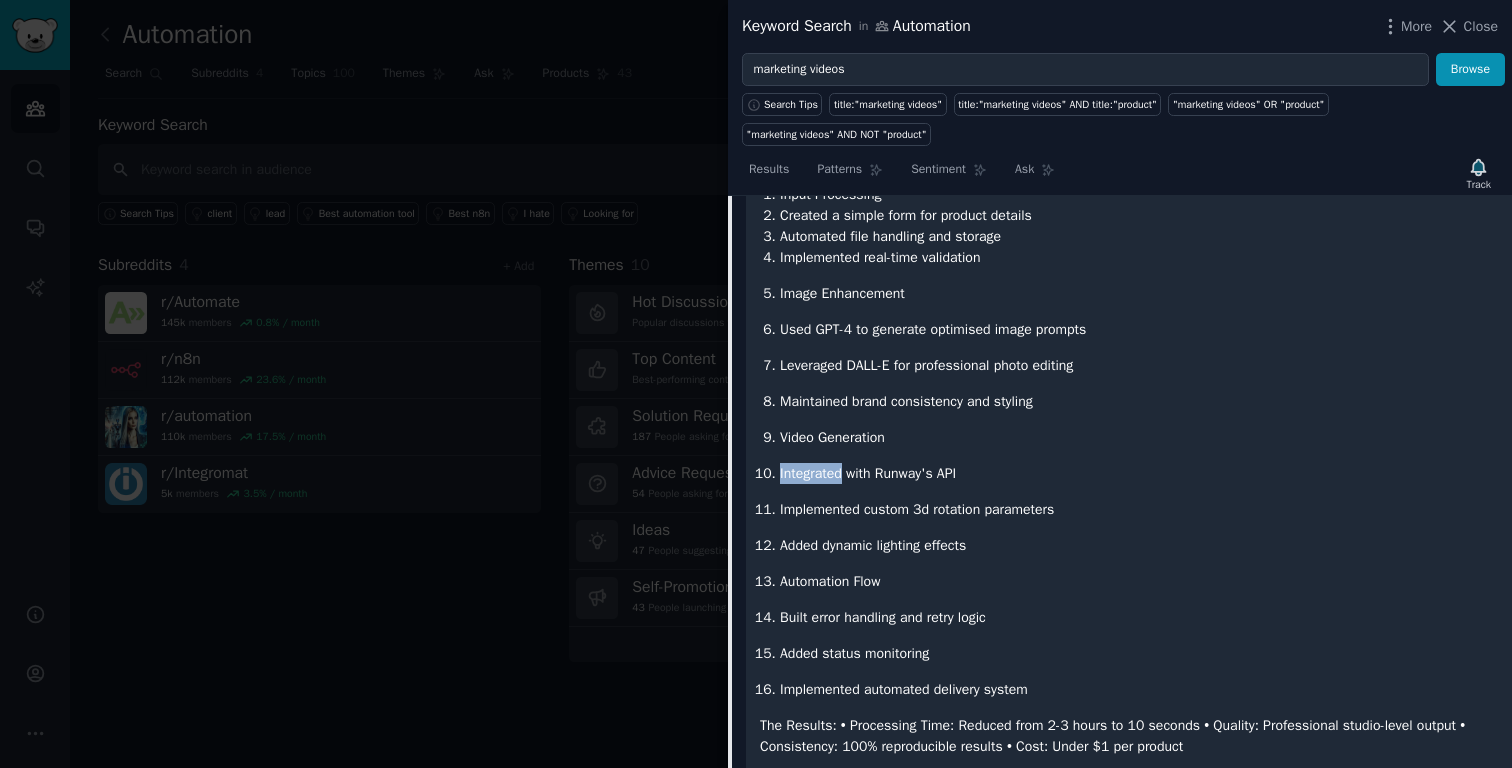 click on "Integrated with Runway's API" at bounding box center [1139, 473] 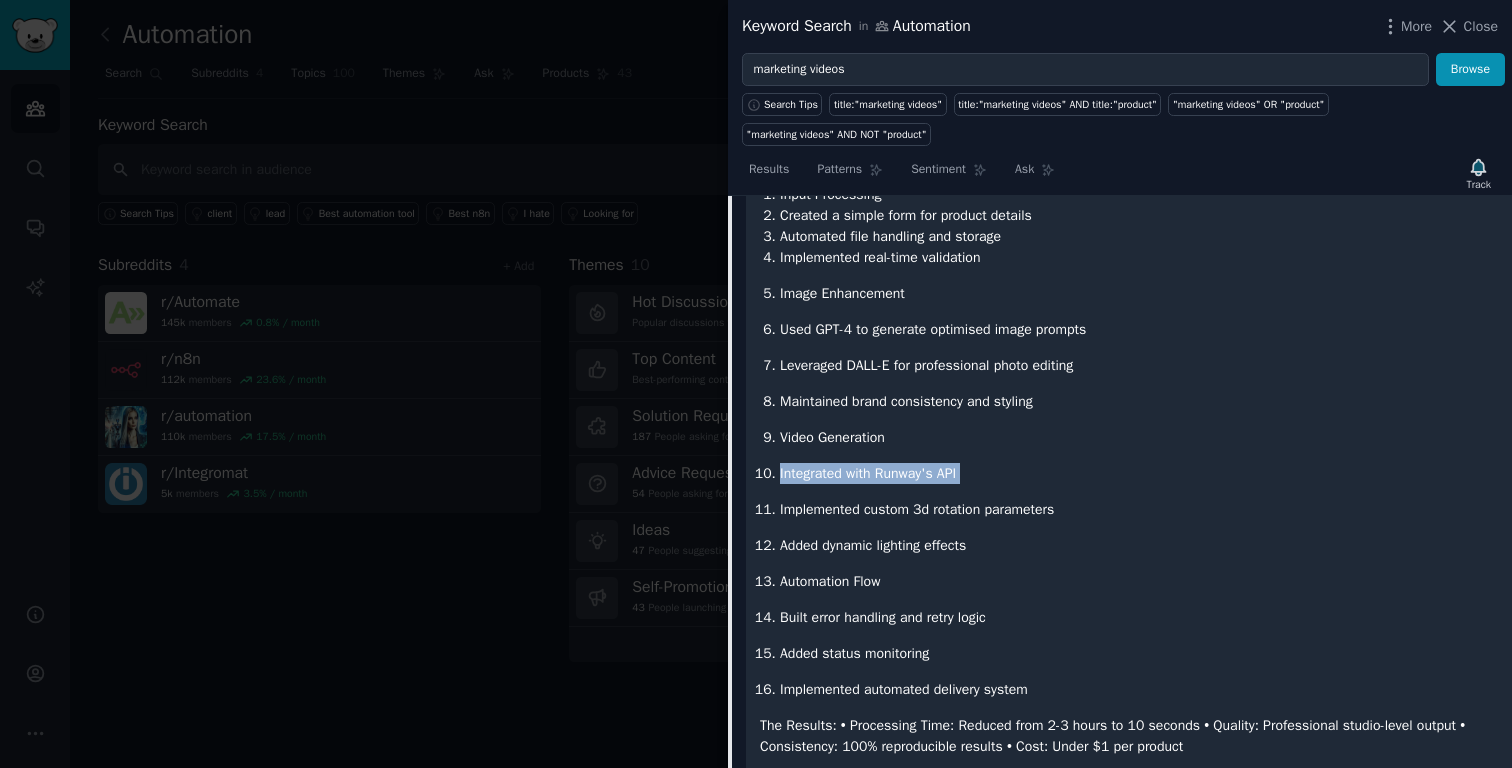 click on "Integrated with Runway's API" at bounding box center (1139, 473) 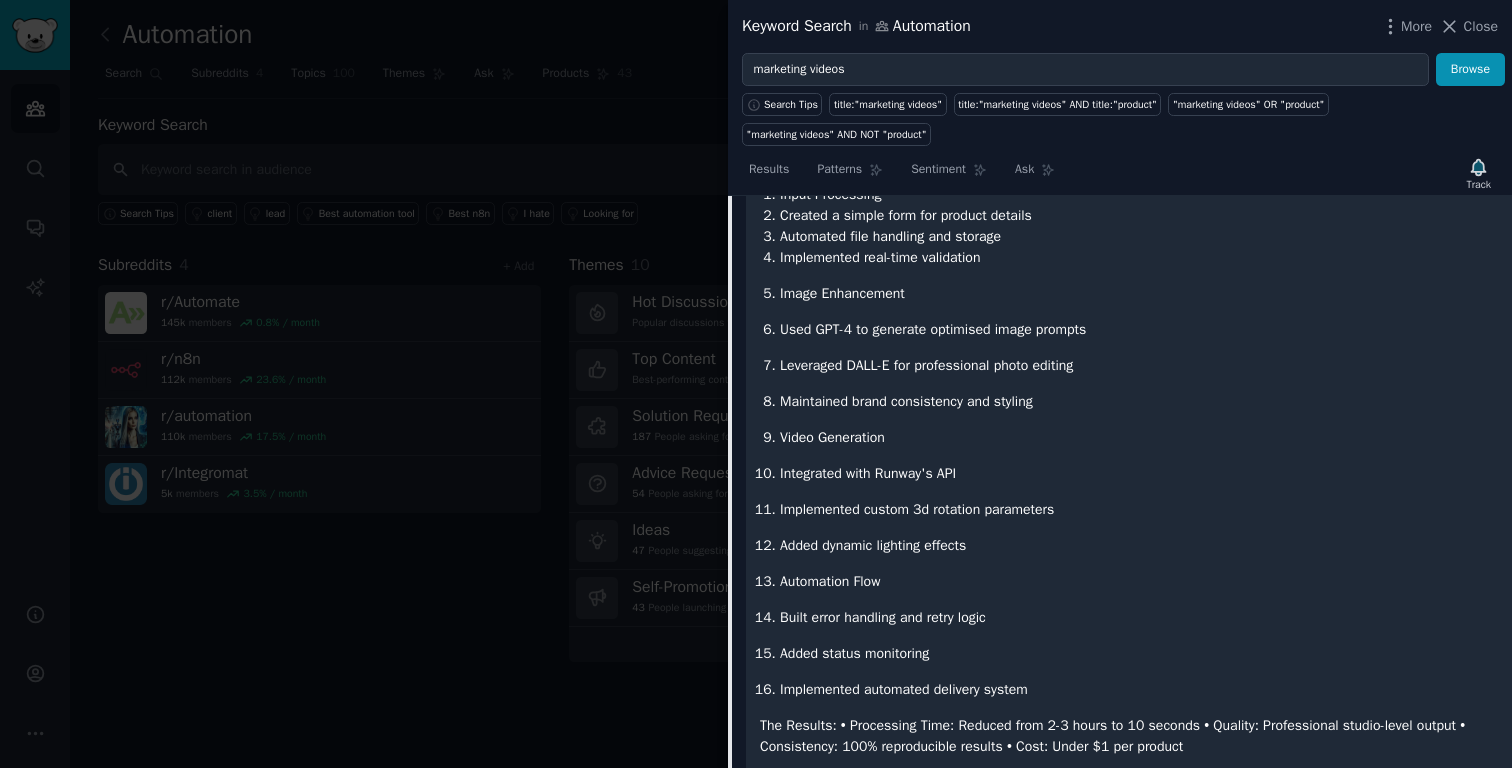 click on "Implemented custom 3d rotation parameters" at bounding box center (1139, 509) 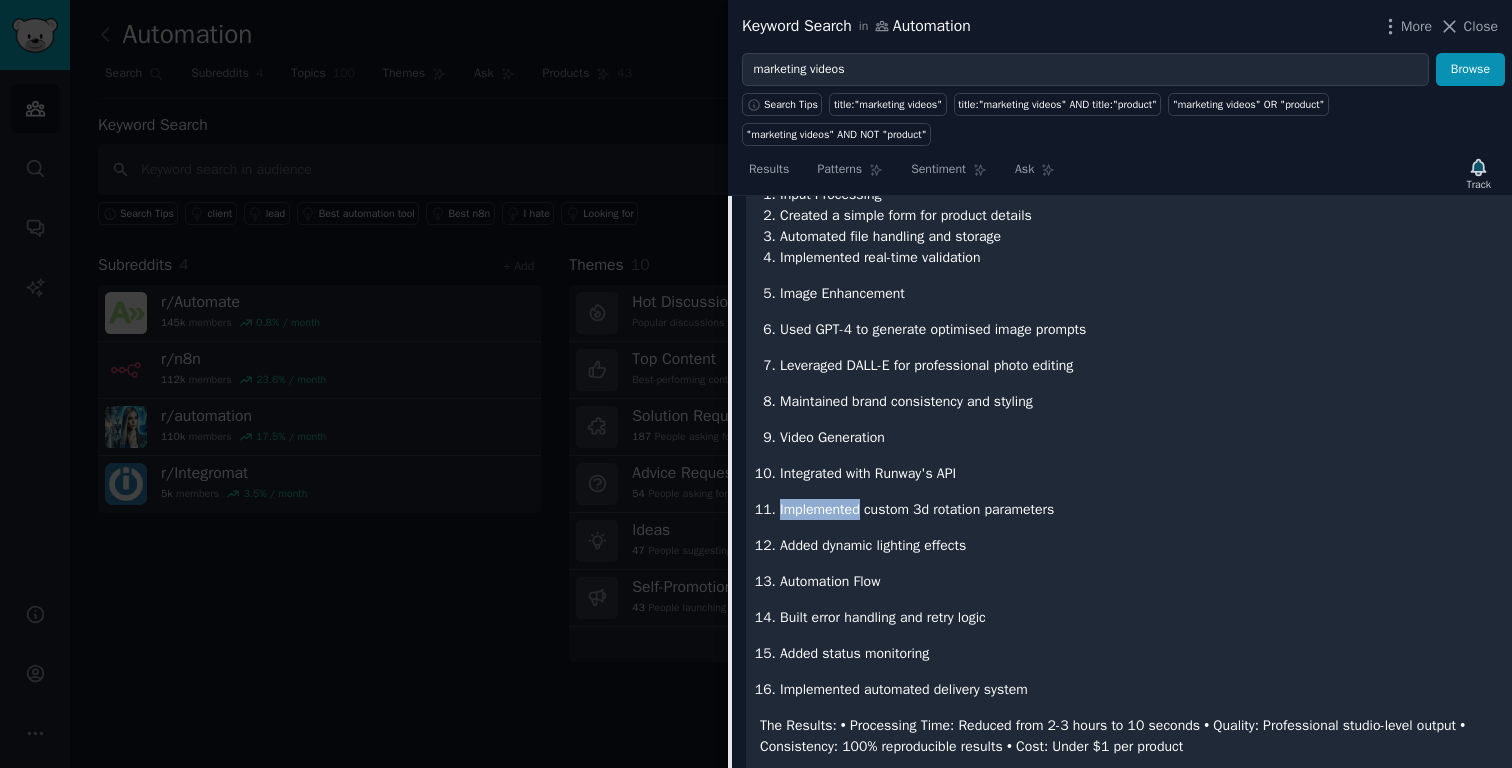 click on "Implemented custom 3d rotation parameters" at bounding box center [1139, 509] 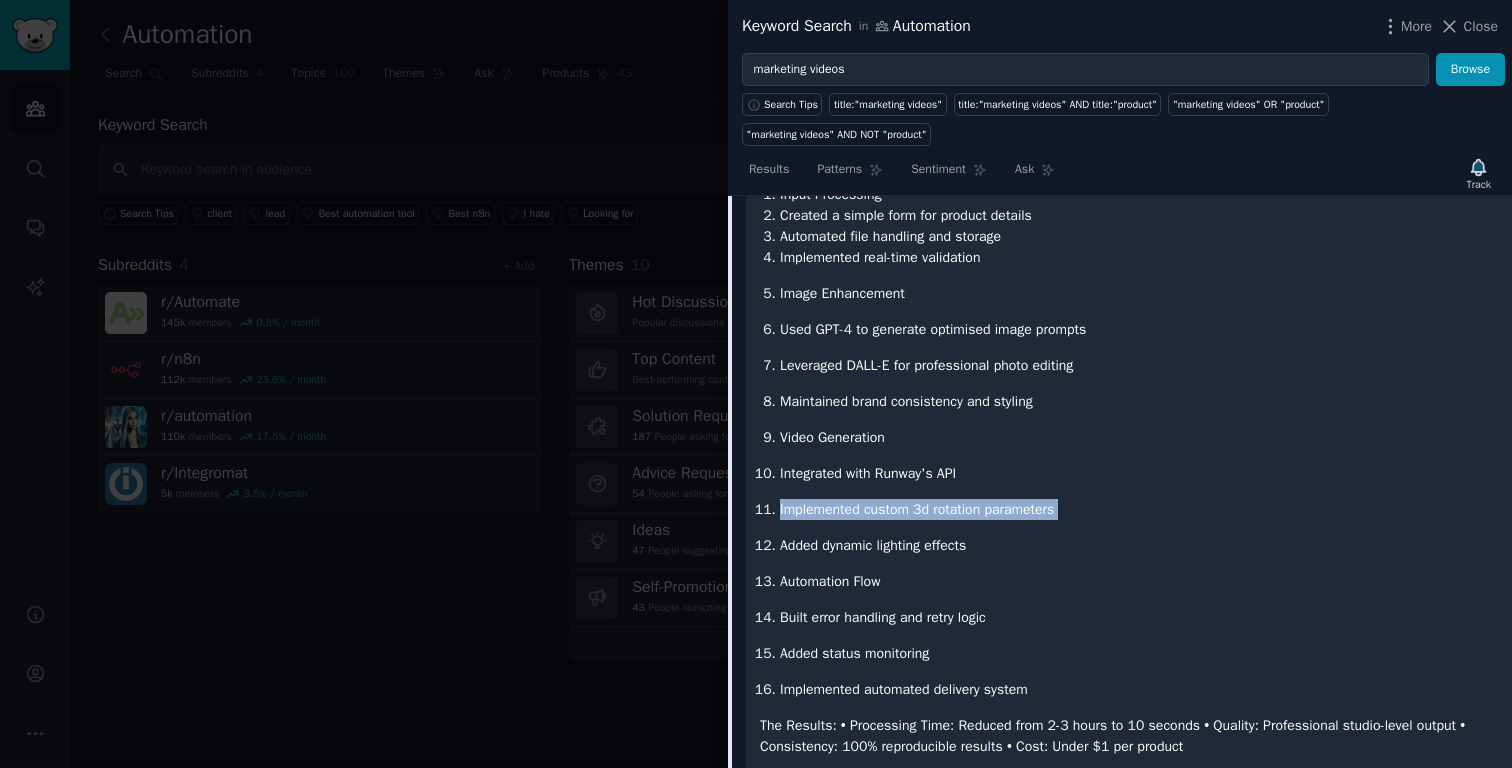 click on "Implemented custom 3d rotation parameters" at bounding box center [1139, 509] 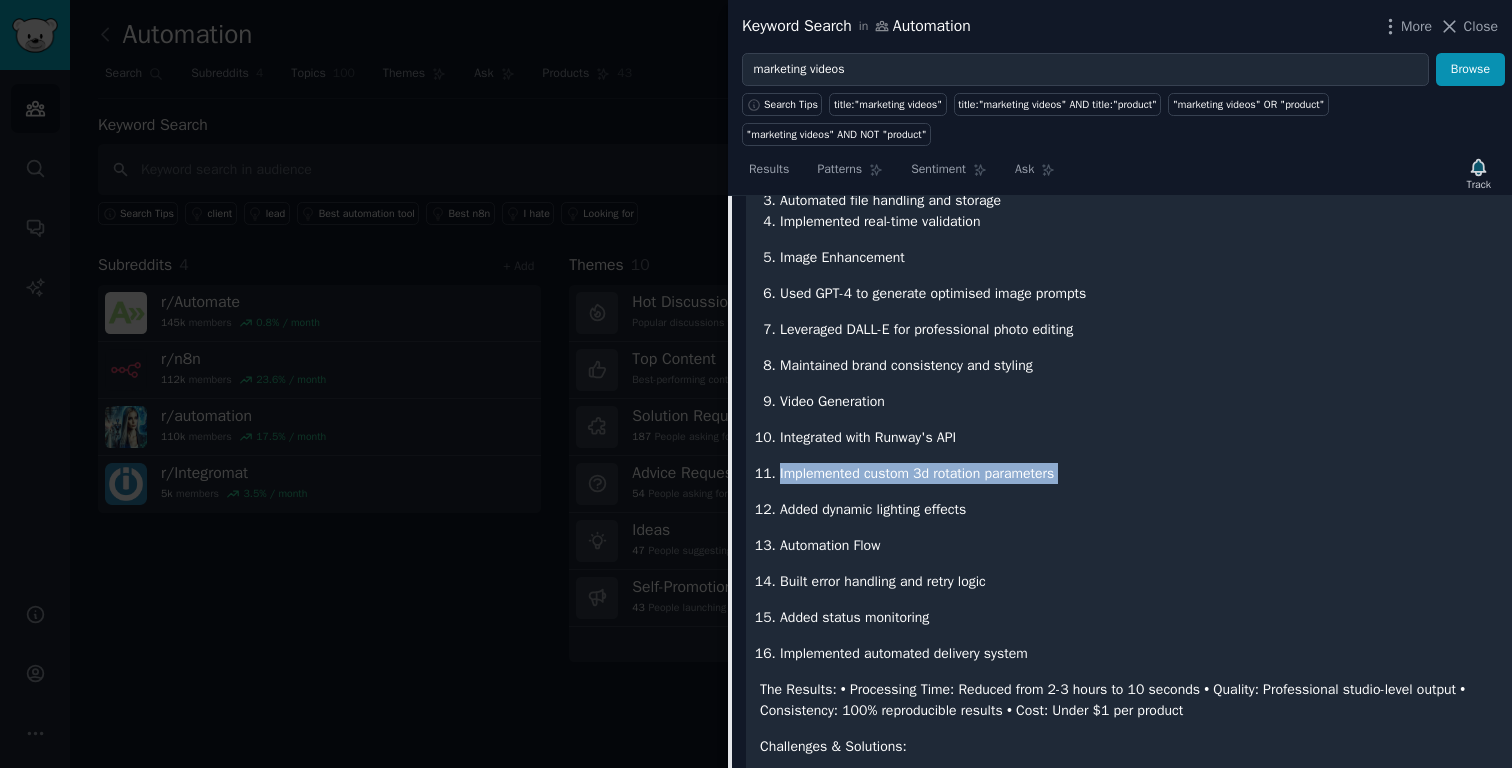 scroll, scrollTop: 803, scrollLeft: 0, axis: vertical 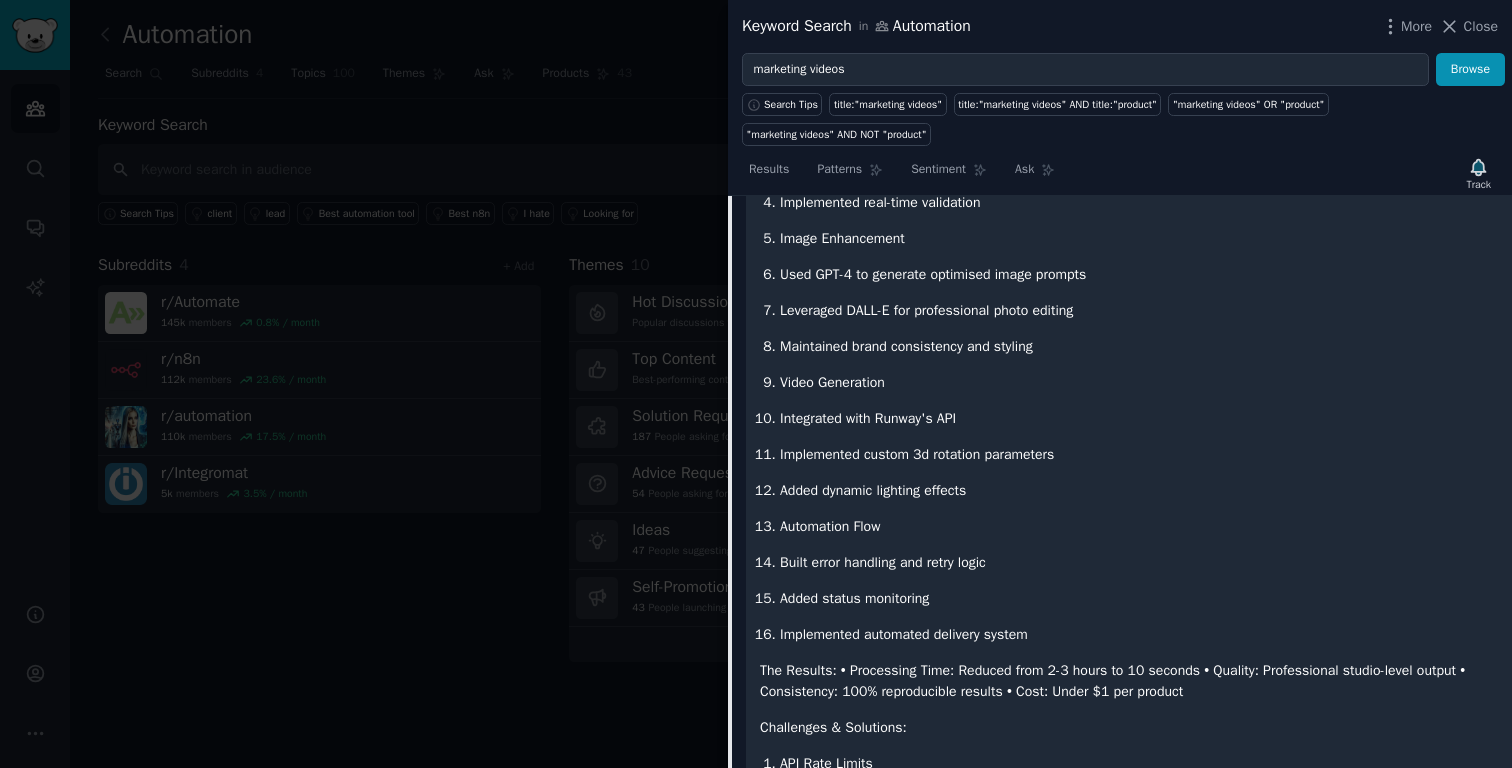 click on "Added dynamic lighting effects" at bounding box center (1139, 490) 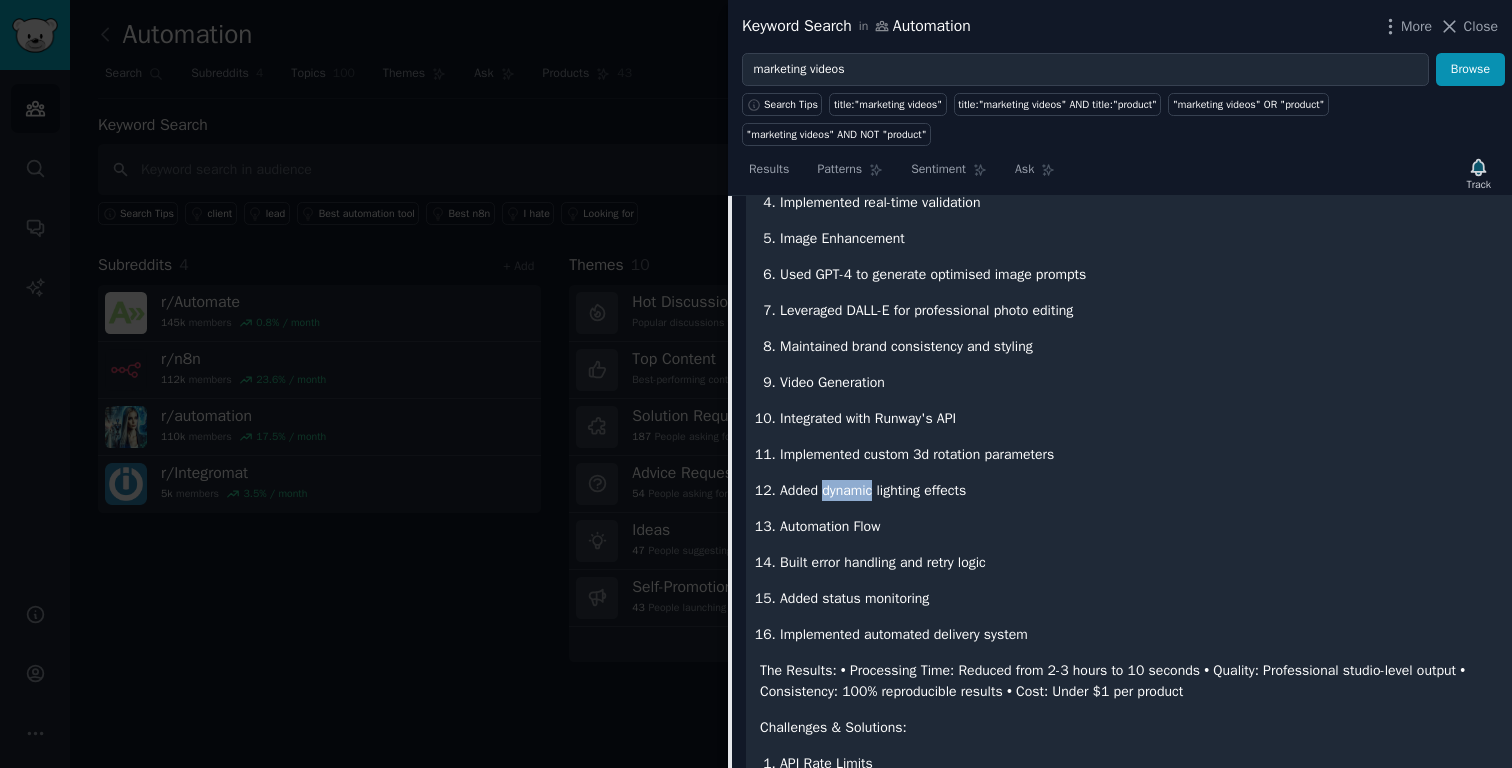 click on "Added dynamic lighting effects" at bounding box center [1139, 490] 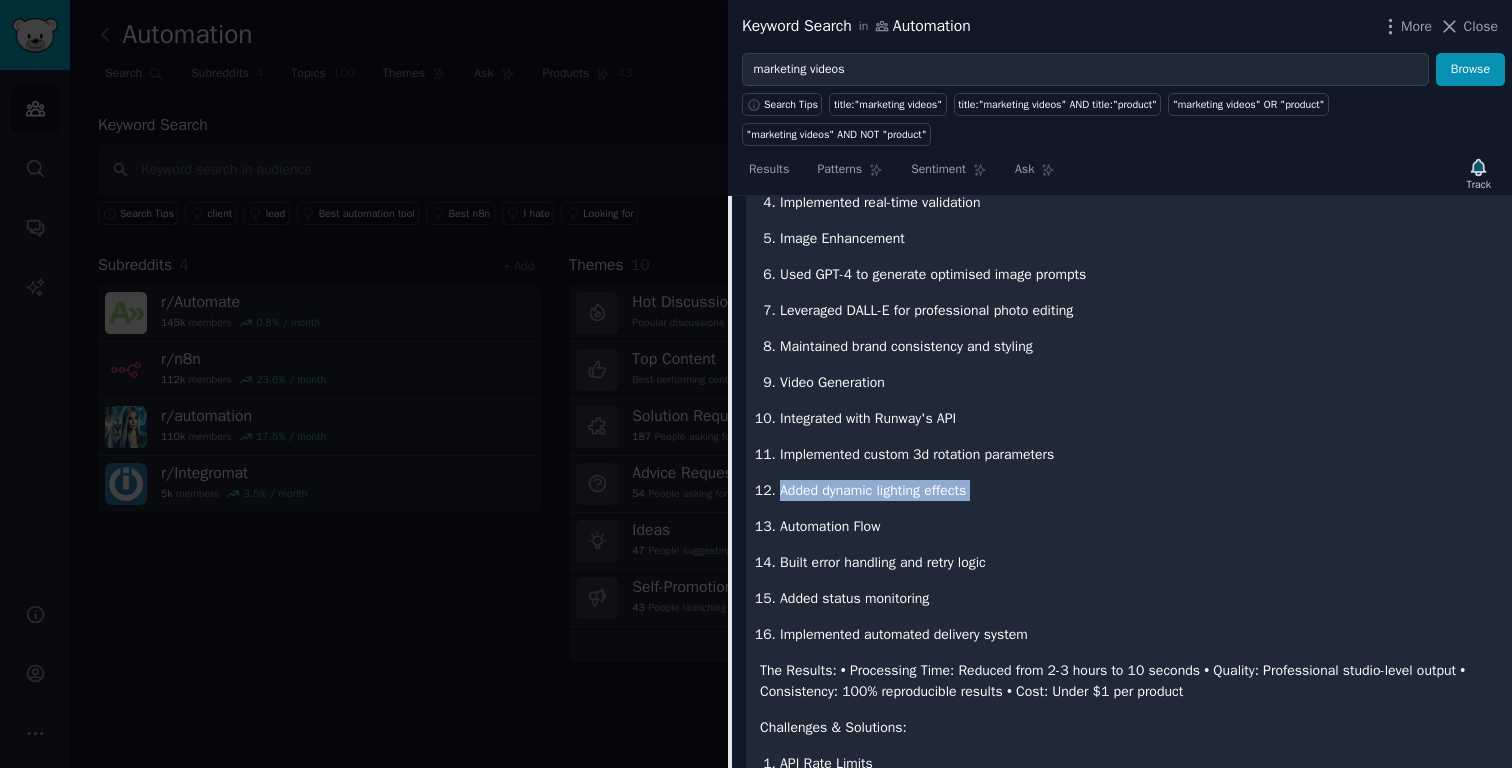 click on "Added dynamic lighting effects" at bounding box center [1139, 490] 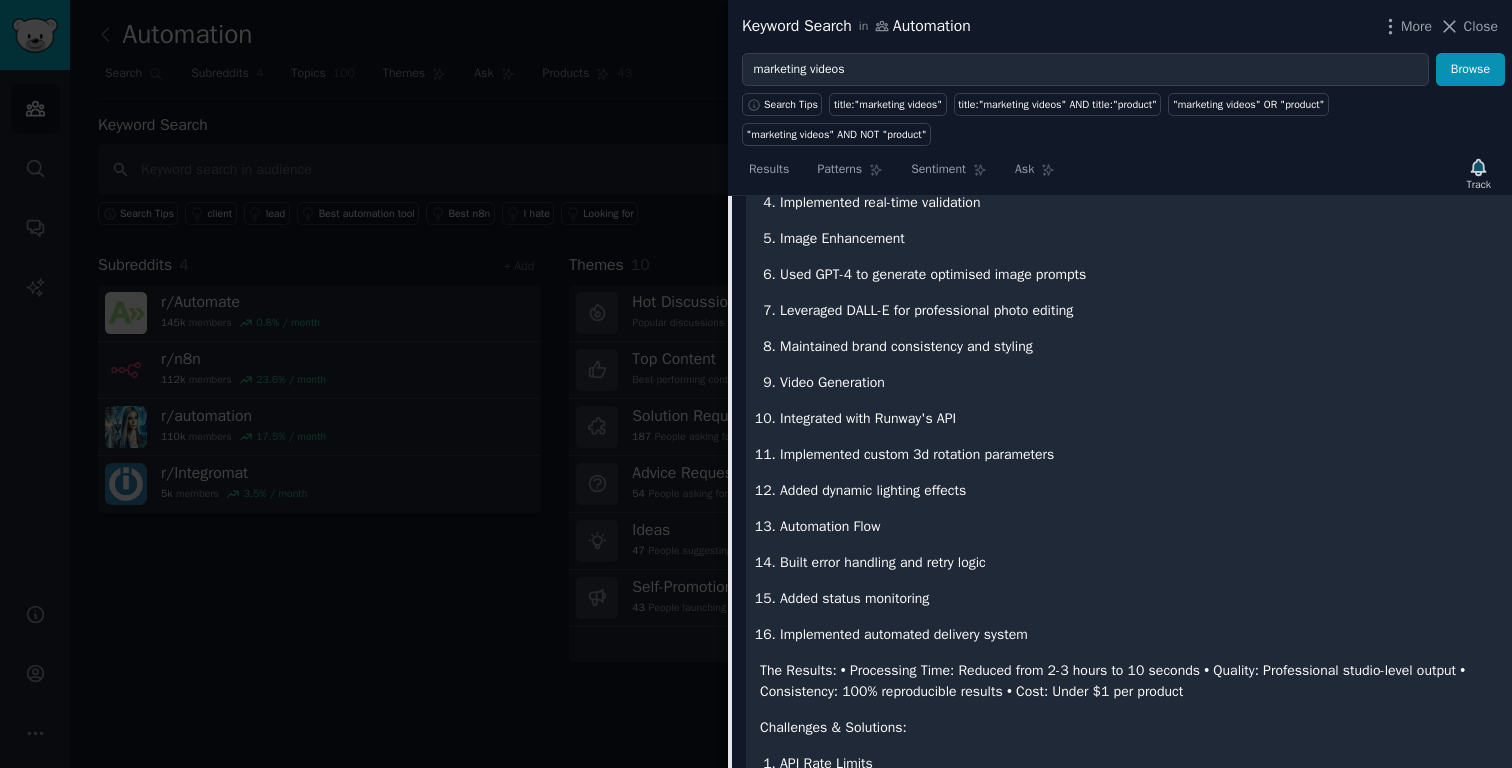 click on "Automation Flow" at bounding box center (1139, 526) 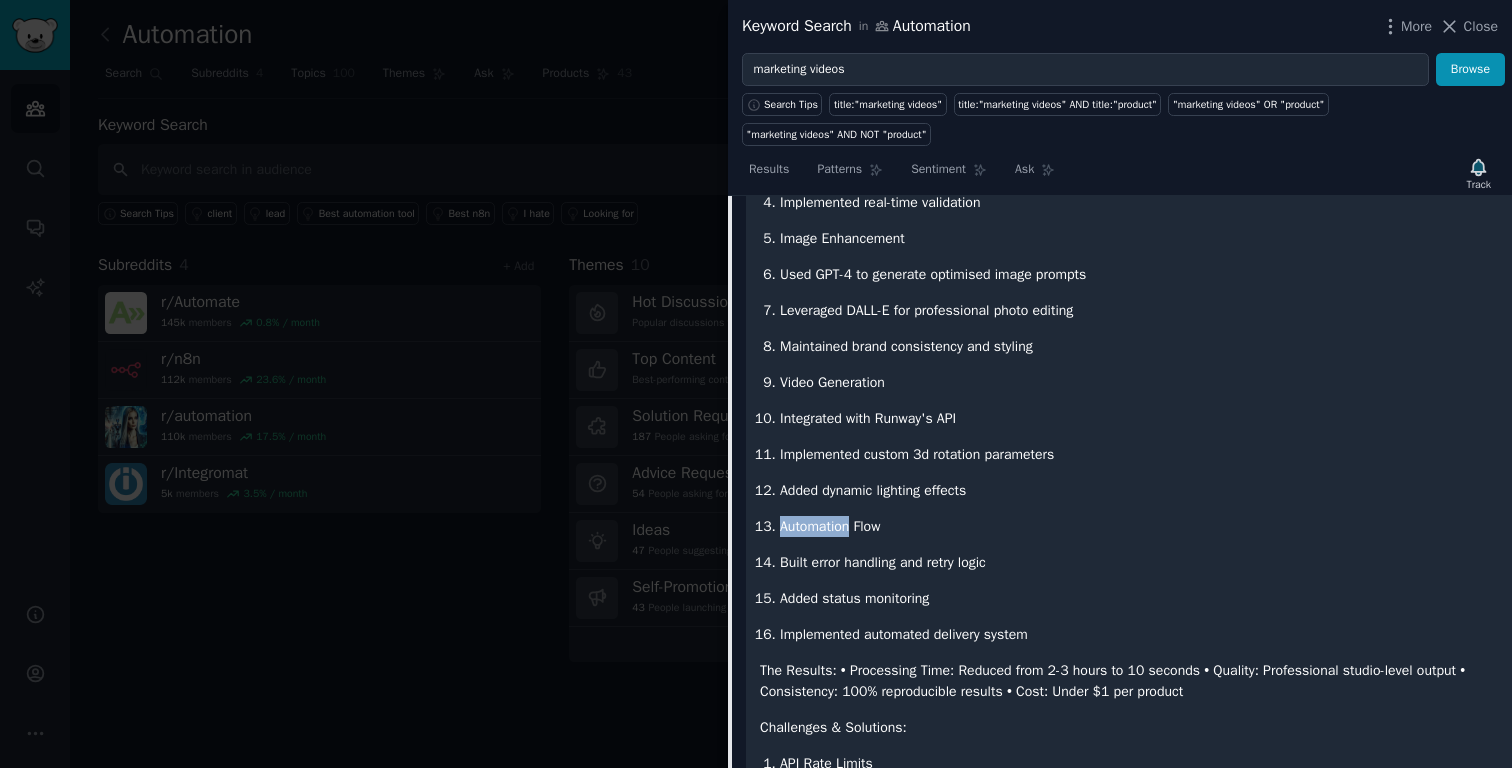 click on "Automation Flow" at bounding box center [1139, 526] 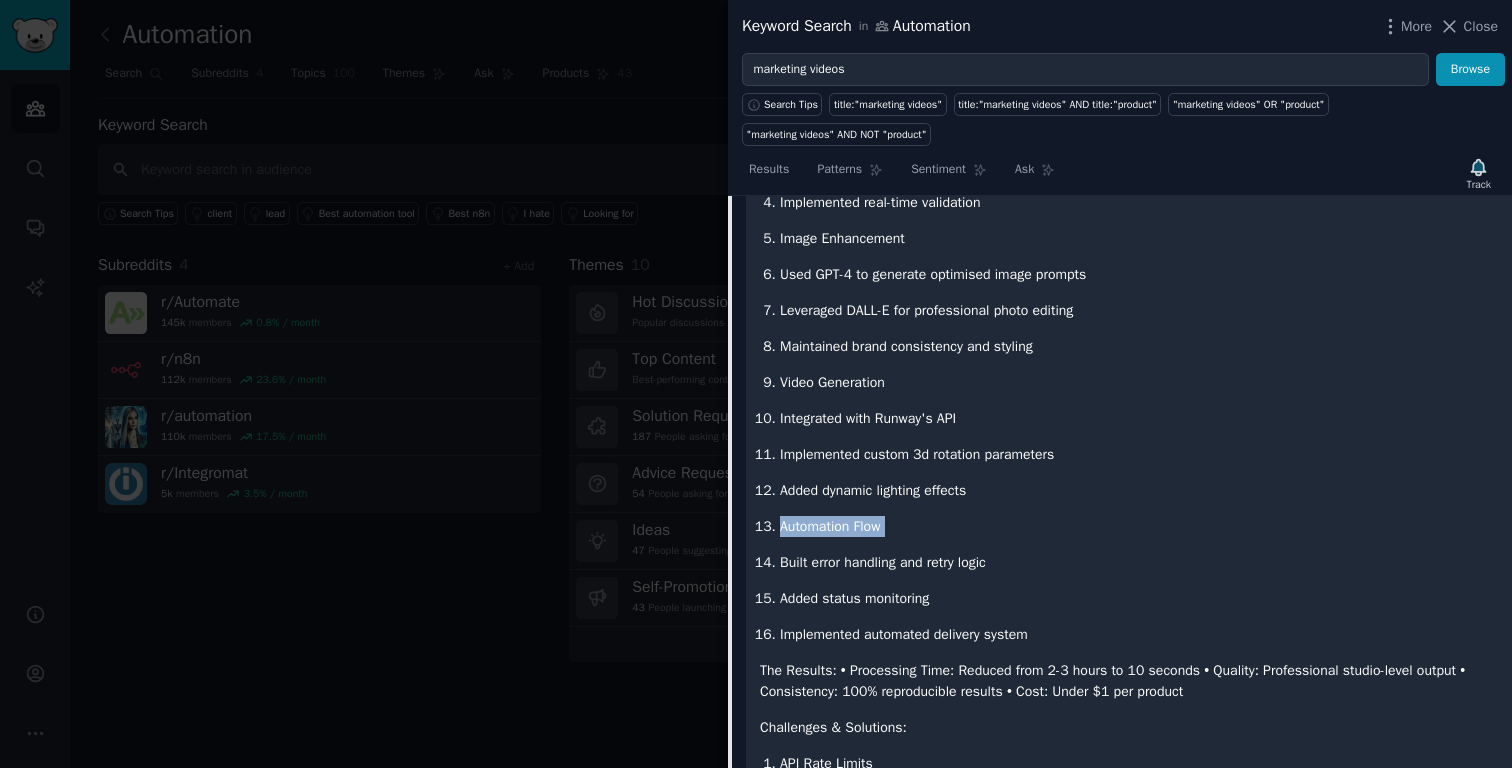 click on "Automation Flow" at bounding box center [1139, 526] 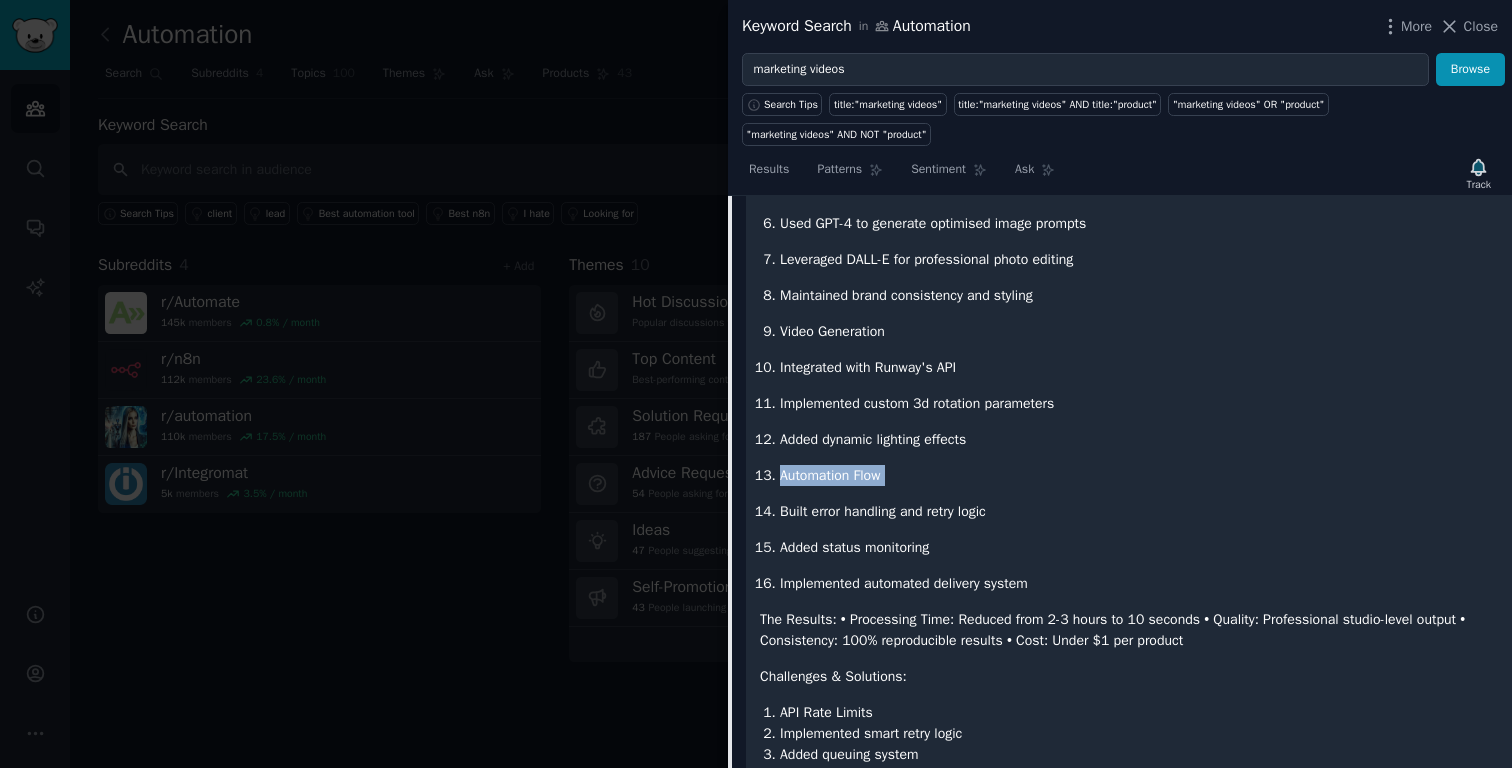 scroll, scrollTop: 855, scrollLeft: 0, axis: vertical 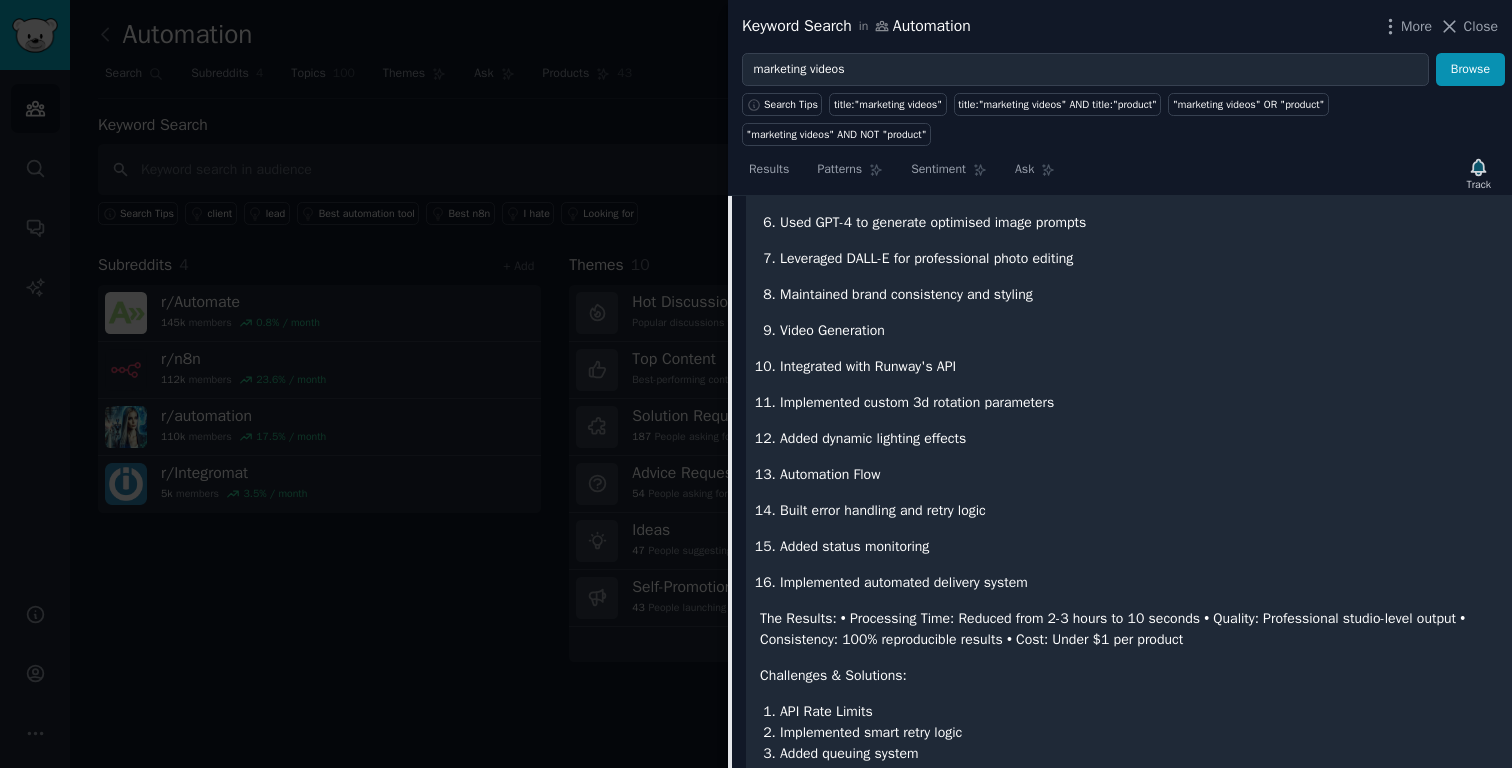 click on "Built error handling and retry logic" at bounding box center (1139, 510) 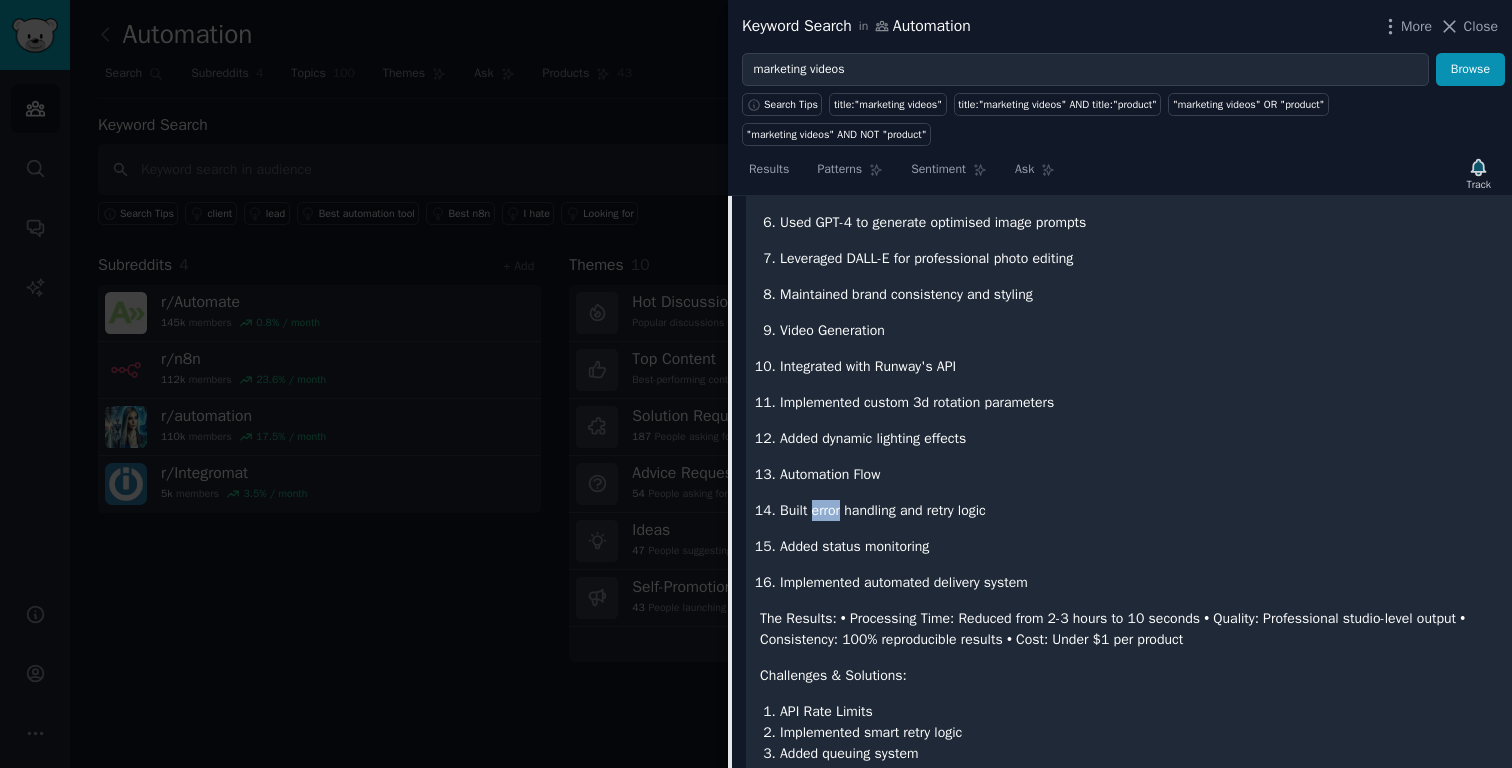 click on "Built error handling and retry logic" at bounding box center (1139, 510) 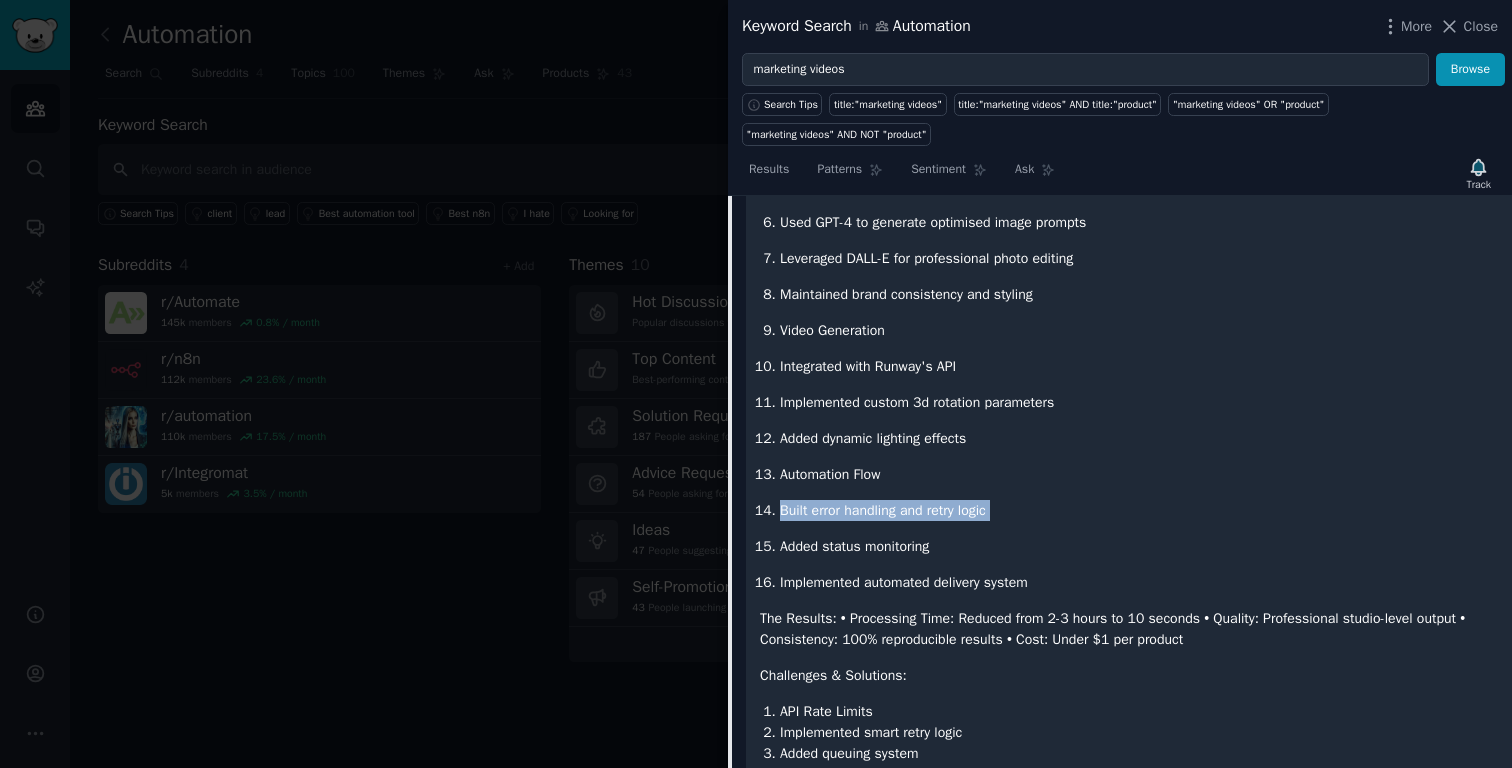 click on "Built error handling and retry logic" at bounding box center [1139, 510] 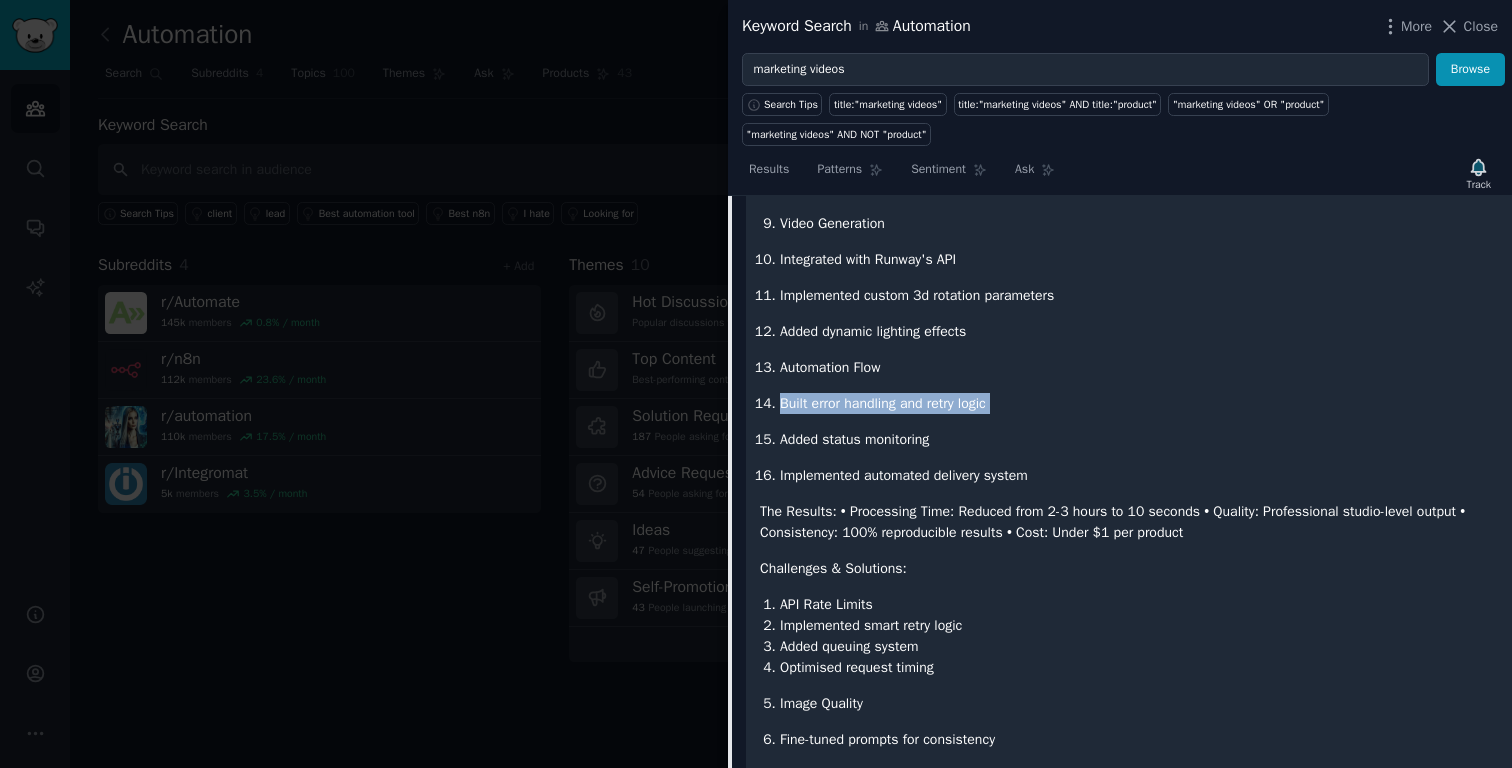 scroll, scrollTop: 1022, scrollLeft: 0, axis: vertical 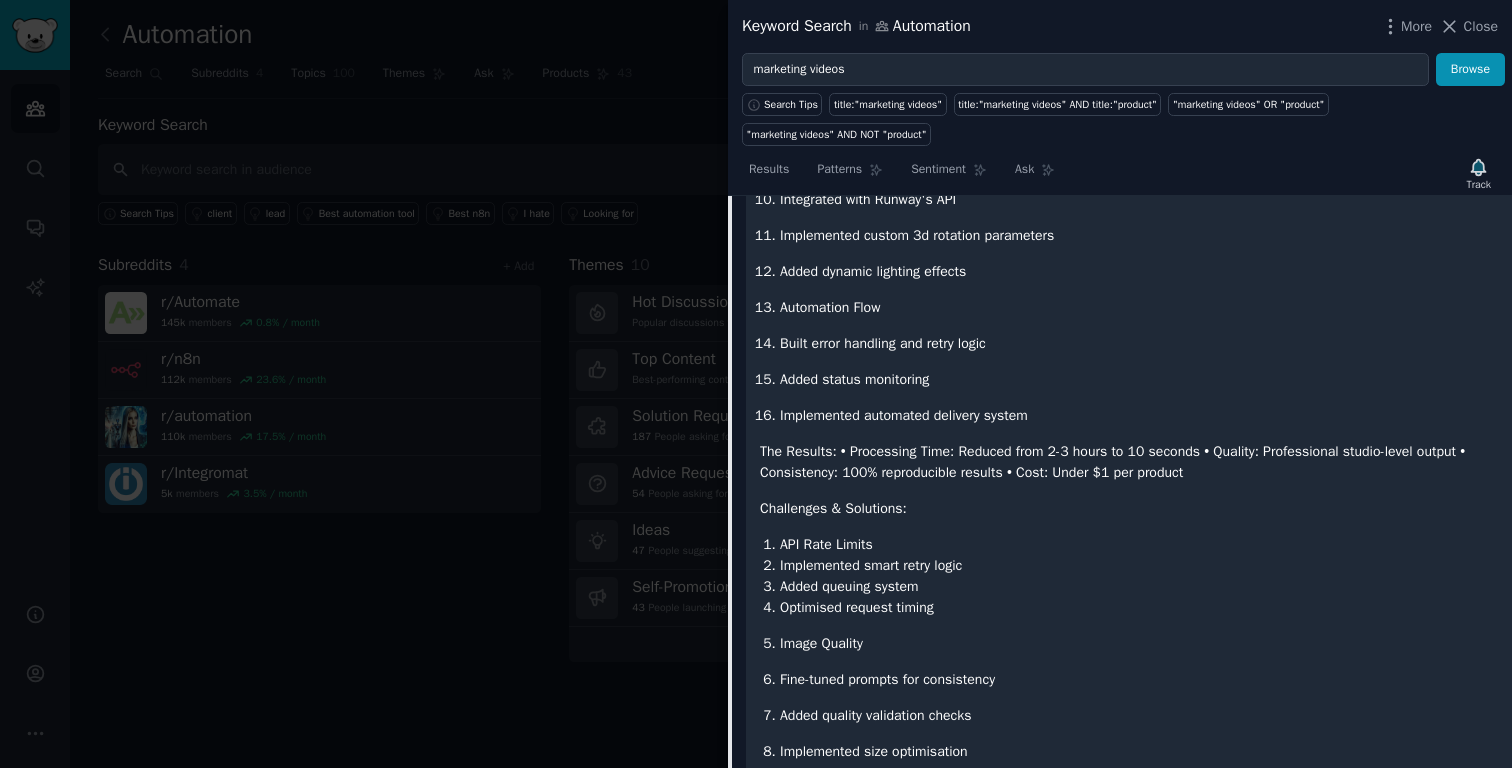 click on "Added status monitoring" at bounding box center (1139, 379) 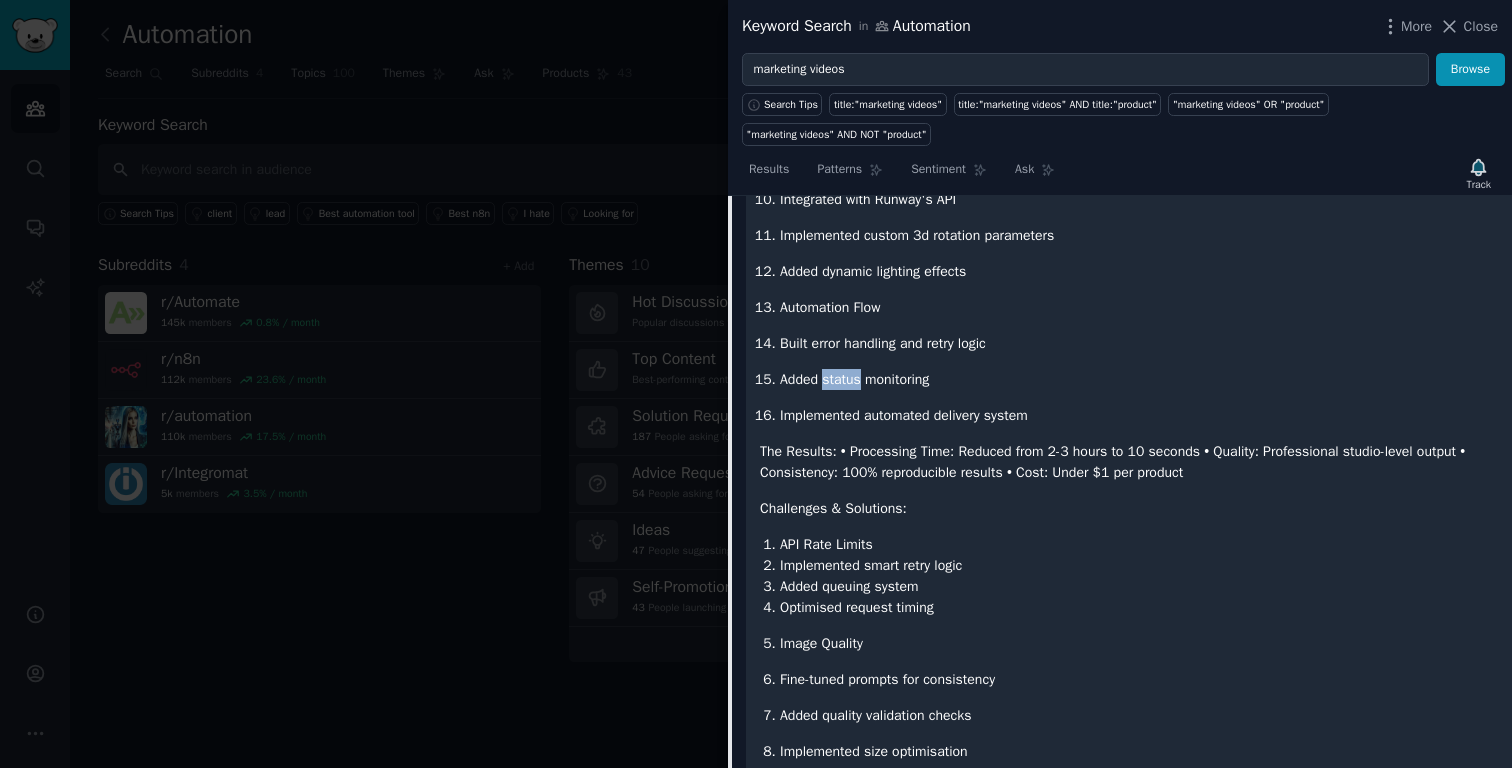 click on "Added status monitoring" at bounding box center (1139, 379) 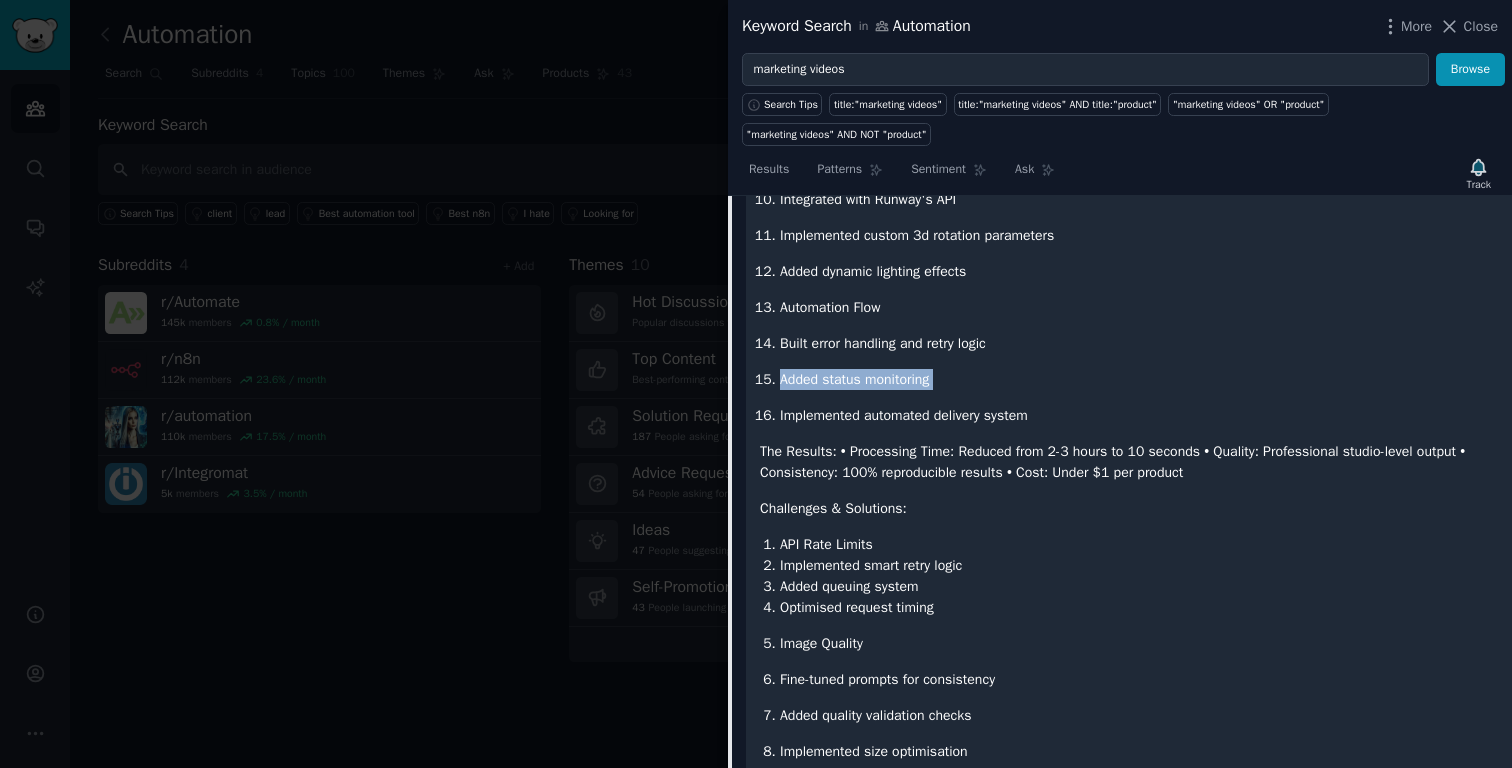 click on "Added status monitoring" at bounding box center (1139, 379) 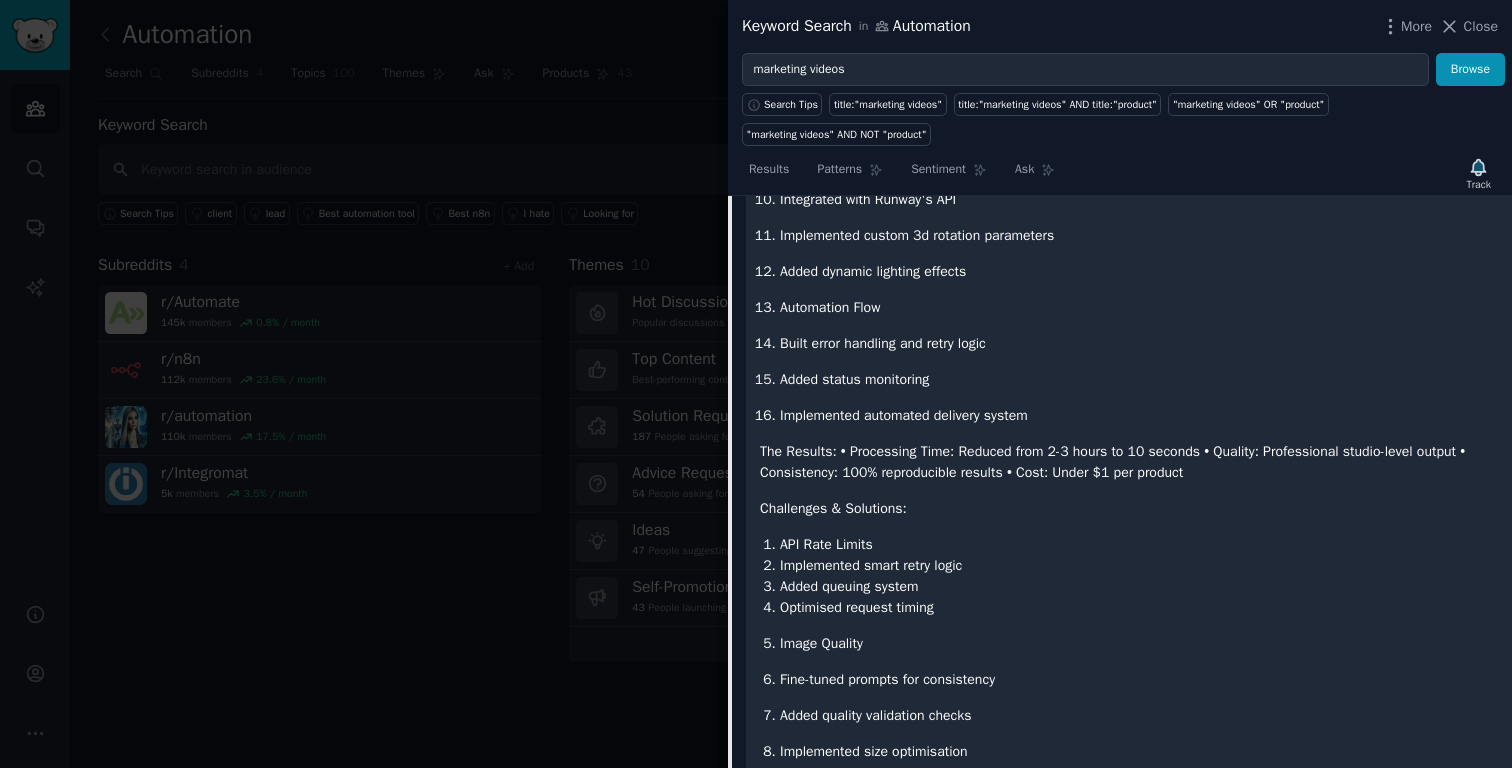 click on "Implemented automated delivery system" at bounding box center (1139, 415) 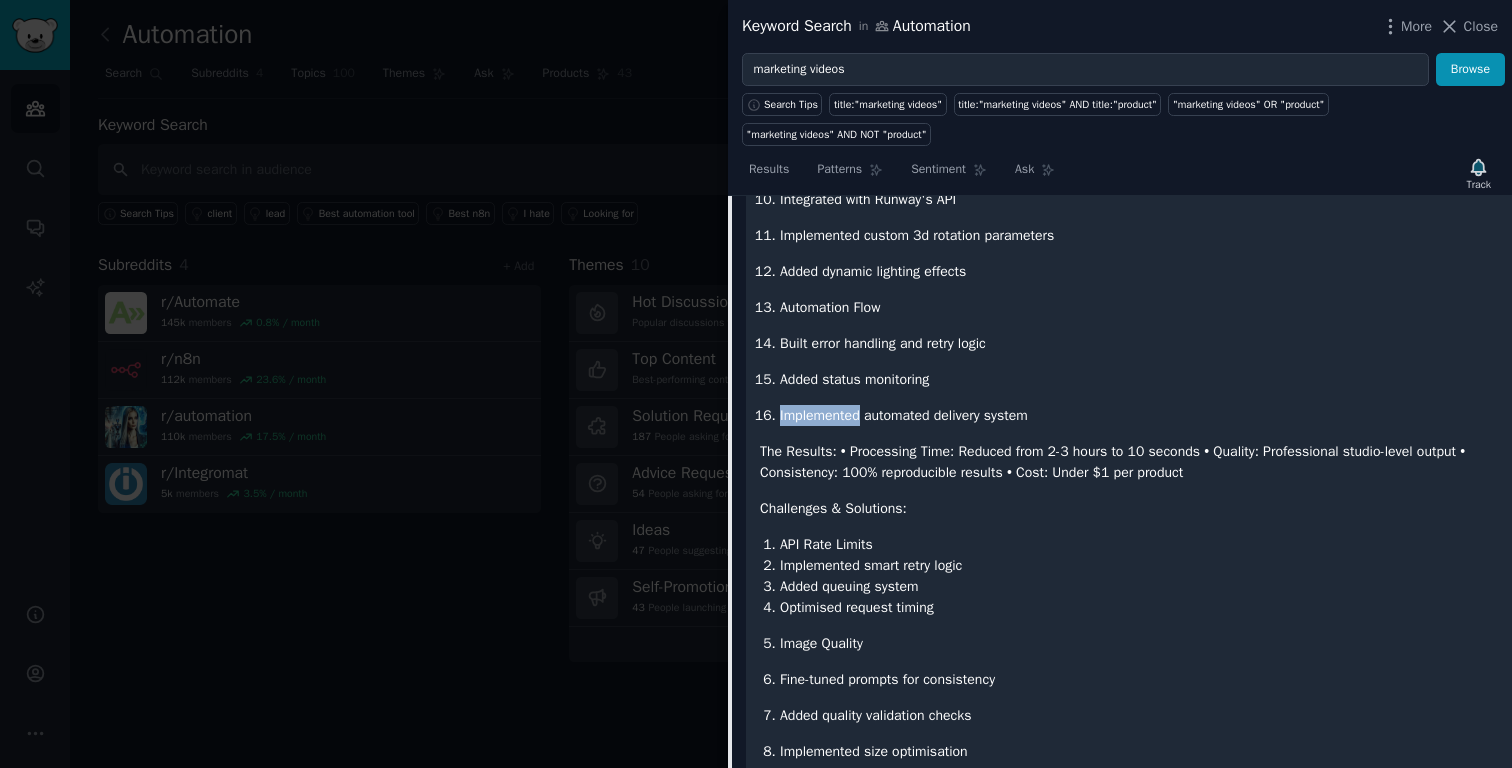 click on "Implemented automated delivery system" at bounding box center (1139, 415) 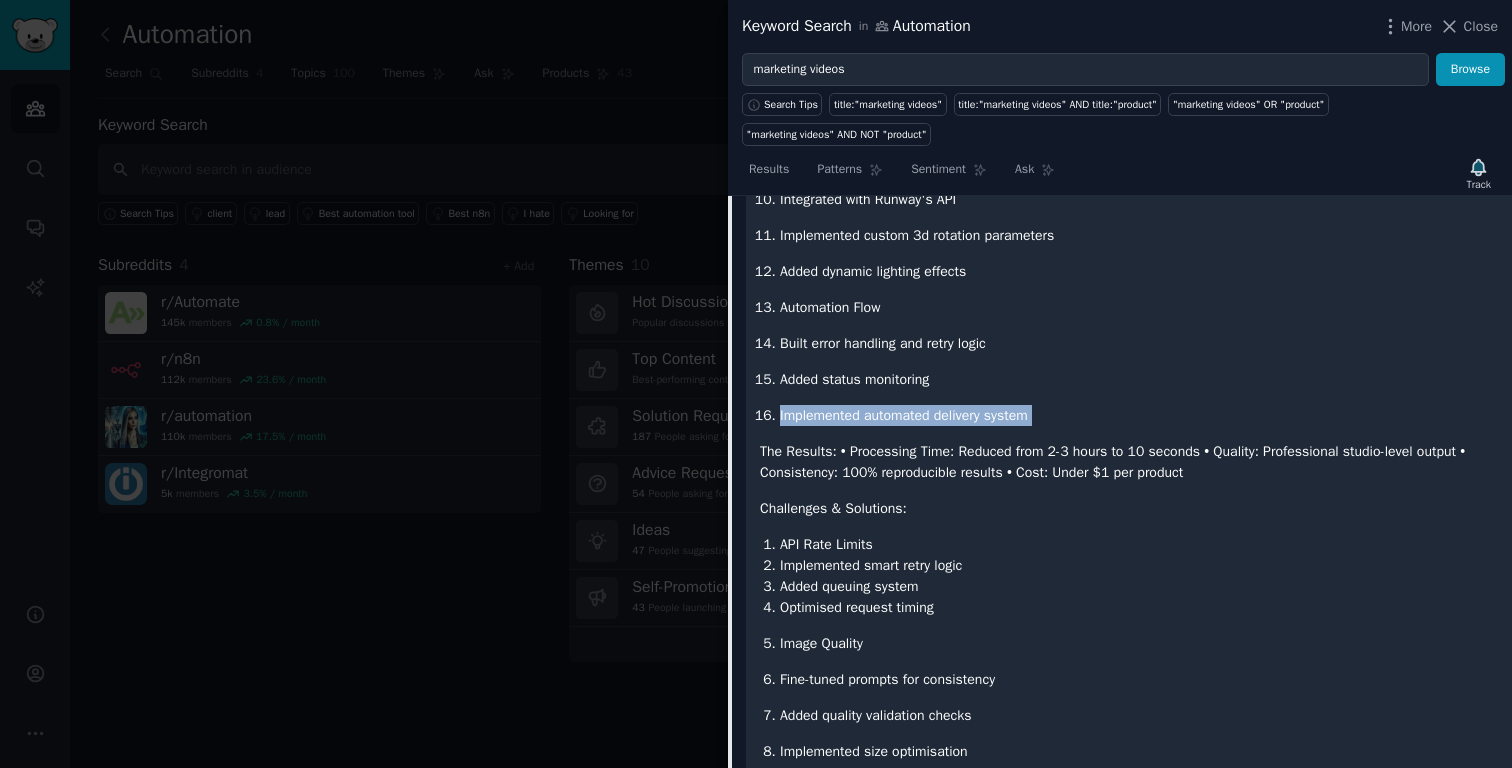 click on "Implemented automated delivery system" at bounding box center (1139, 415) 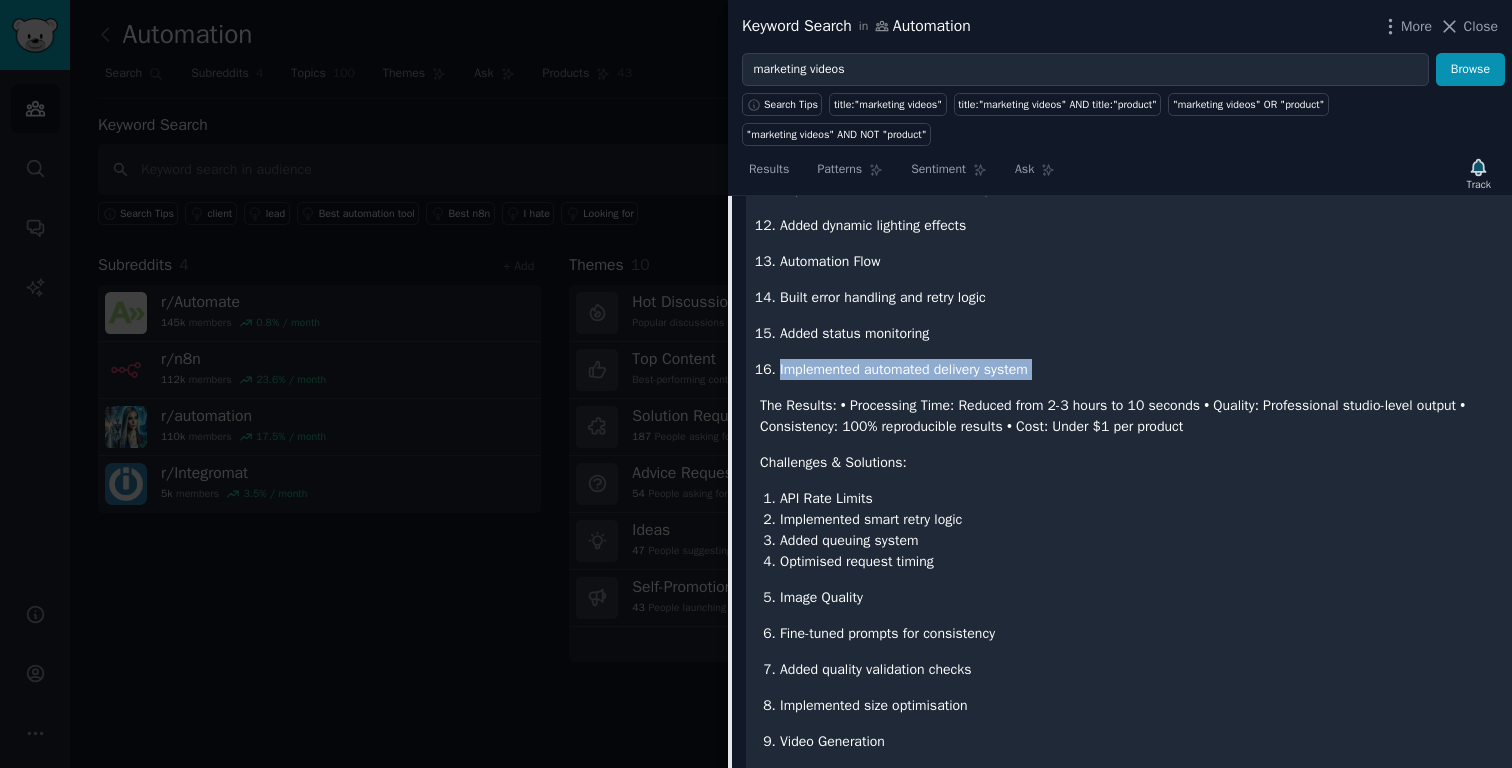 scroll, scrollTop: 1070, scrollLeft: 0, axis: vertical 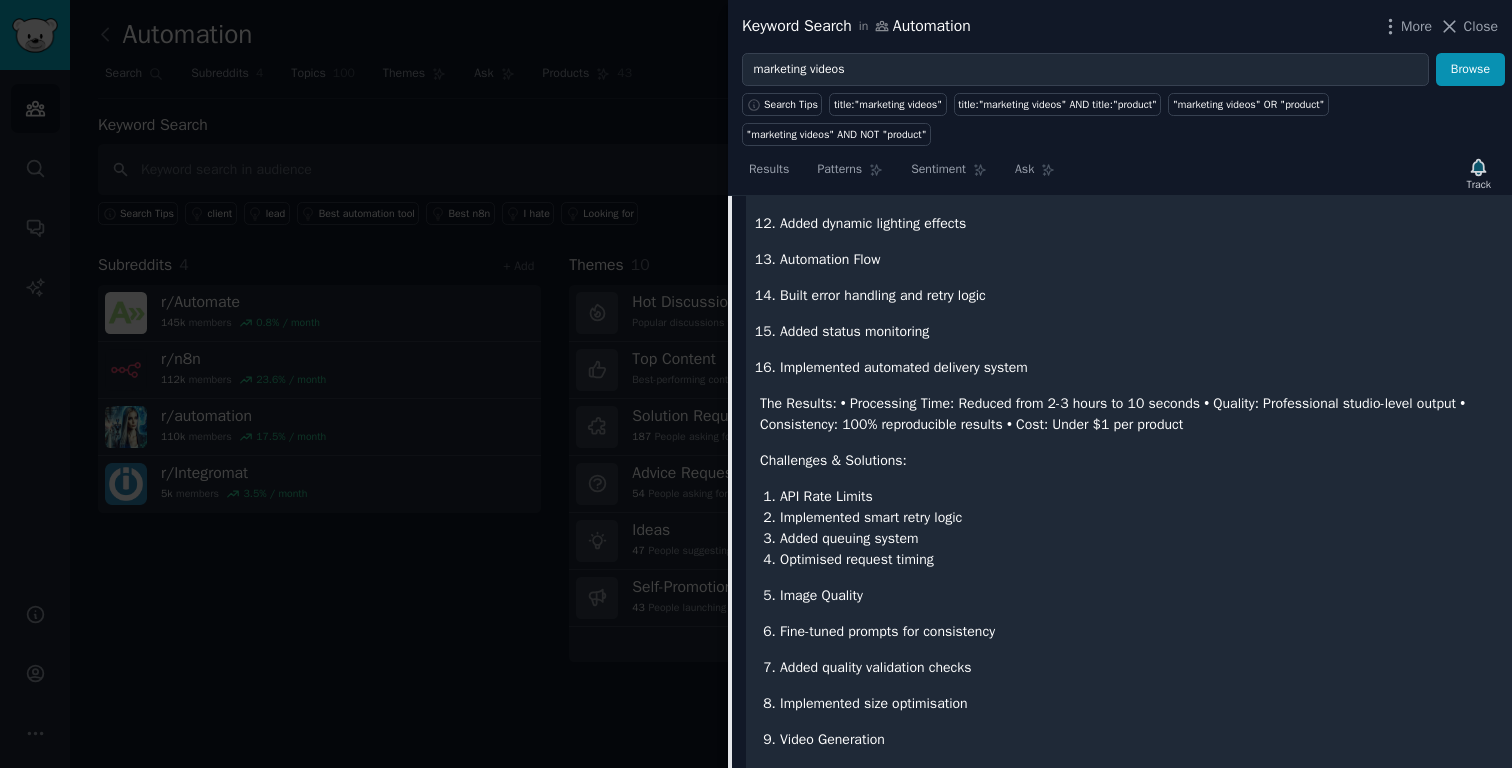 click on "API Rate Limits" at bounding box center [1139, 496] 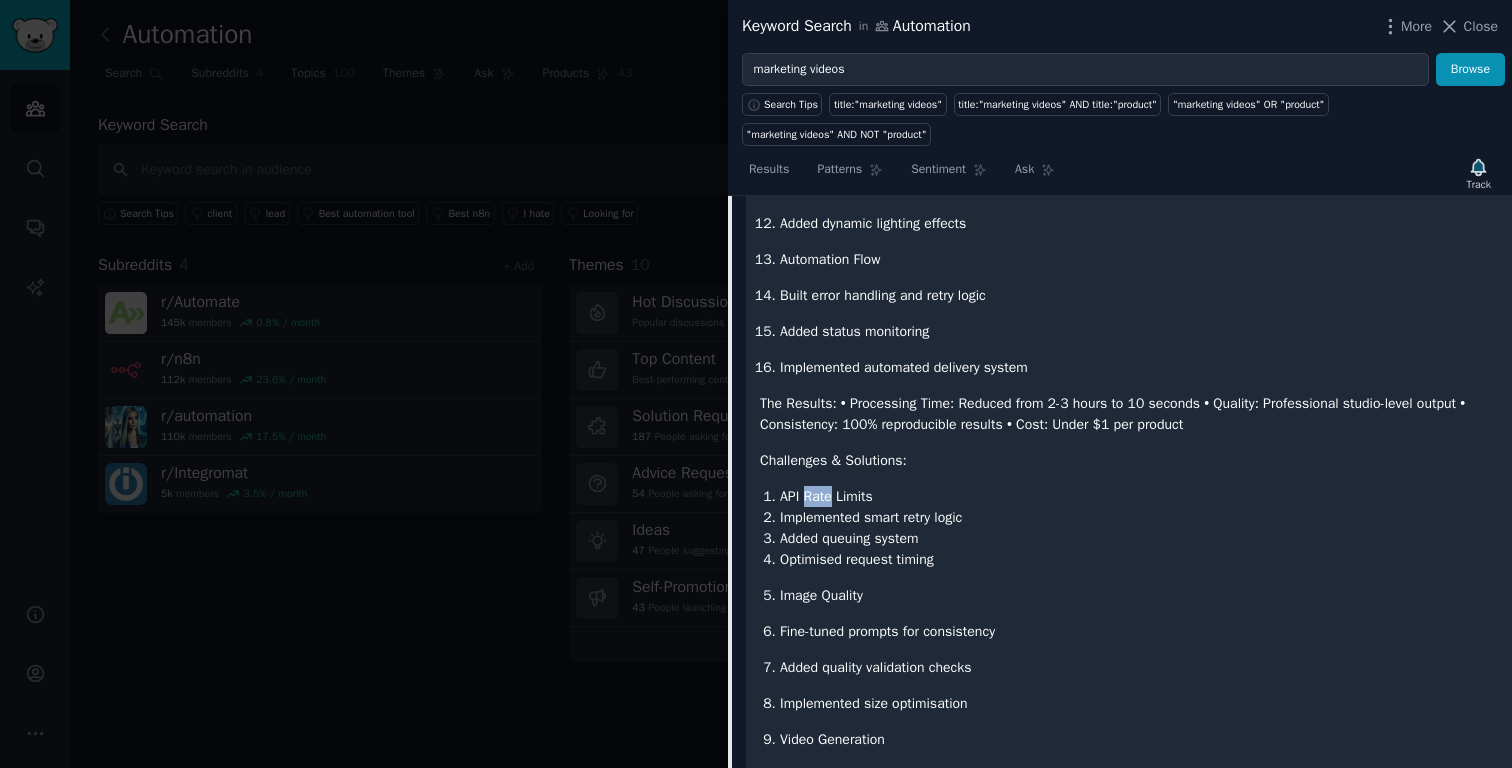 click on "API Rate Limits" at bounding box center [1139, 496] 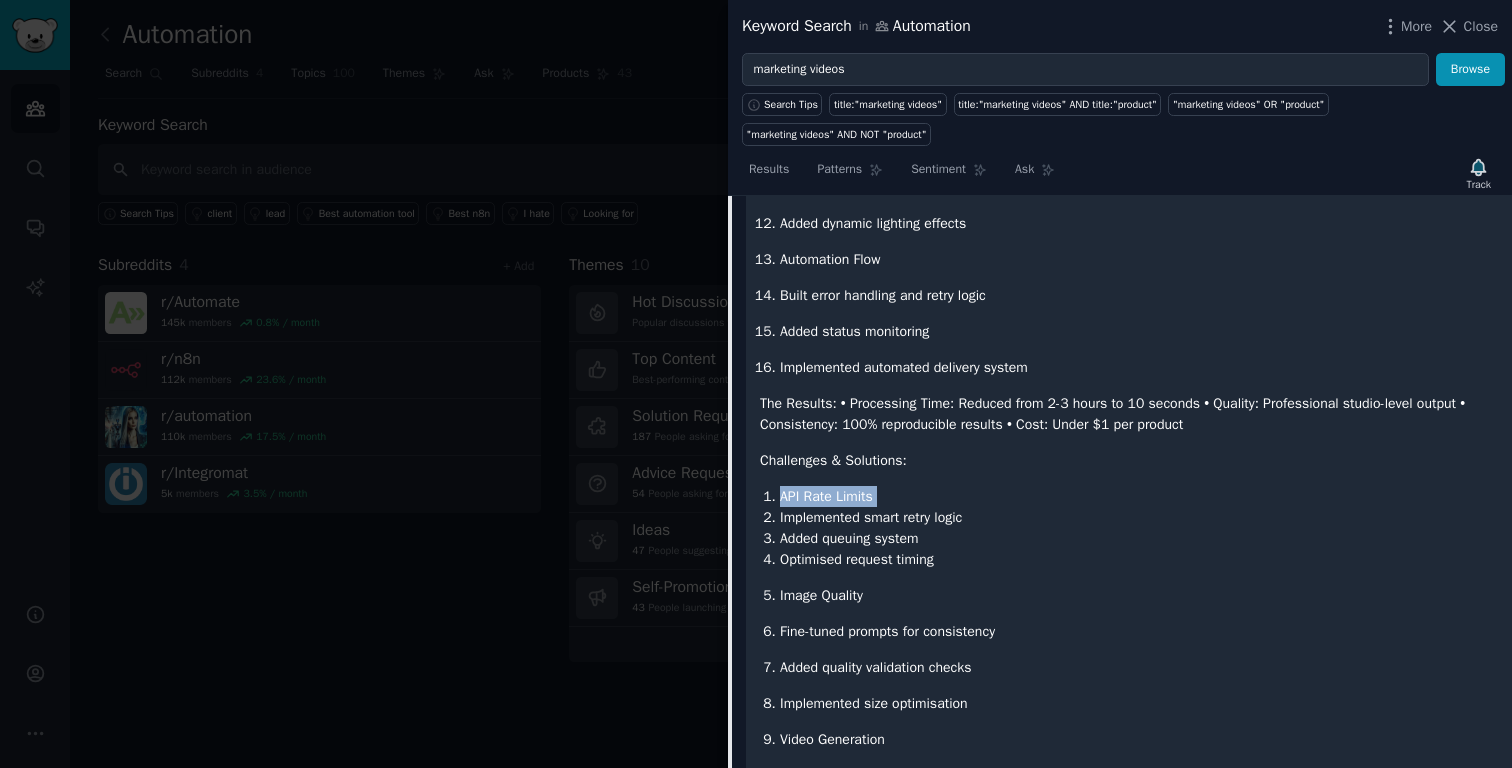 click on "API Rate Limits" at bounding box center [1139, 496] 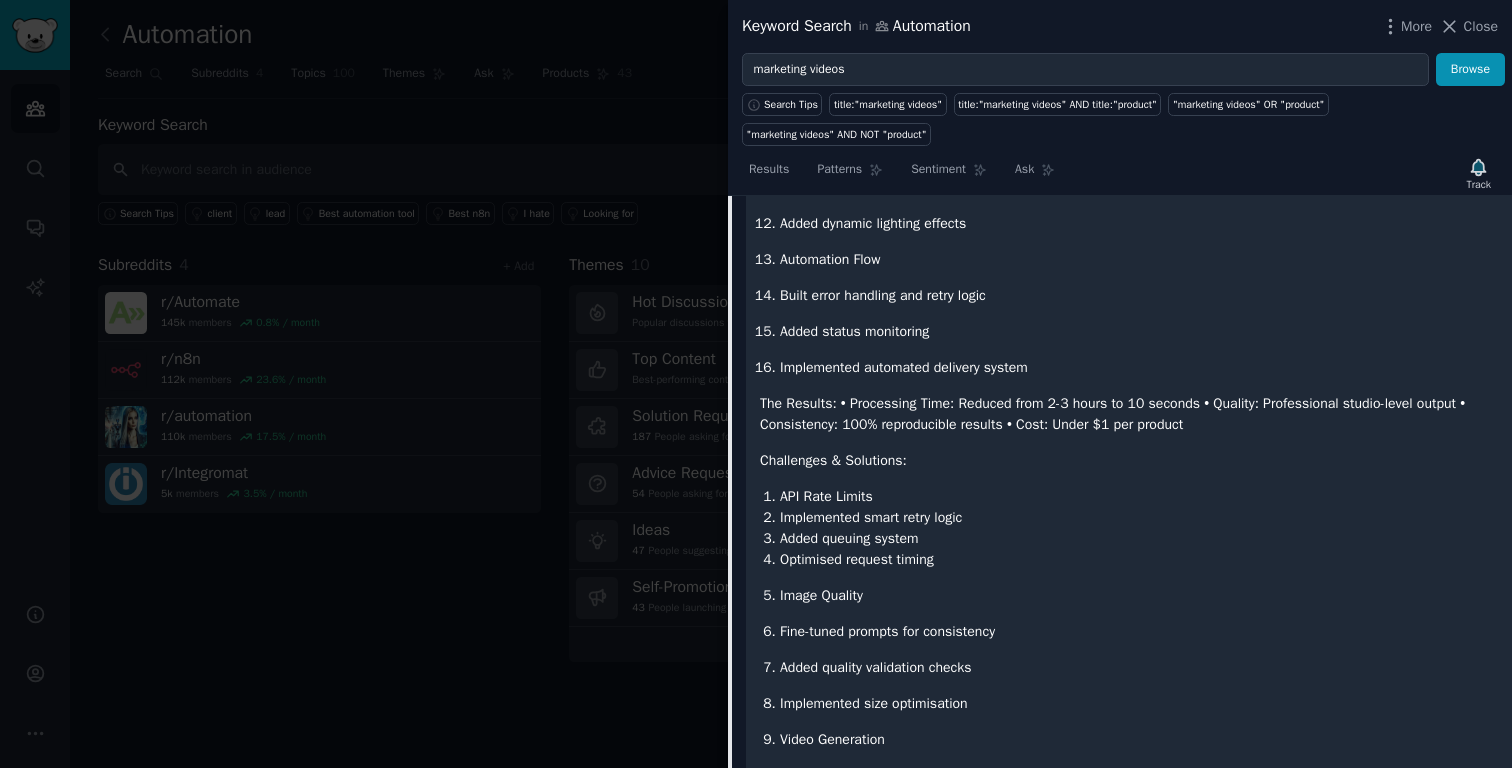 click on "Implemented smart retry logic" at bounding box center (1139, 517) 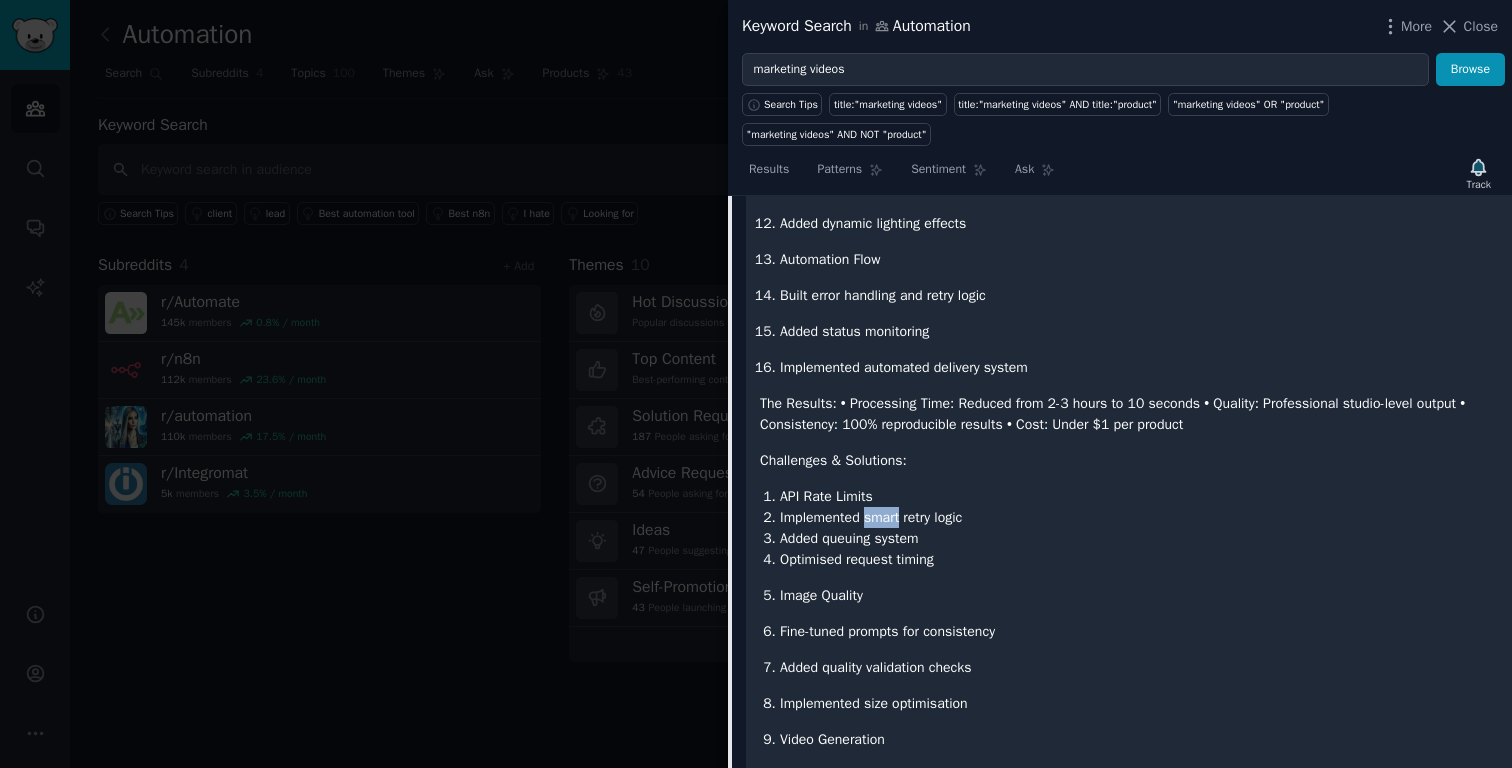 click on "Implemented smart retry logic" at bounding box center [1139, 517] 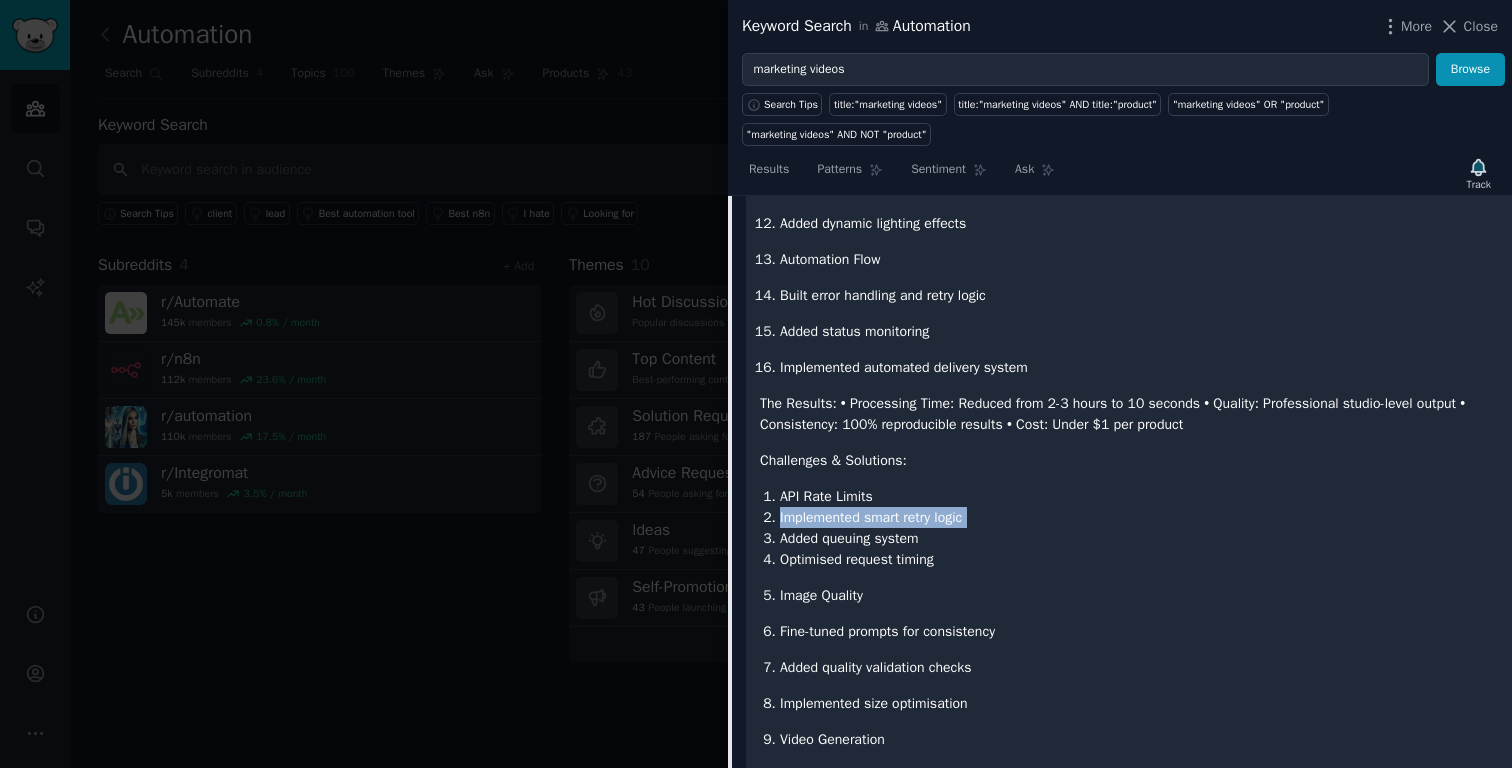 click on "Implemented smart retry logic" at bounding box center (1139, 517) 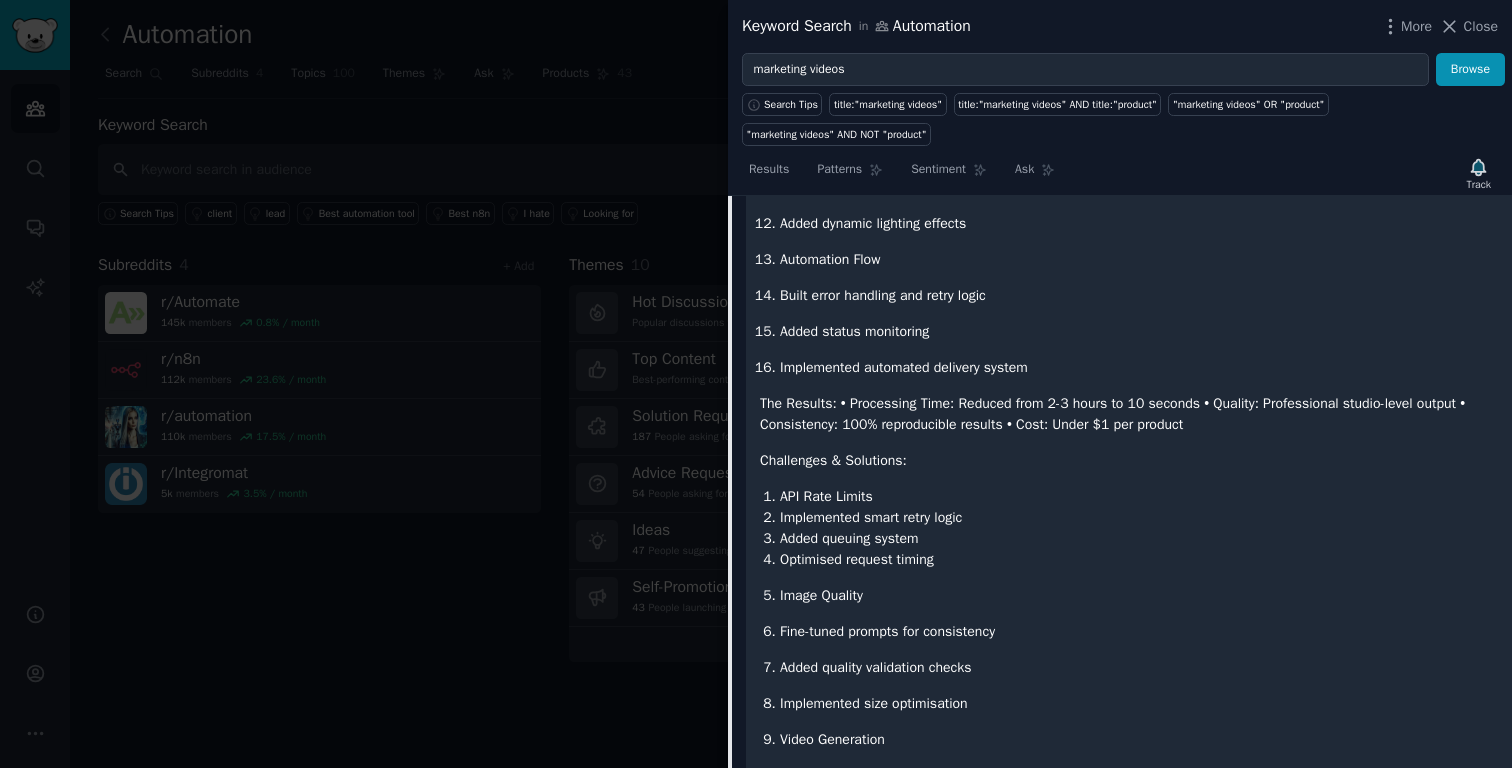click on "Added queuing system" at bounding box center (1139, 538) 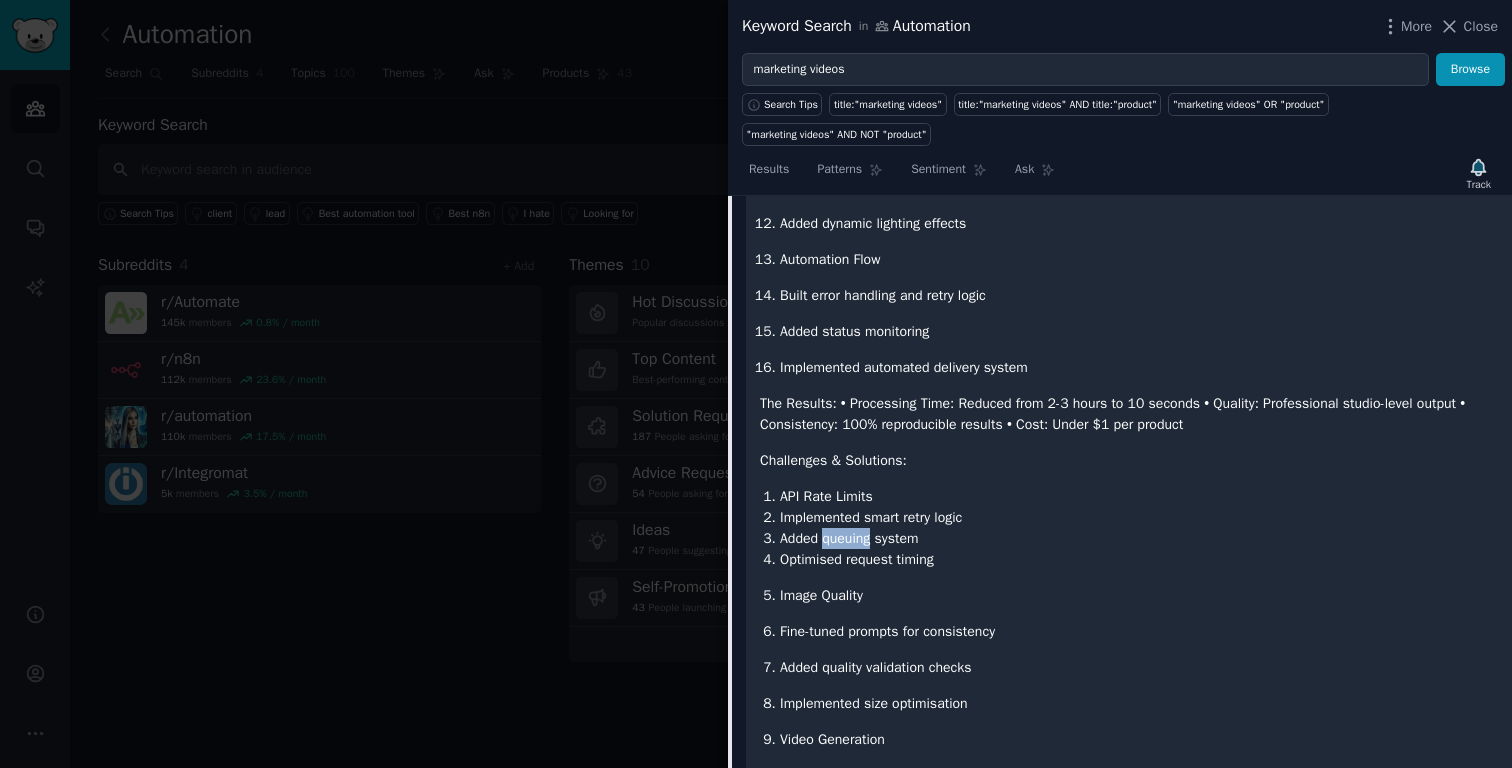 click on "Added queuing system" at bounding box center [1139, 538] 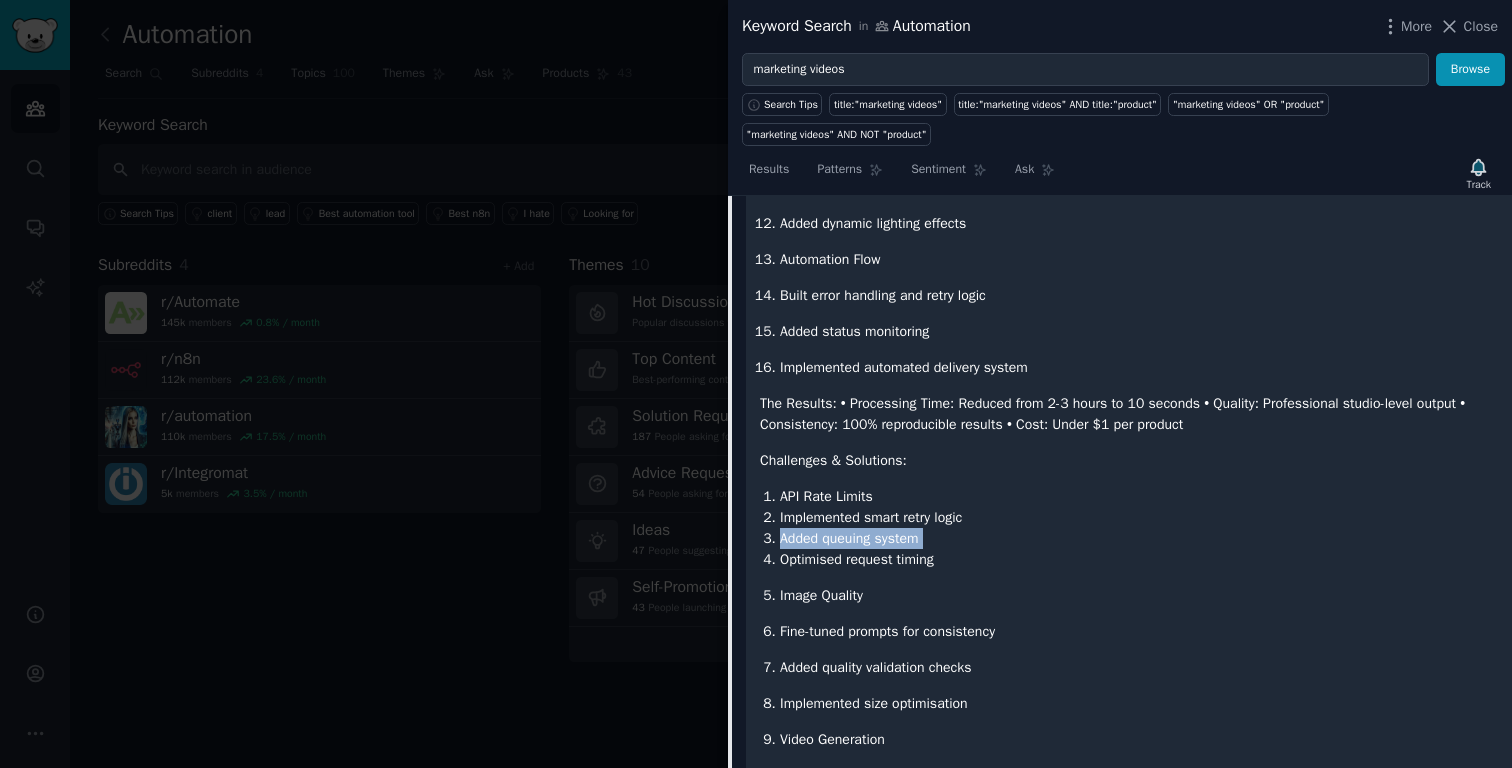 click on "Added queuing system" at bounding box center [1139, 538] 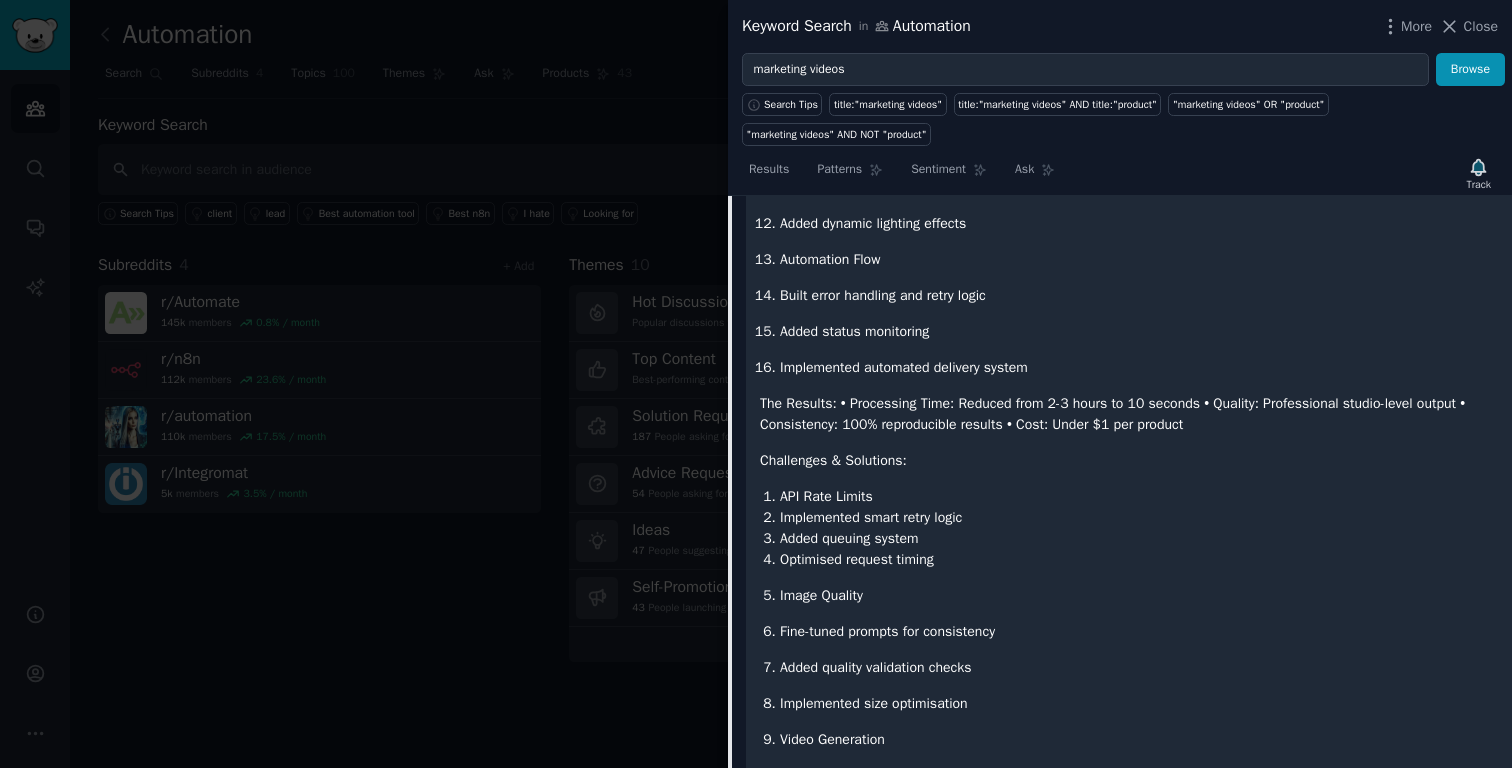 click on "Optimised request timing" at bounding box center [1139, 559] 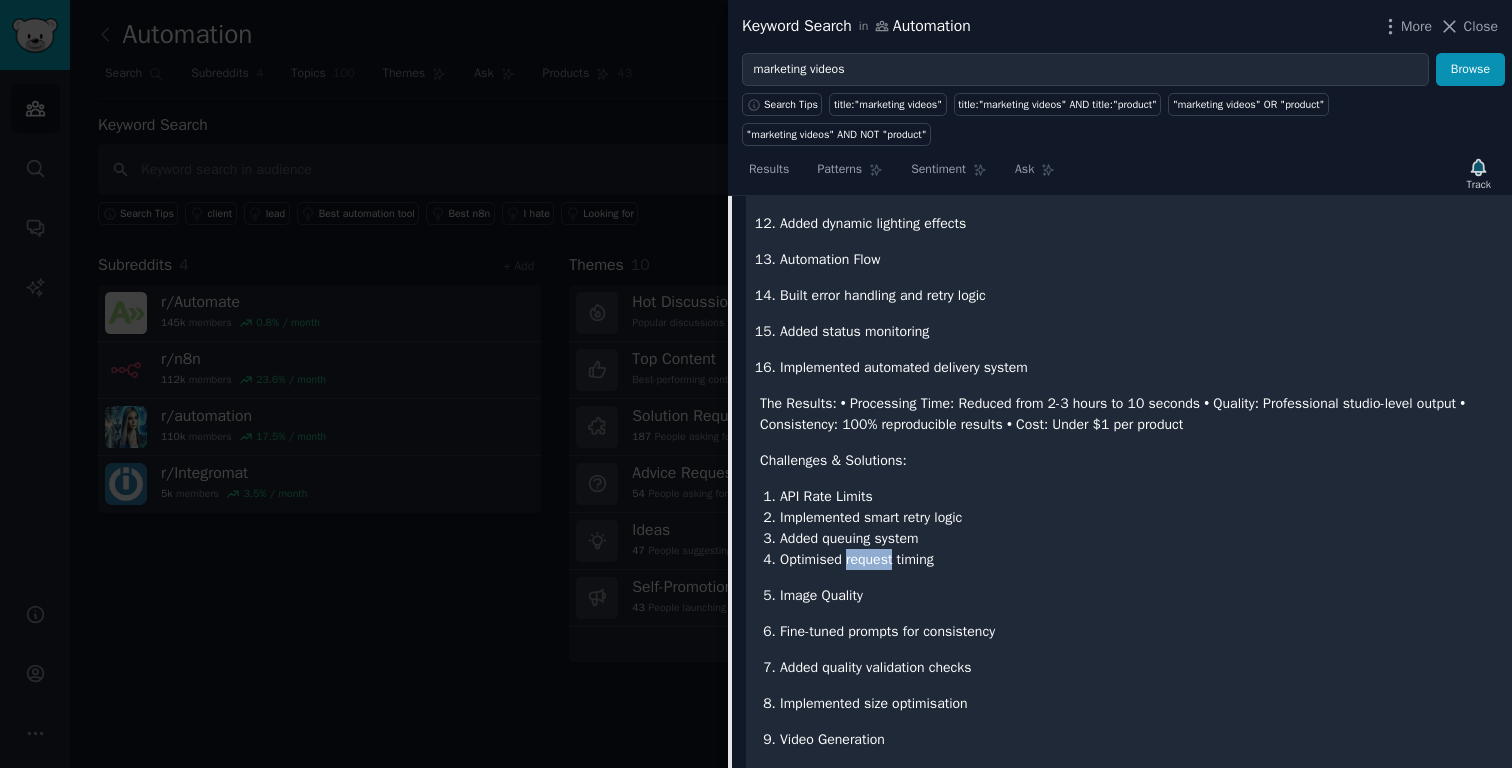 click on "Optimised request timing" at bounding box center (1139, 559) 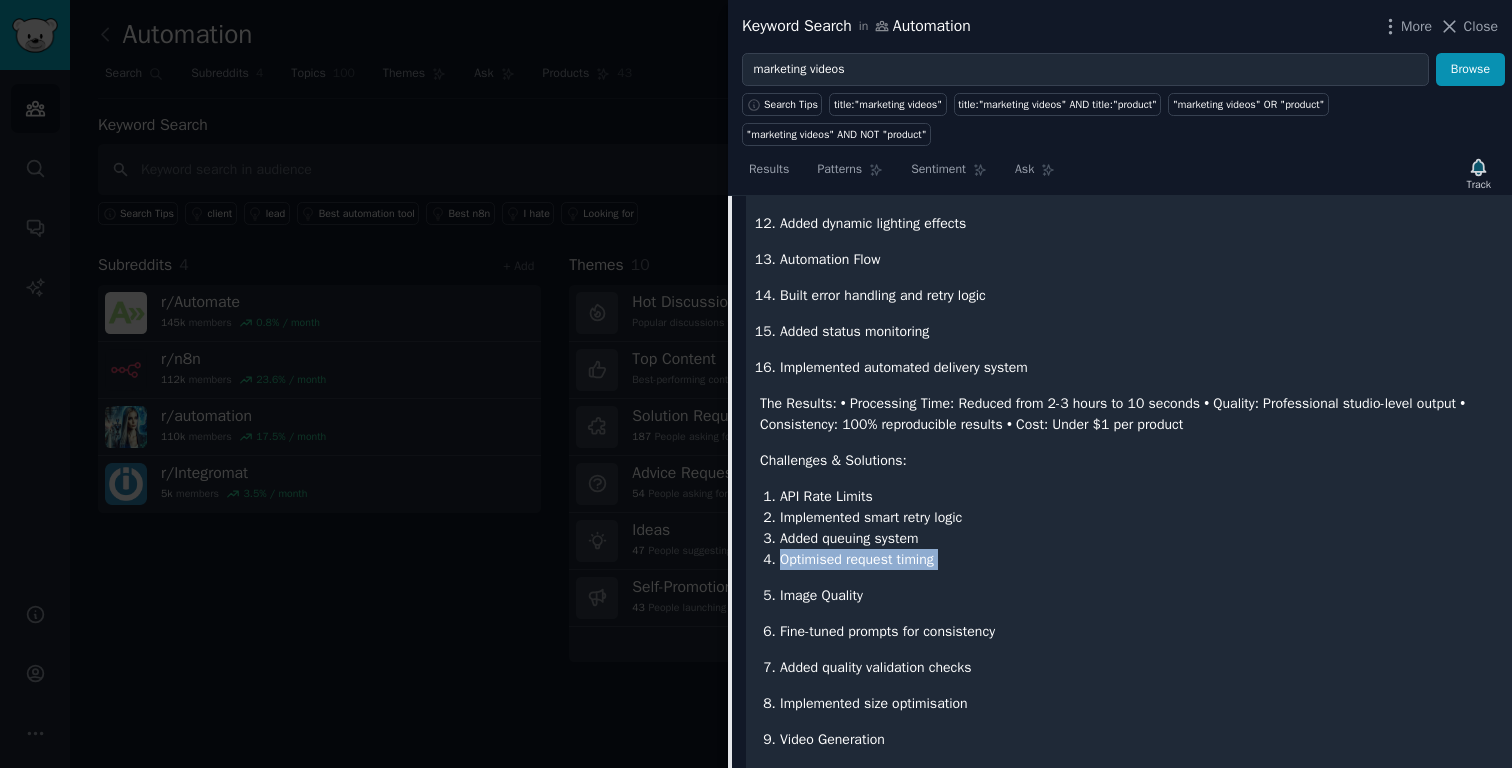 click on "Optimised request timing" at bounding box center [1139, 559] 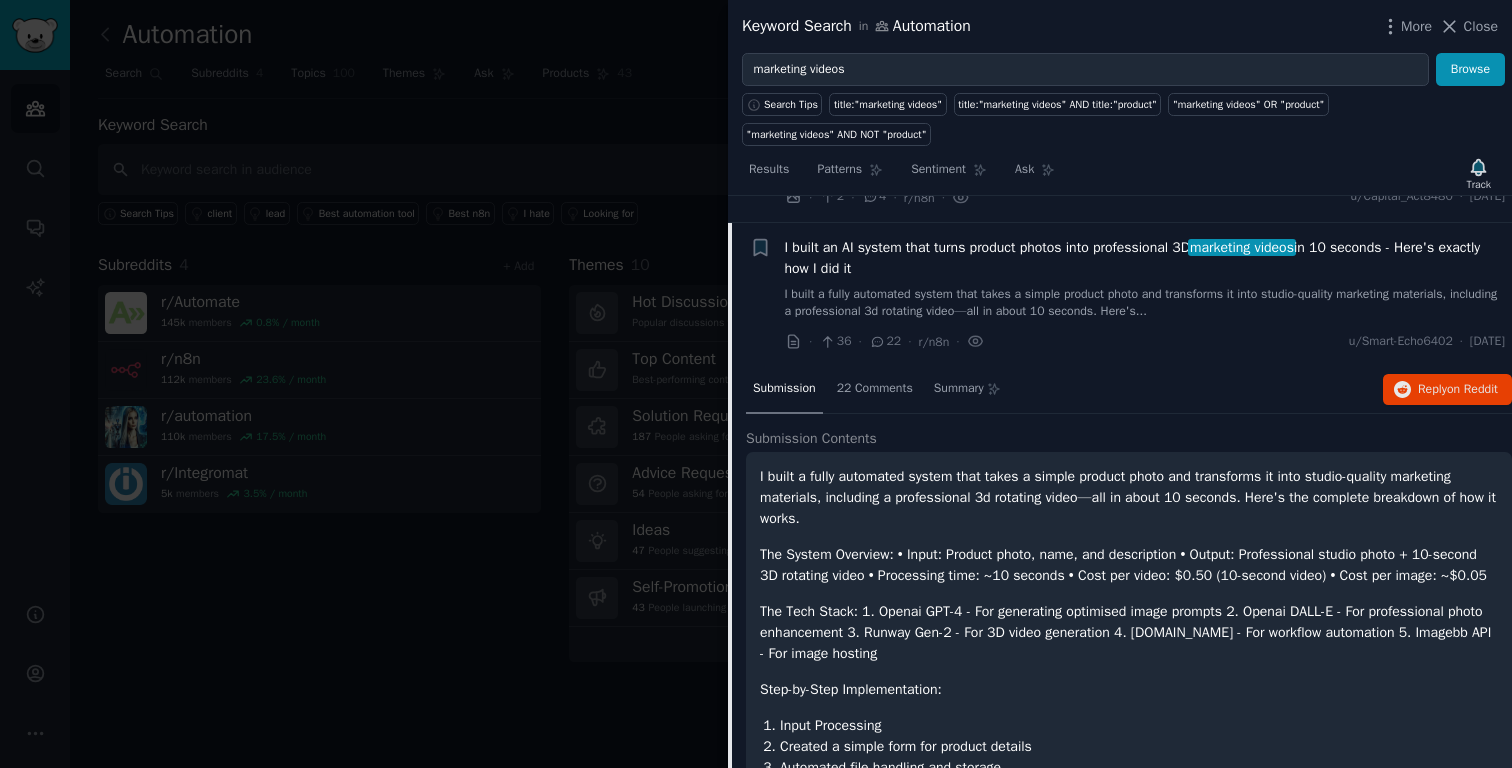 scroll, scrollTop: 219, scrollLeft: 0, axis: vertical 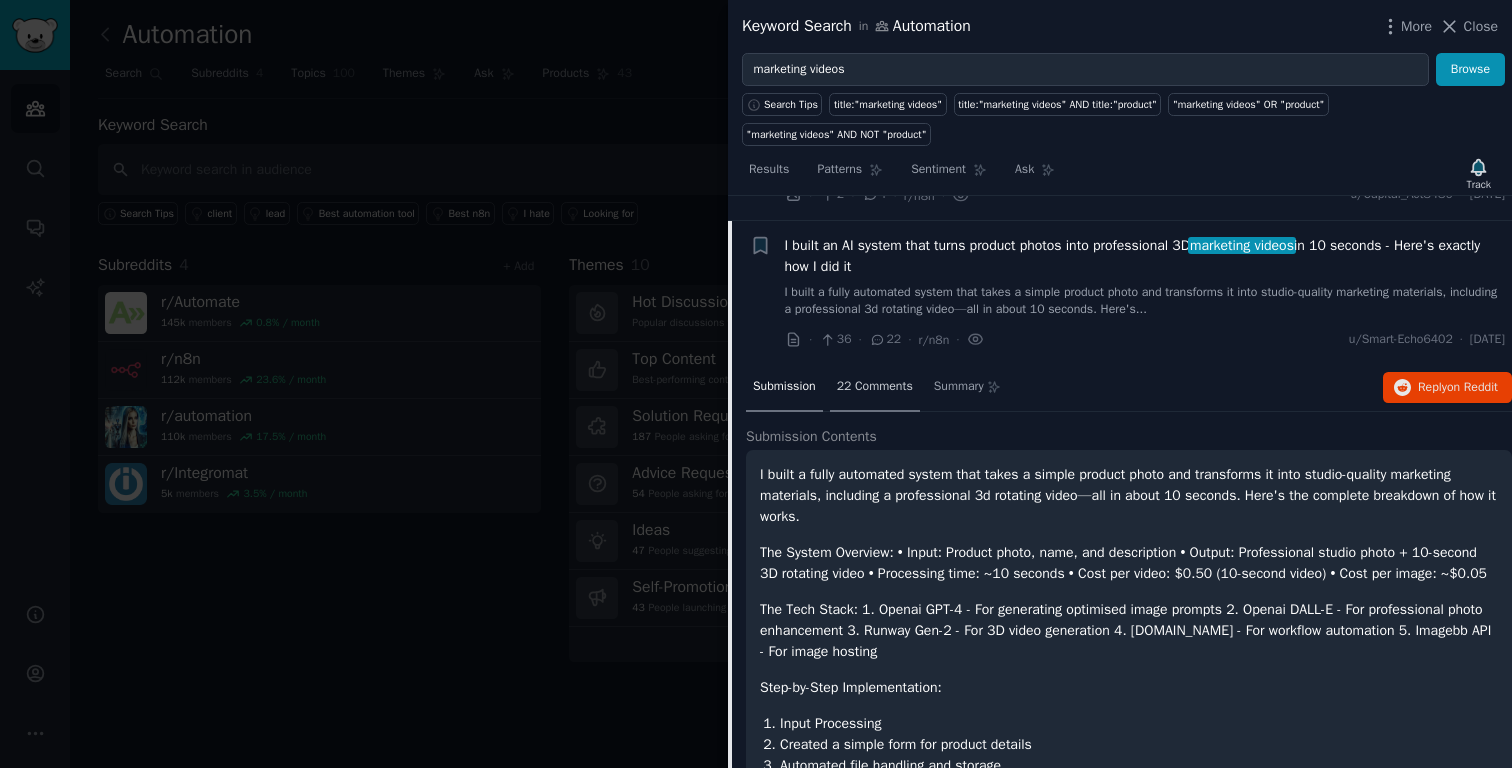 click on "22 Comments" at bounding box center [875, 388] 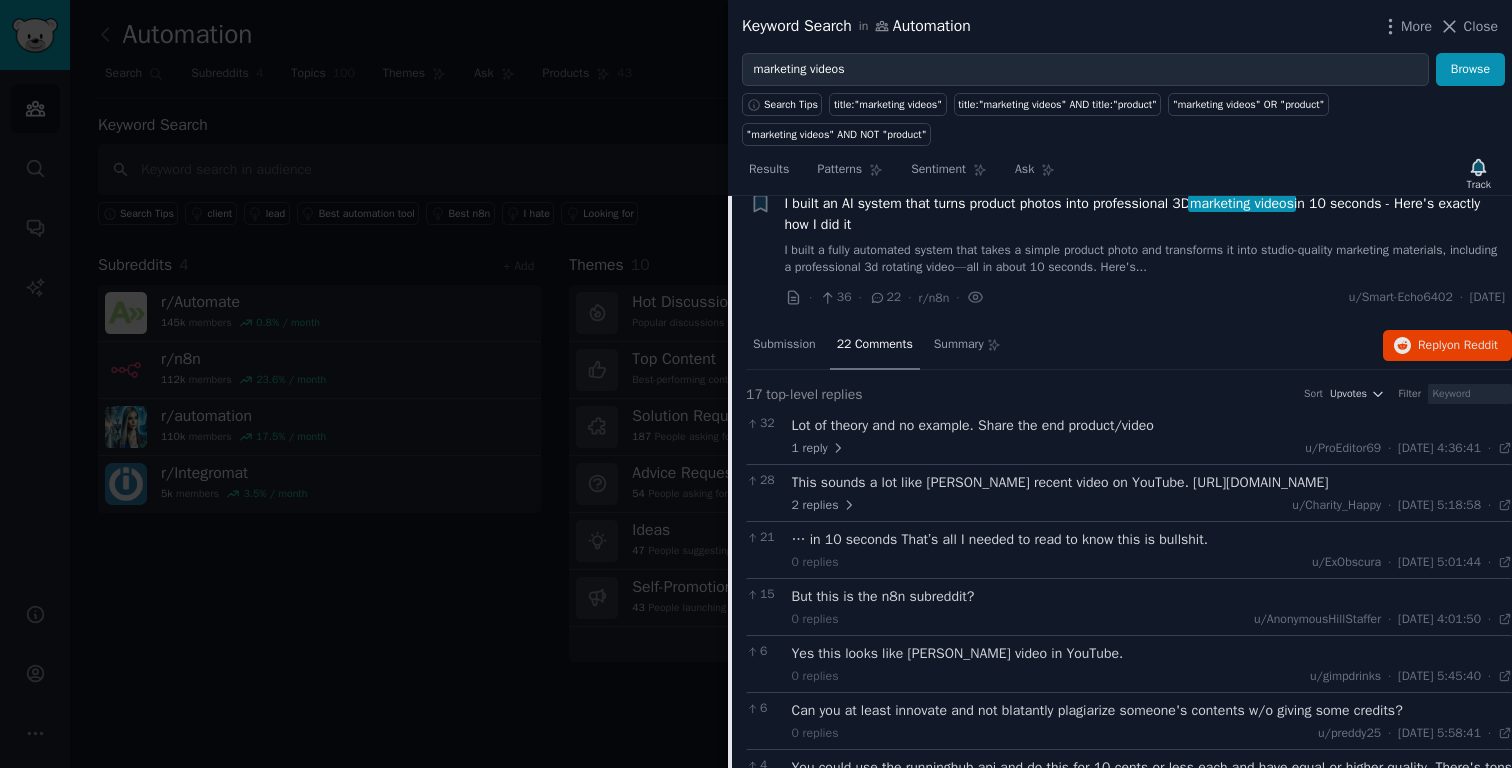 scroll, scrollTop: 282, scrollLeft: 0, axis: vertical 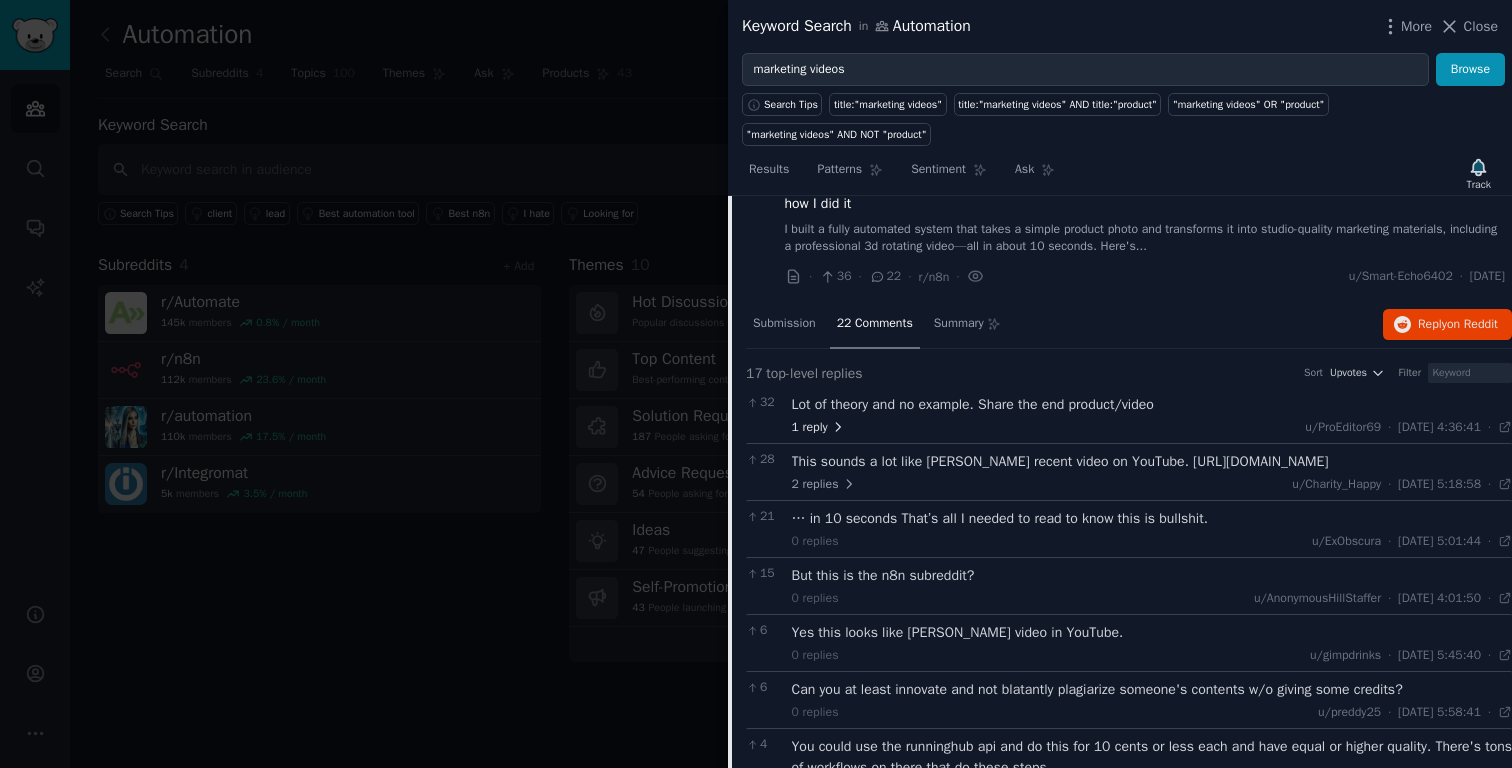 click 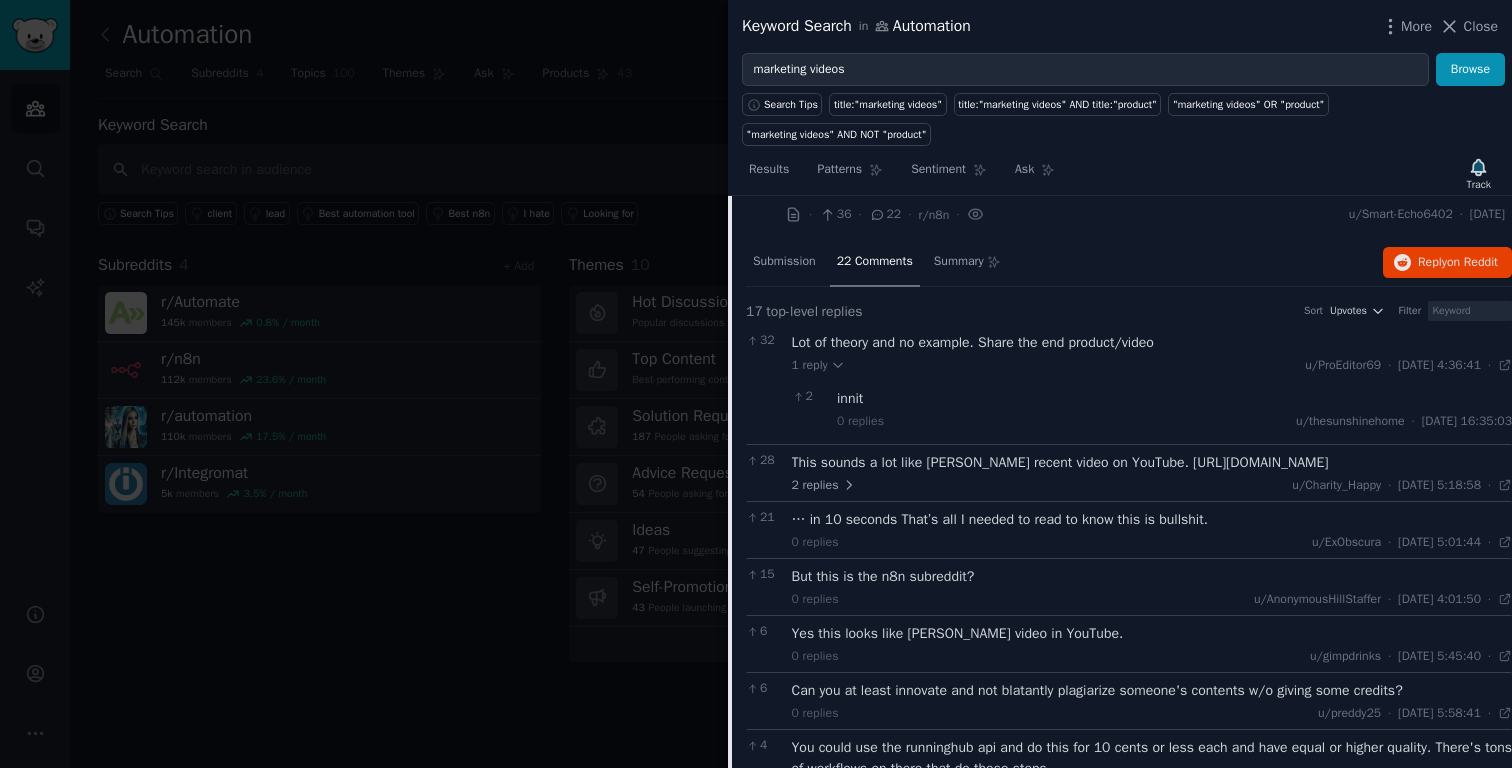 scroll, scrollTop: 360, scrollLeft: 0, axis: vertical 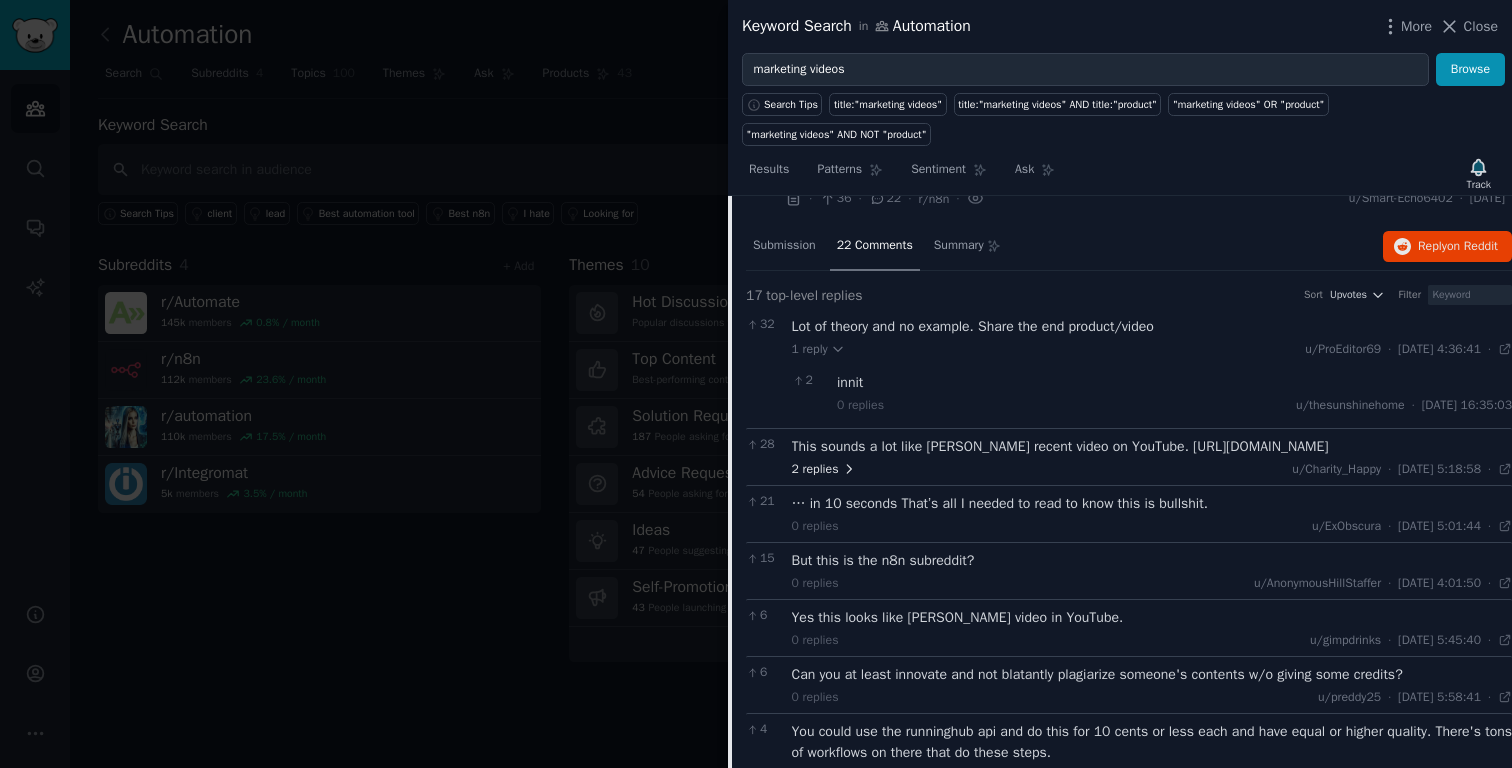click on "2   replies" at bounding box center [824, 470] 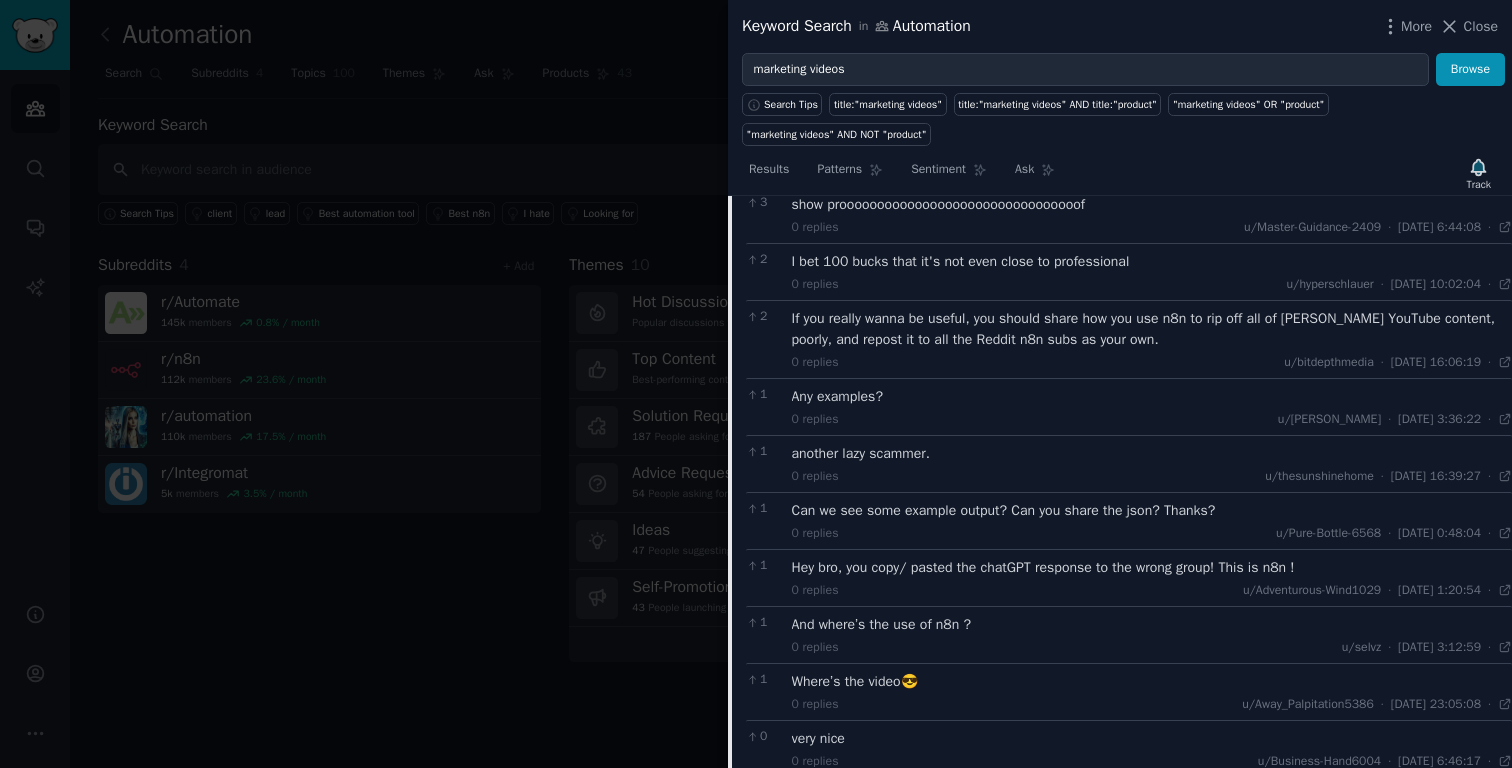 scroll, scrollTop: 1098, scrollLeft: 0, axis: vertical 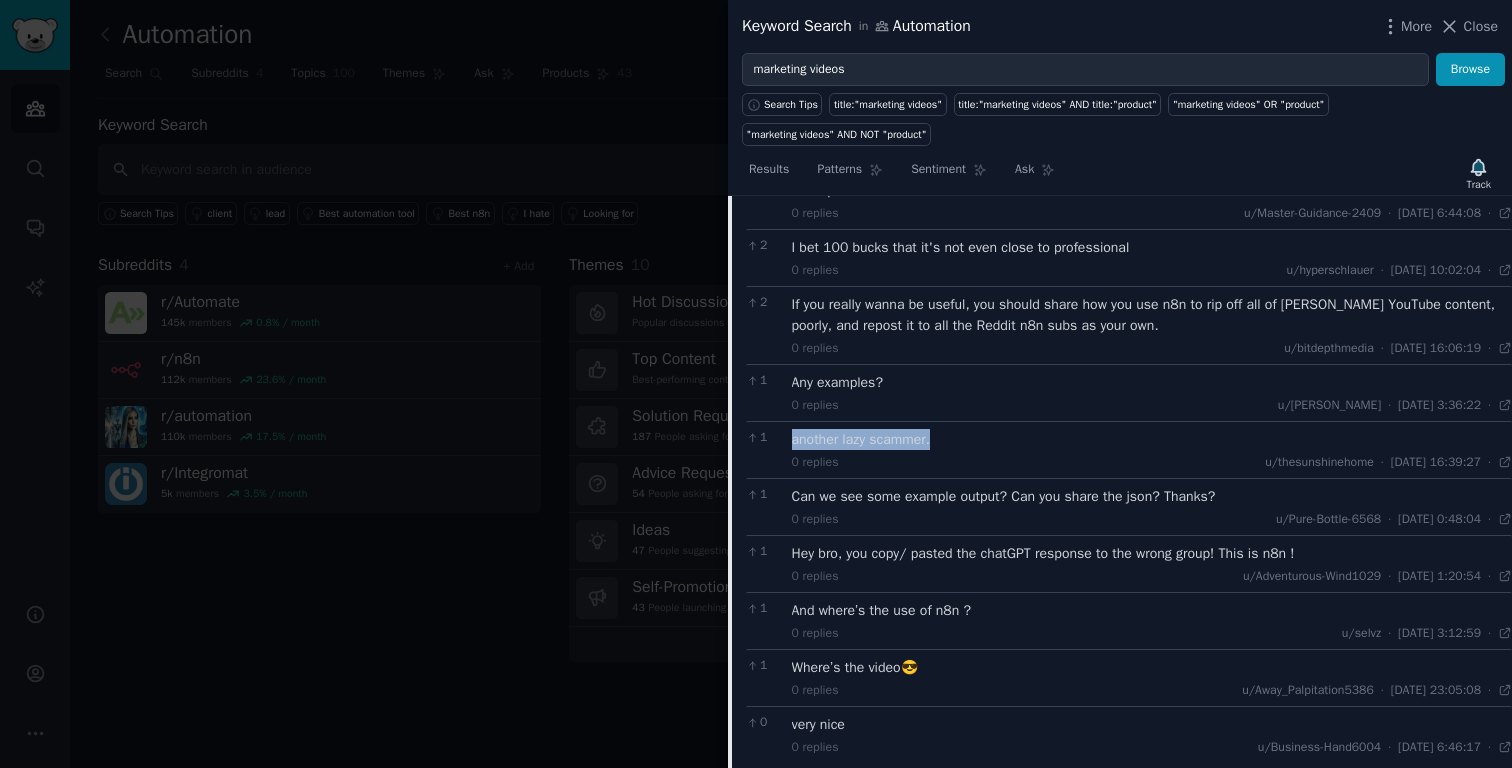 drag, startPoint x: 954, startPoint y: 459, endPoint x: 788, endPoint y: 465, distance: 166.1084 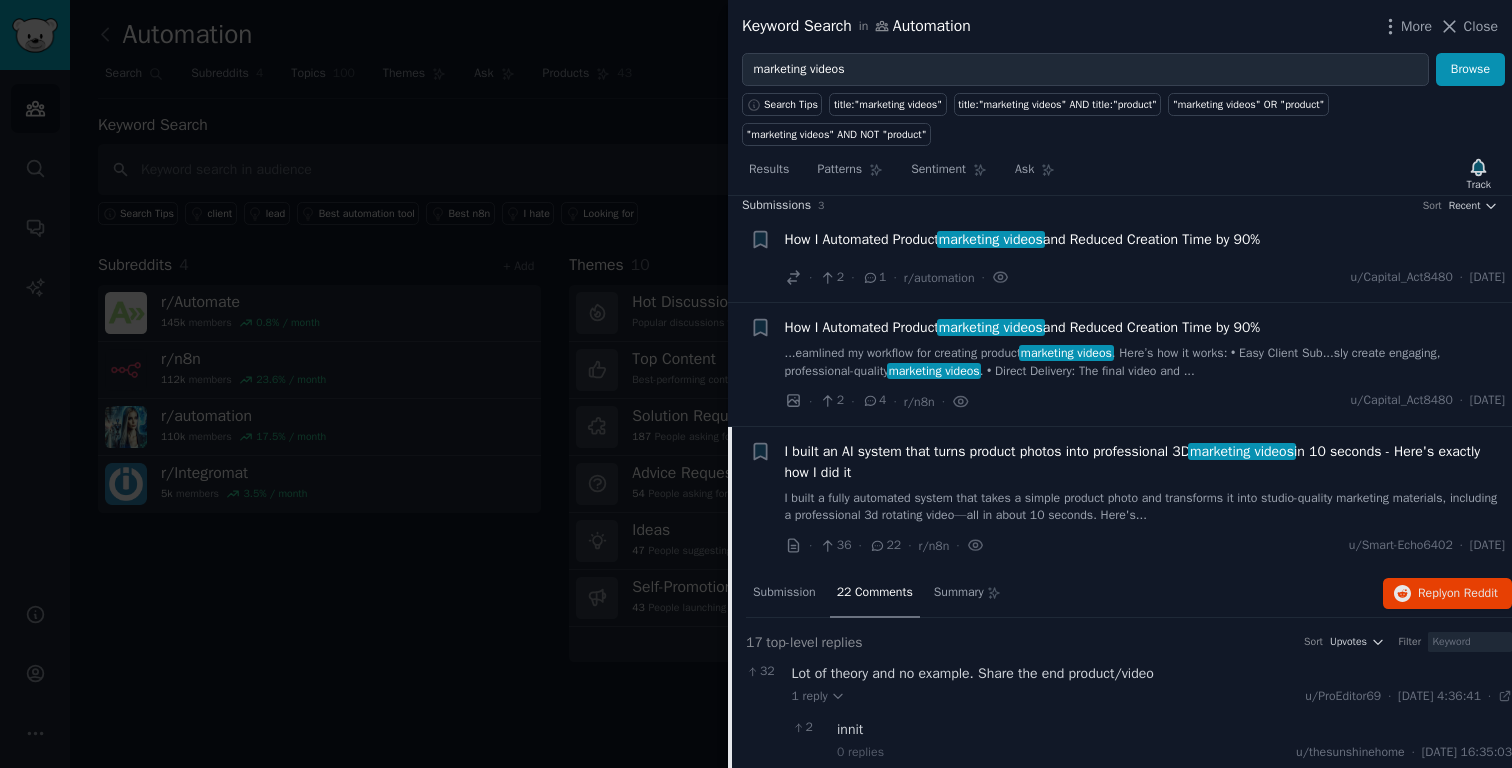 scroll, scrollTop: 0, scrollLeft: 0, axis: both 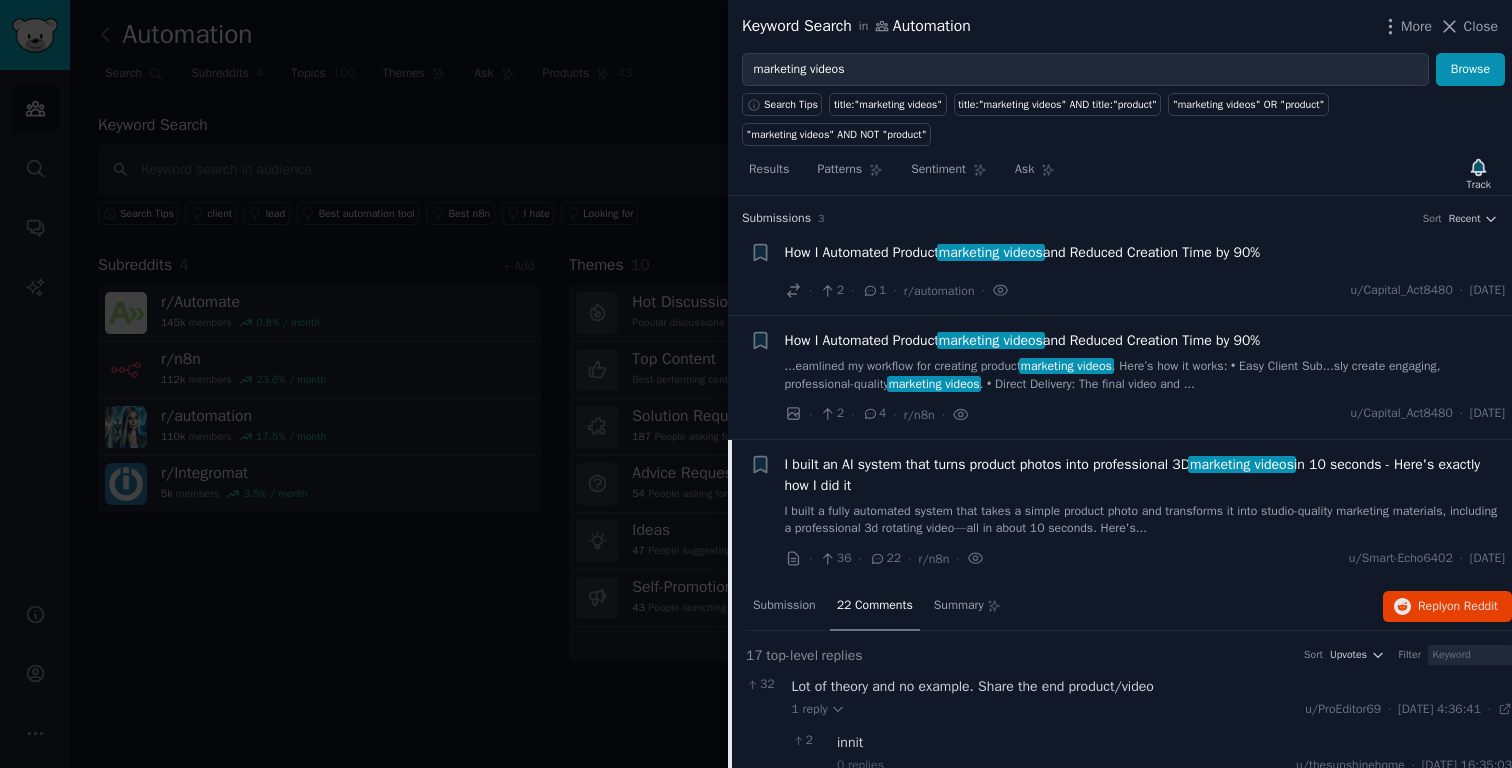 click on "I built an AI system that turns product photos into professional 3D  marketing videos  in 10 seconds - Here's exactly how I did it" at bounding box center (1145, 475) 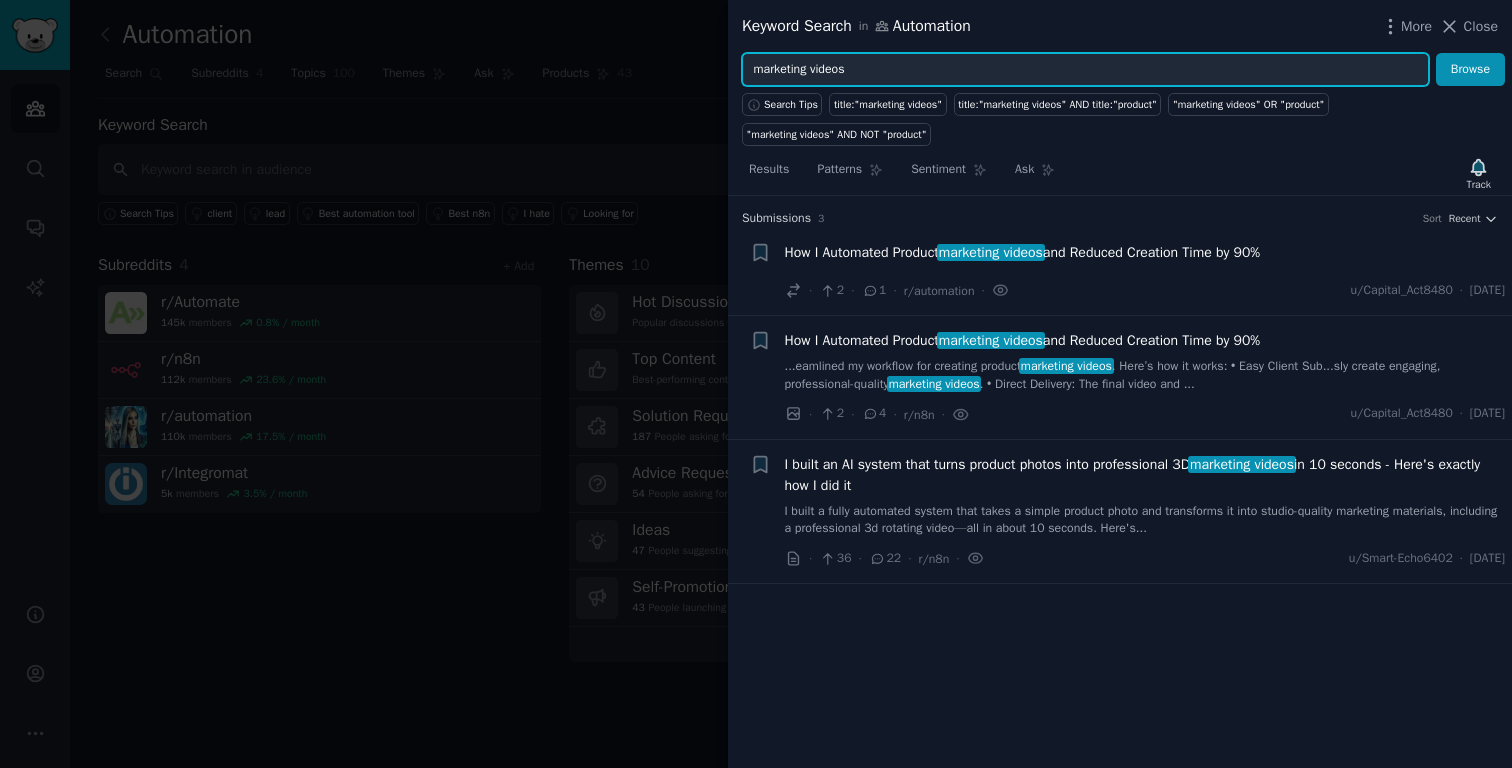 click on "marketing videos" at bounding box center (1085, 70) 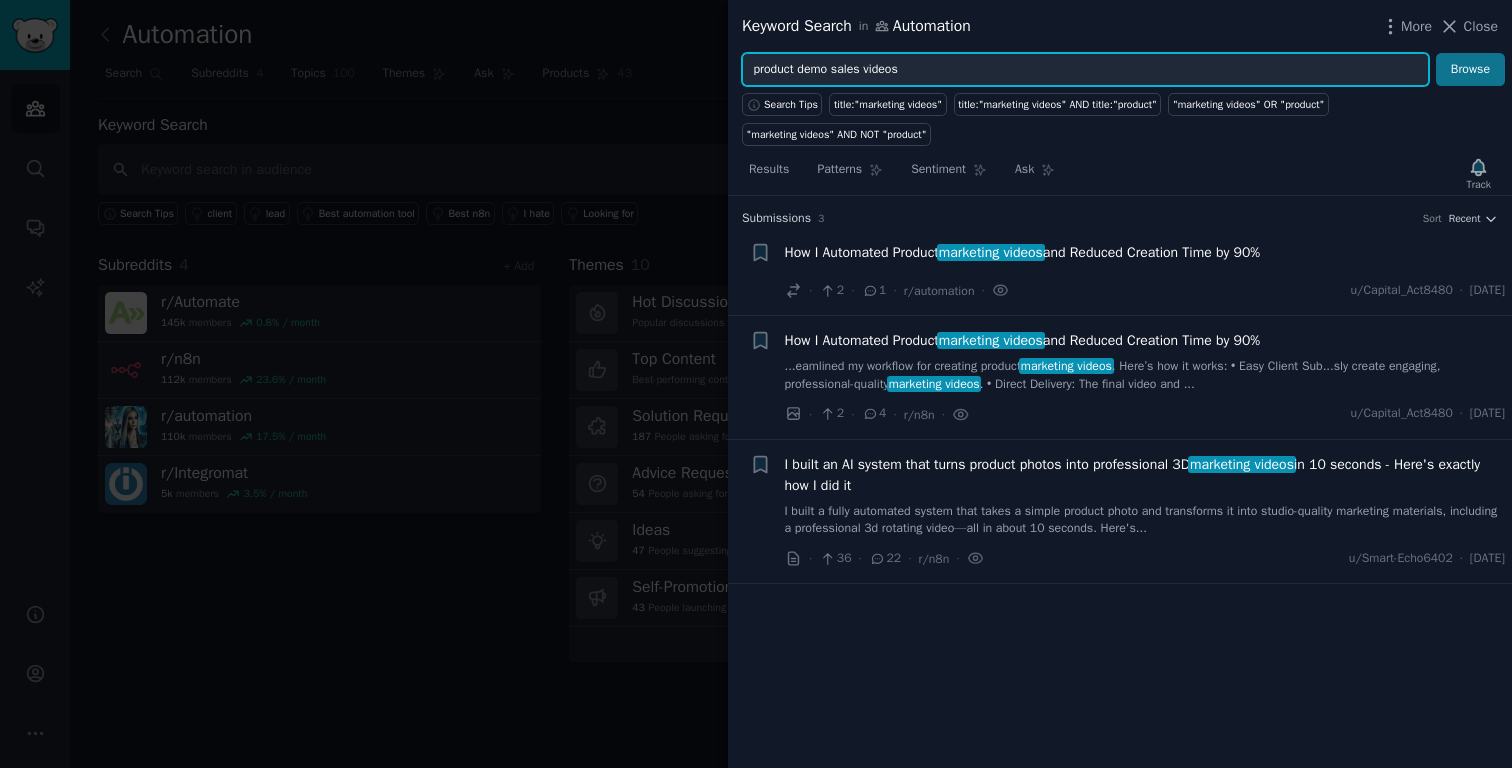 type on "product demo sales videos" 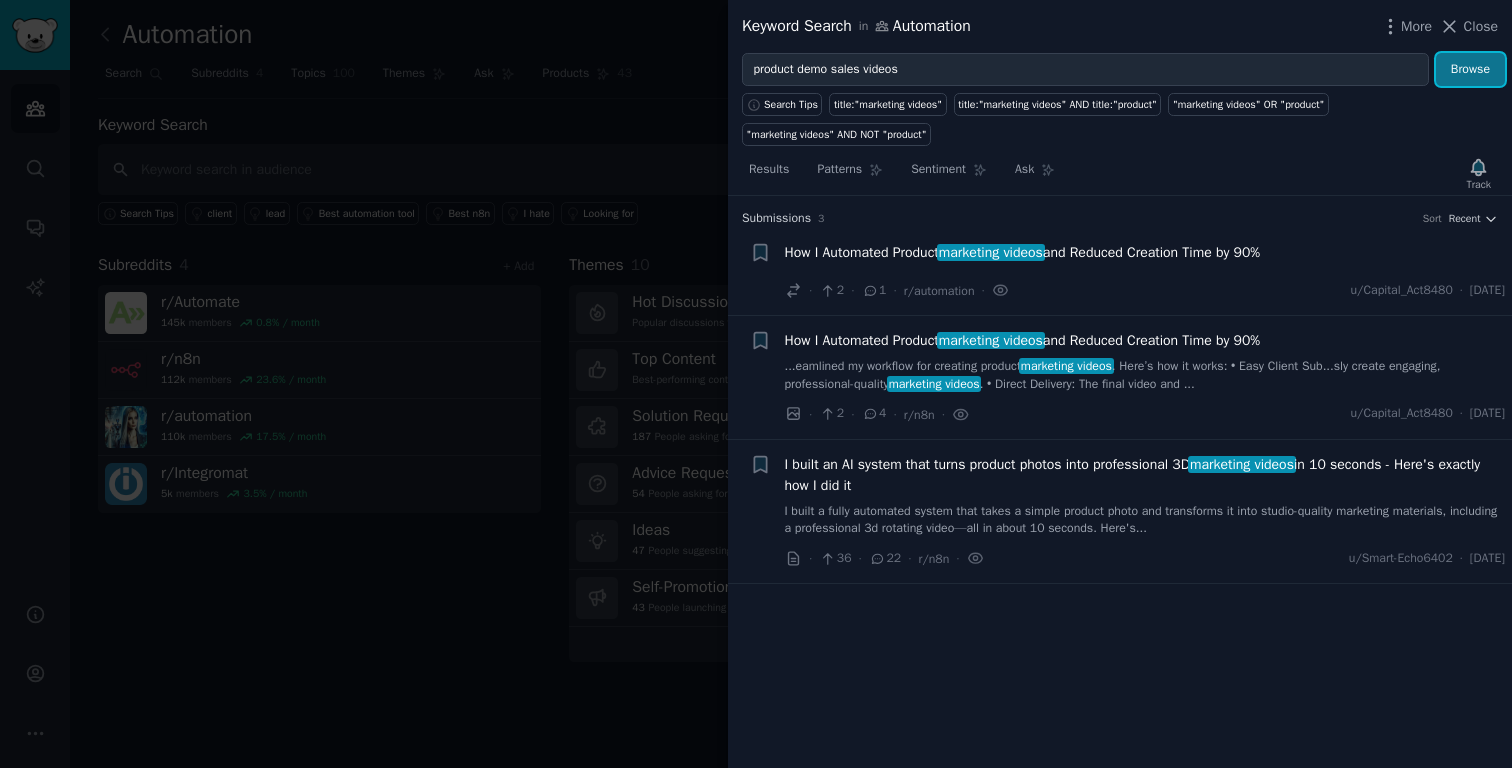 click on "Browse" at bounding box center [1470, 70] 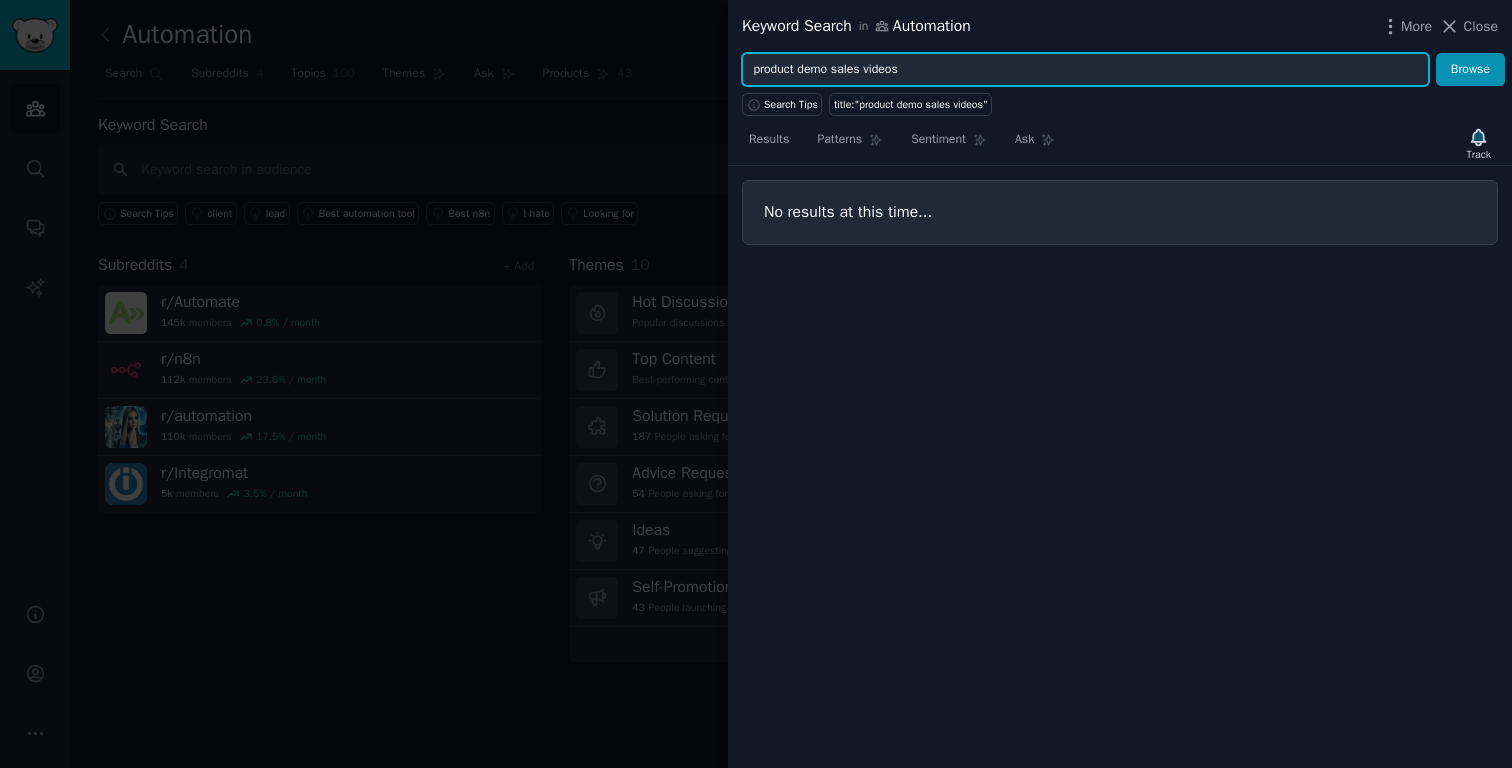 click on "product demo sales videos" at bounding box center (1085, 70) 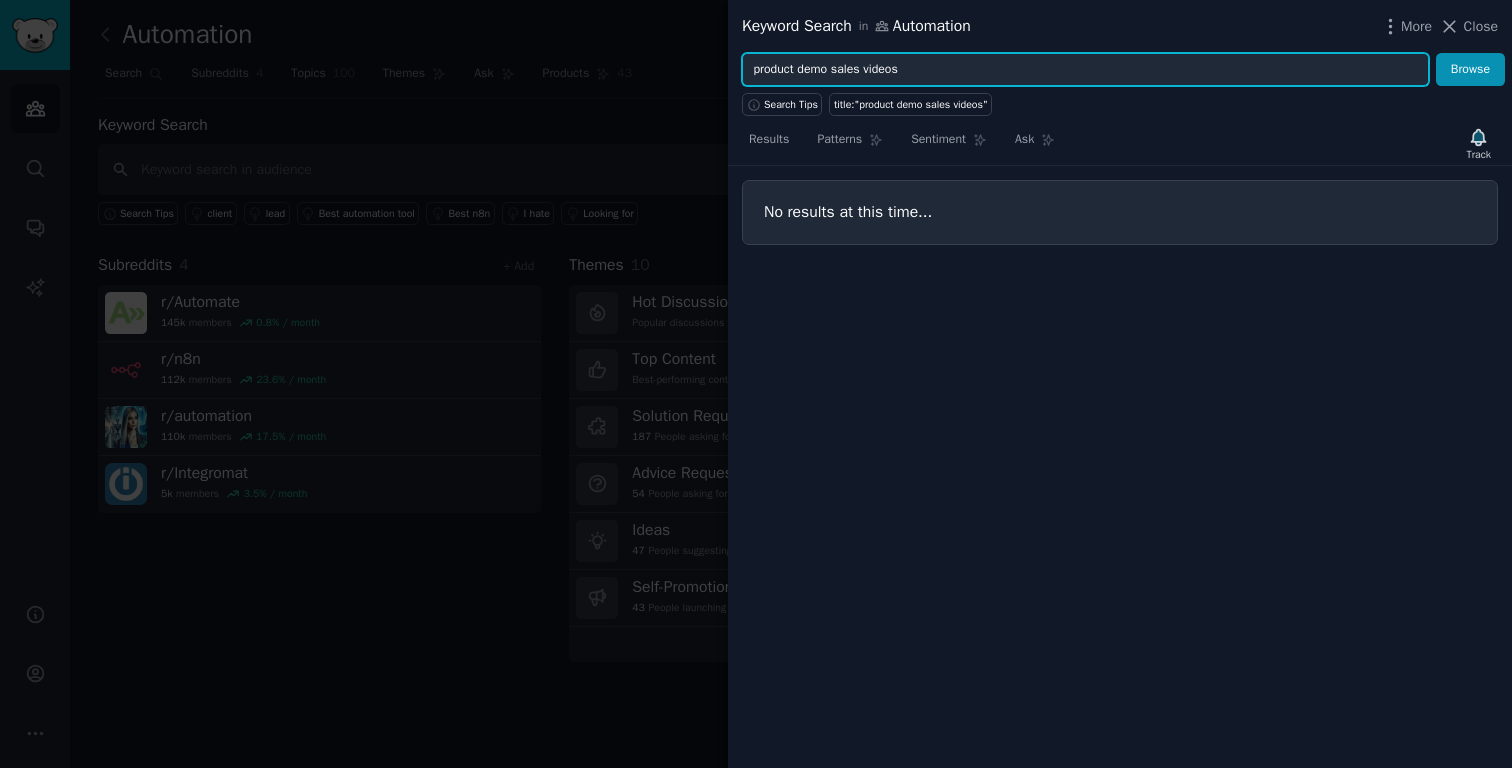 click on "product demo sales videos" at bounding box center [1085, 70] 